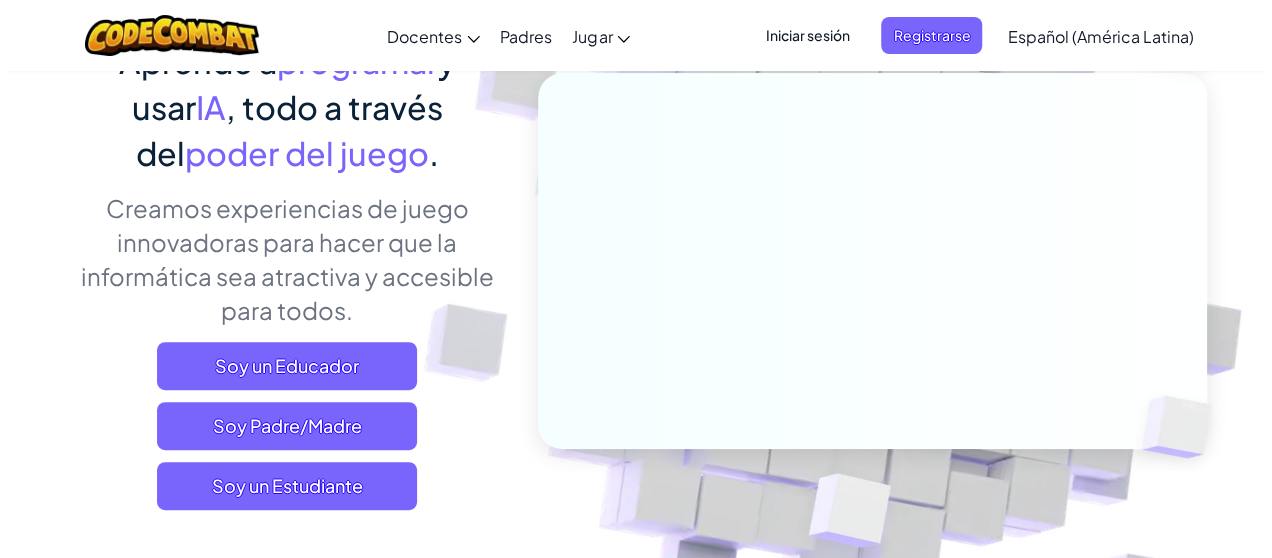 scroll, scrollTop: 200, scrollLeft: 0, axis: vertical 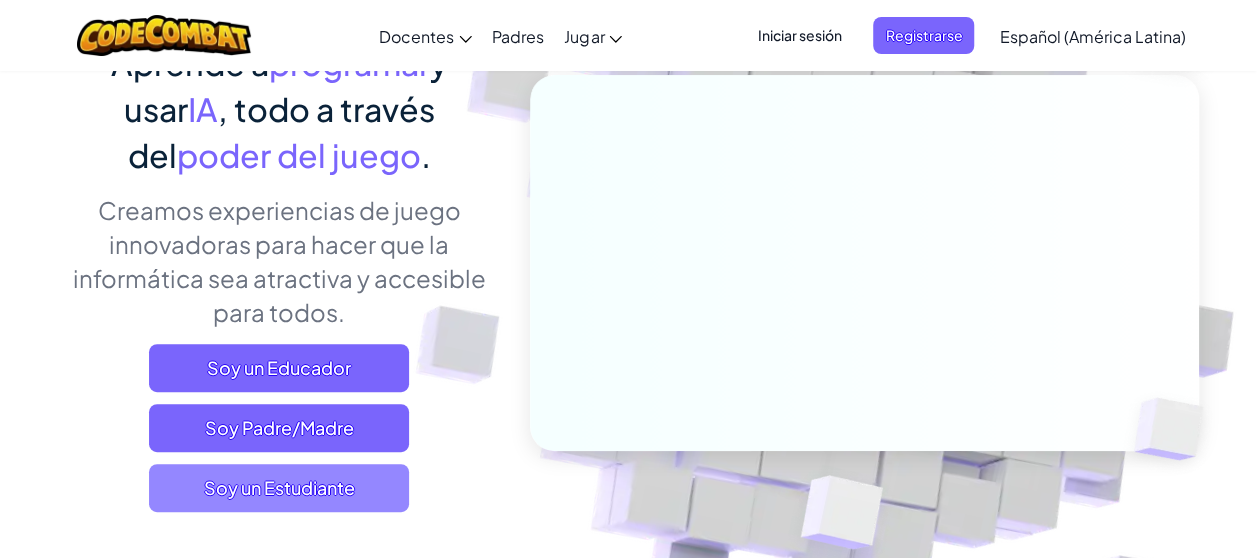 click on "Soy un Estudiante" at bounding box center (279, 488) 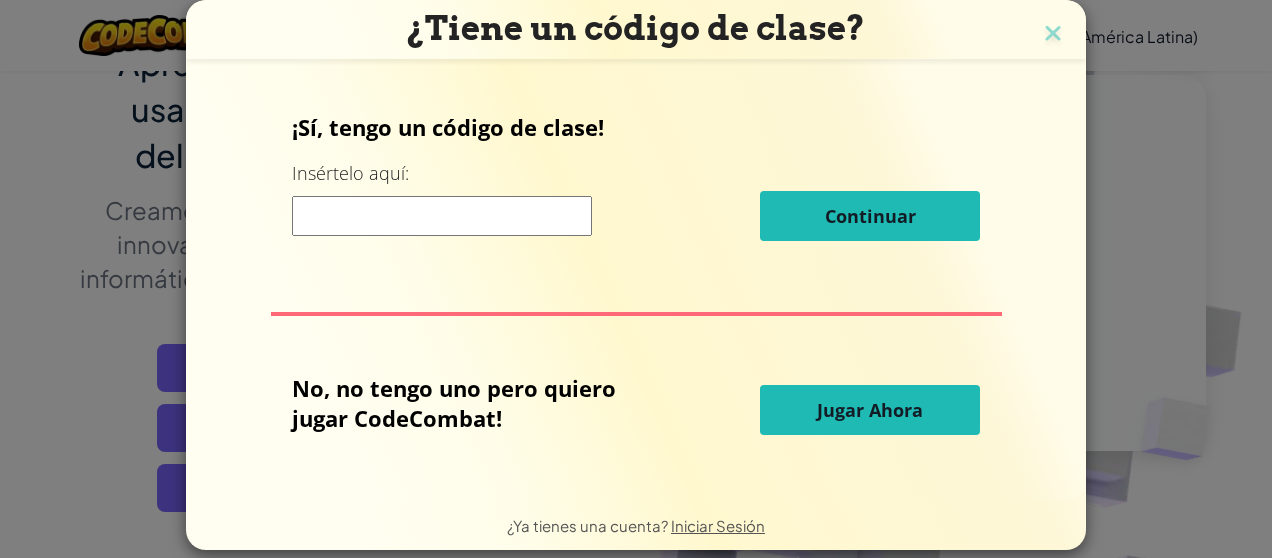 click on "Jugar Ahora" at bounding box center [870, 410] 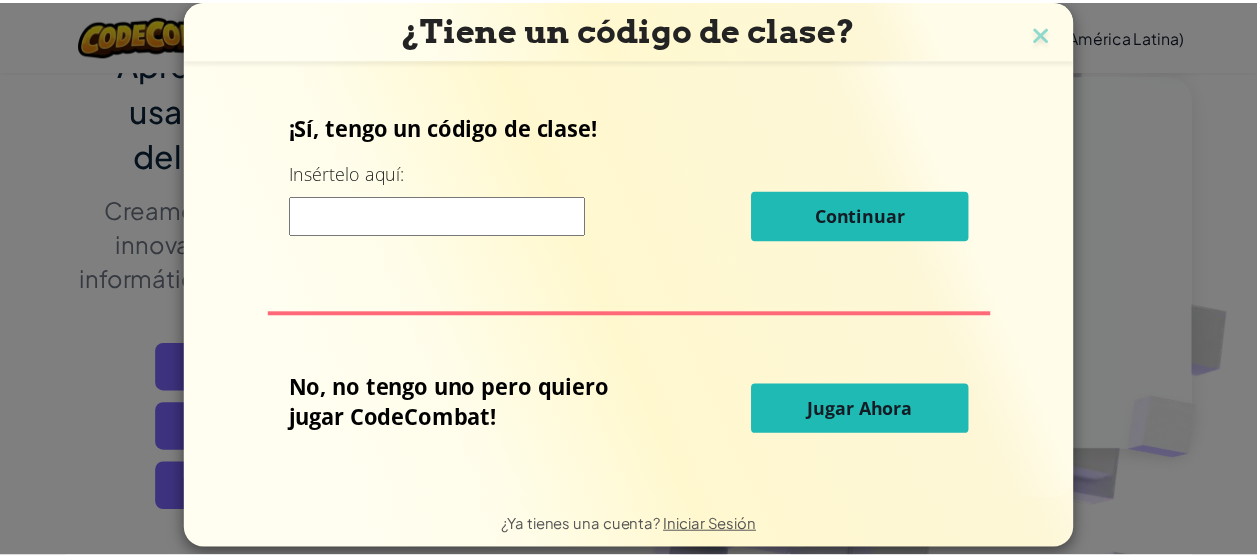 scroll, scrollTop: 0, scrollLeft: 0, axis: both 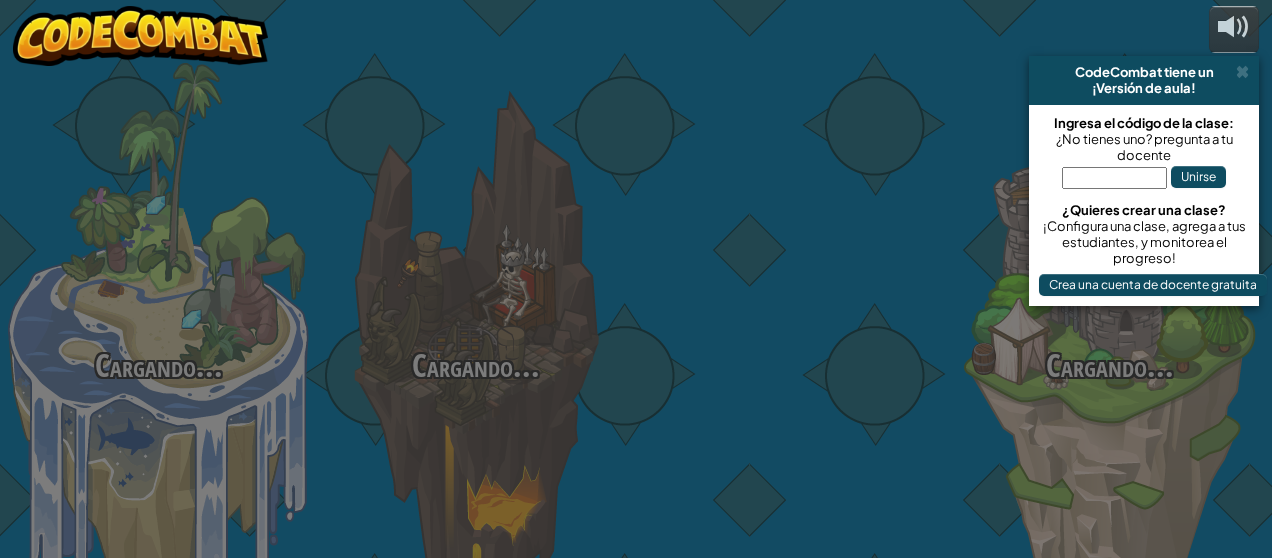 select on "es-419" 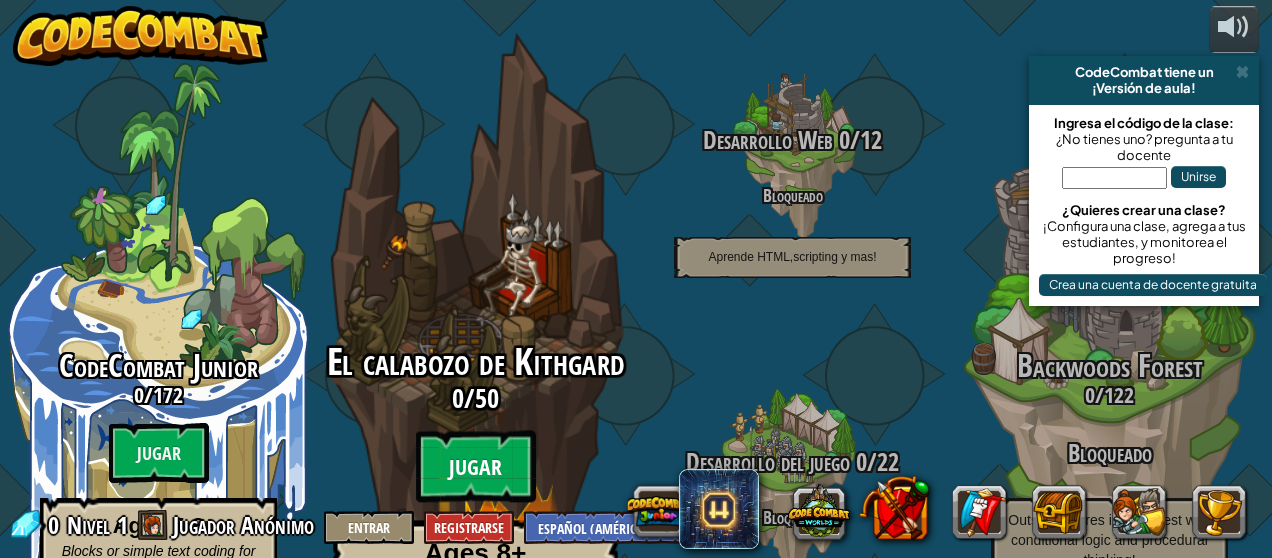 click on "Jugar" at bounding box center [476, 467] 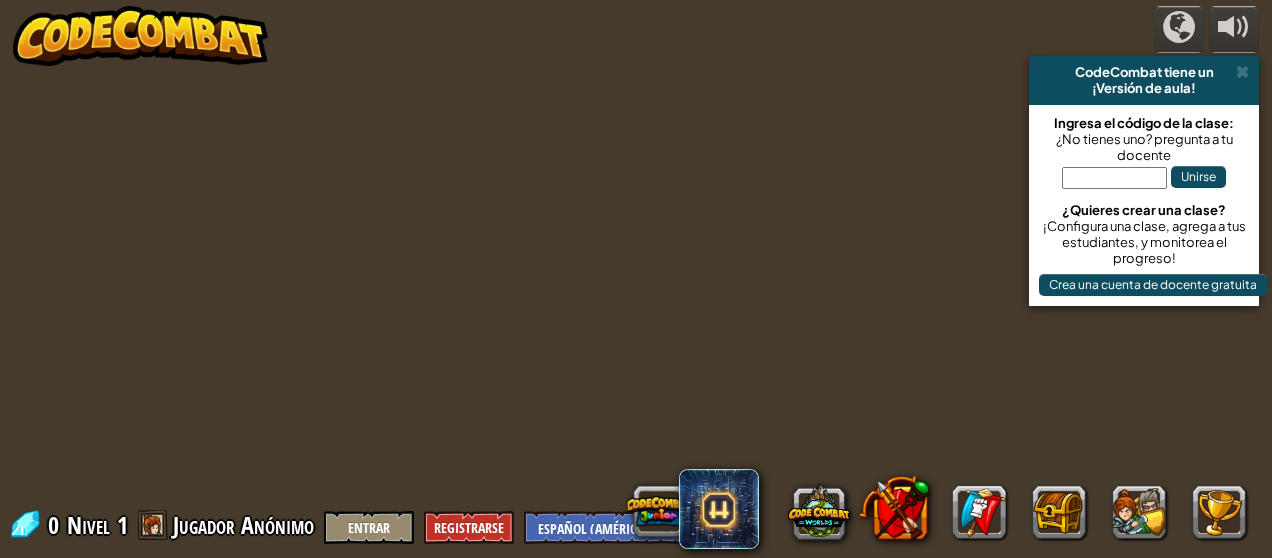 select on "es-419" 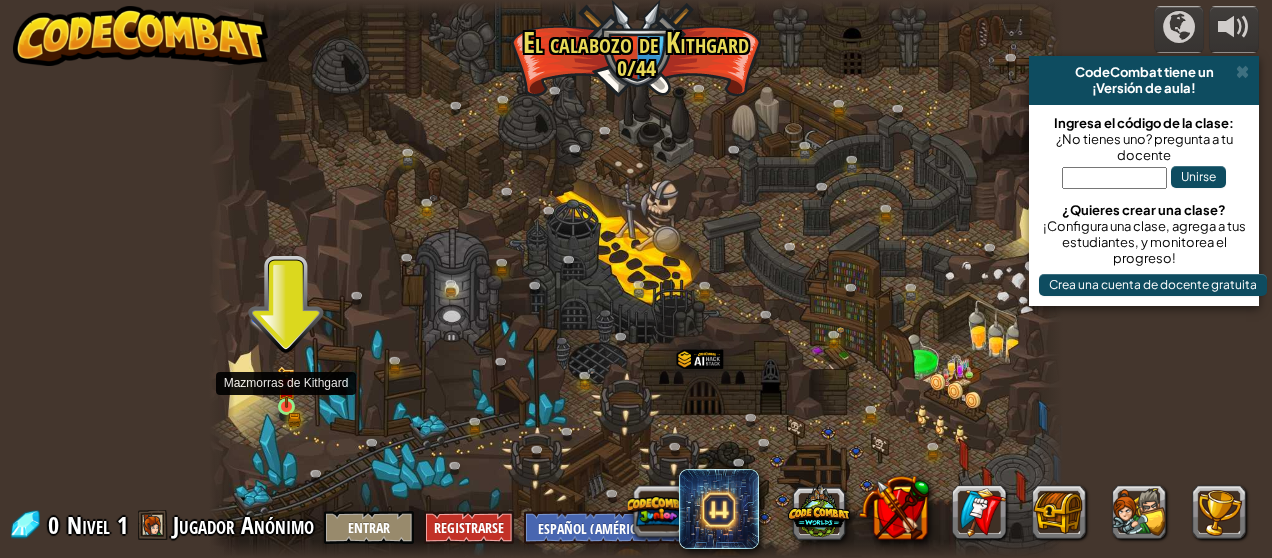 click at bounding box center [286, 387] 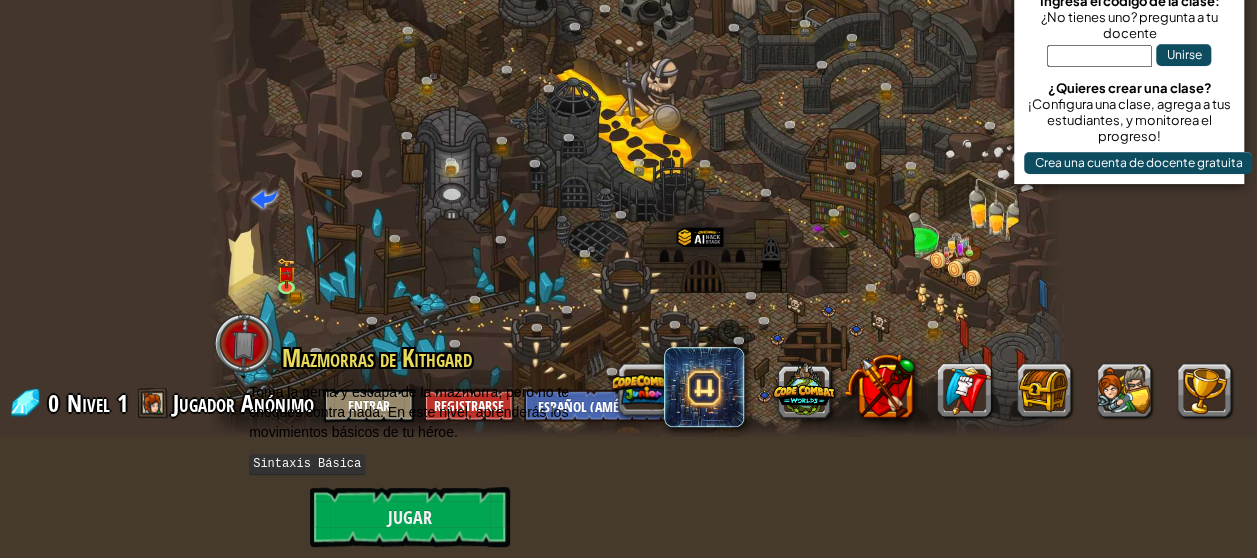 scroll, scrollTop: 130, scrollLeft: 0, axis: vertical 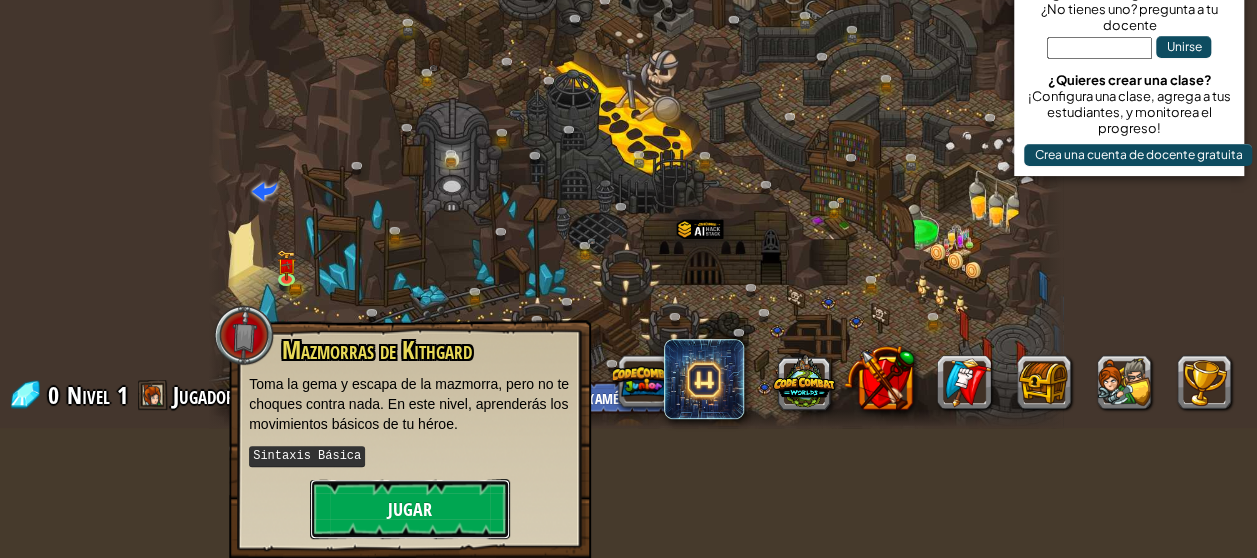click on "Jugar" at bounding box center [410, 509] 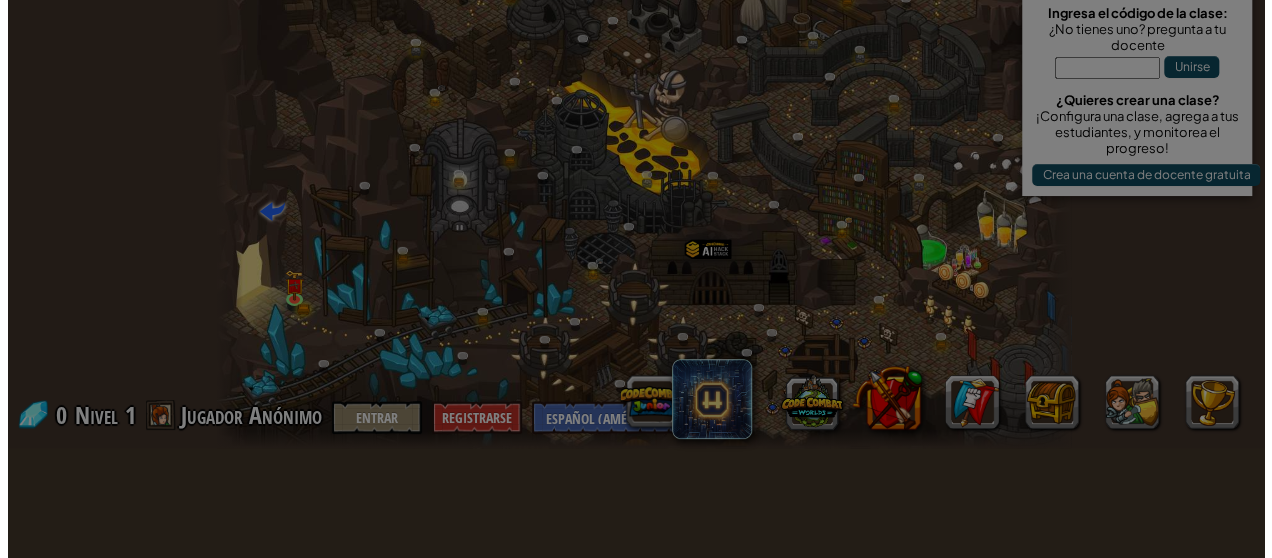 scroll, scrollTop: 110, scrollLeft: 0, axis: vertical 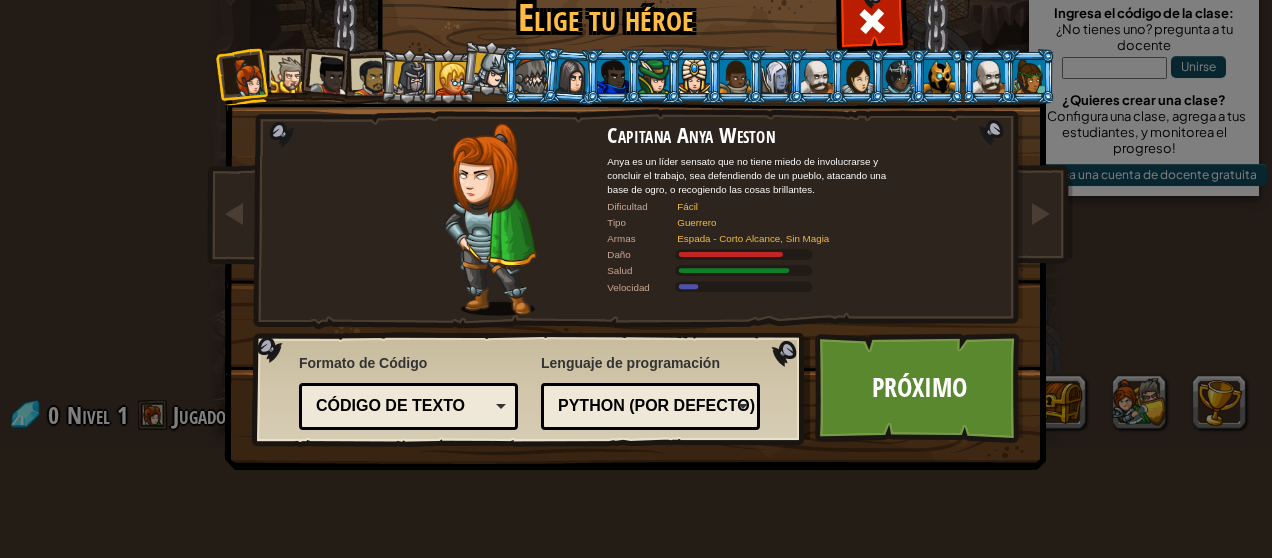 click at bounding box center (289, 75) 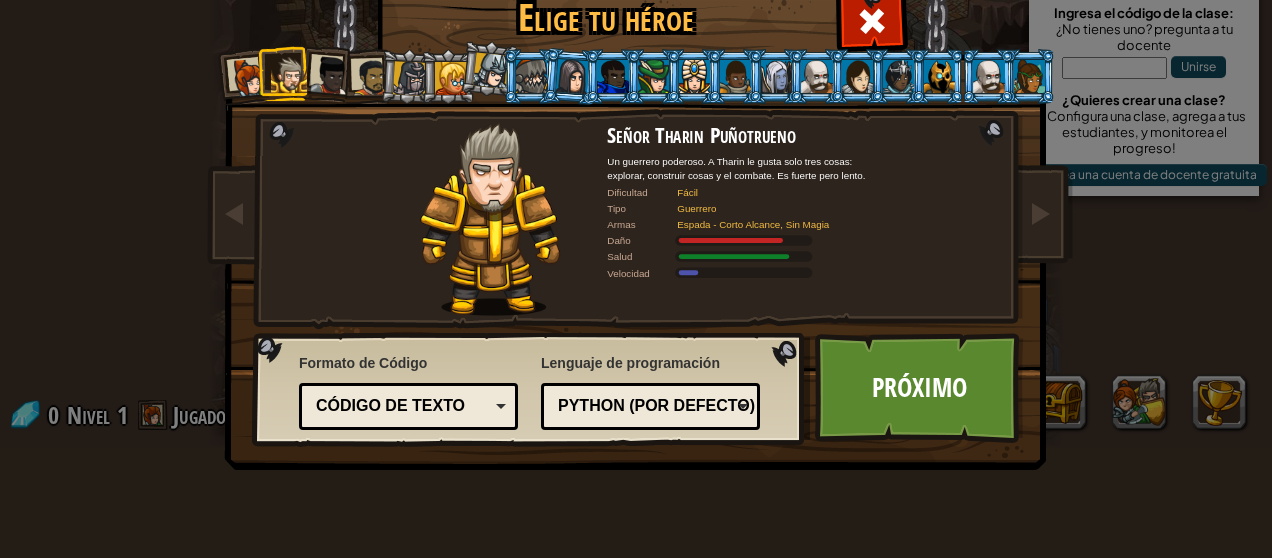 click at bounding box center [249, 78] 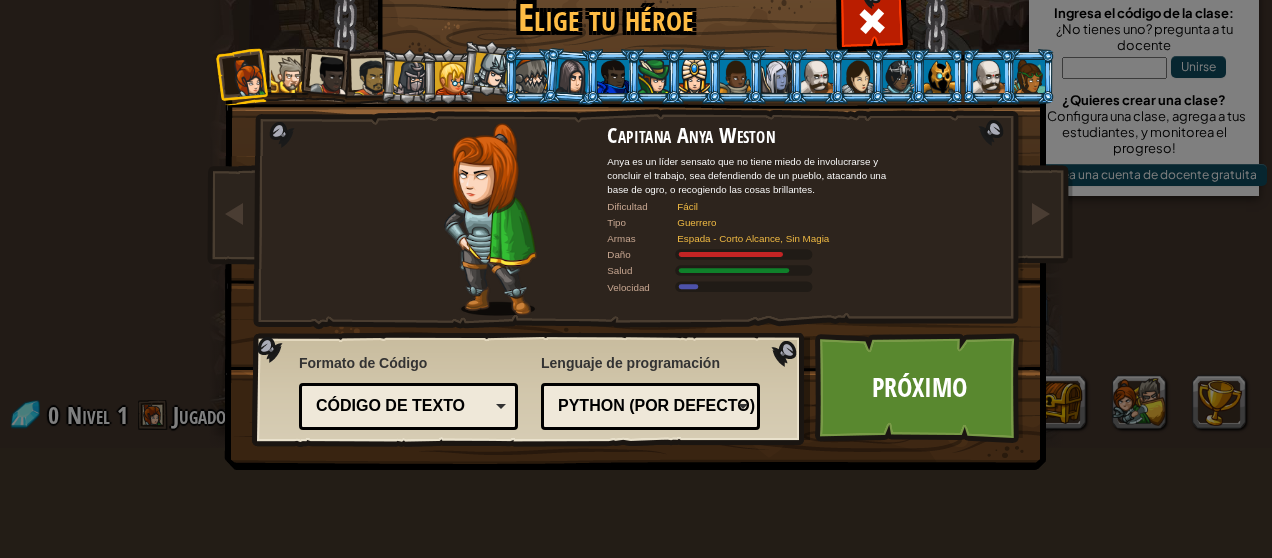 click at bounding box center (289, 75) 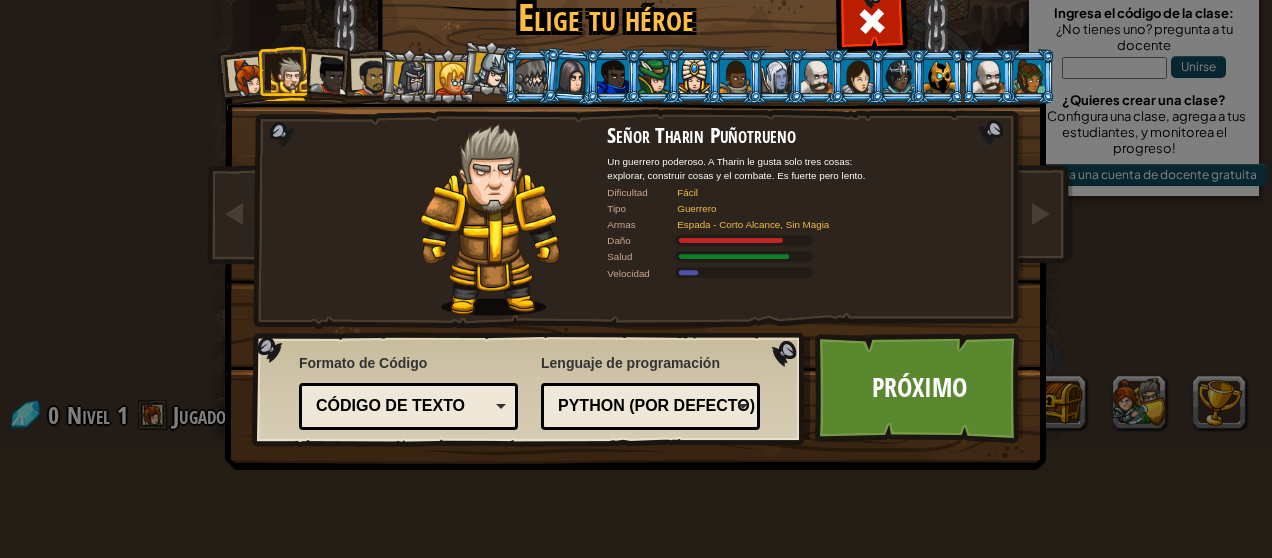 click at bounding box center [249, 78] 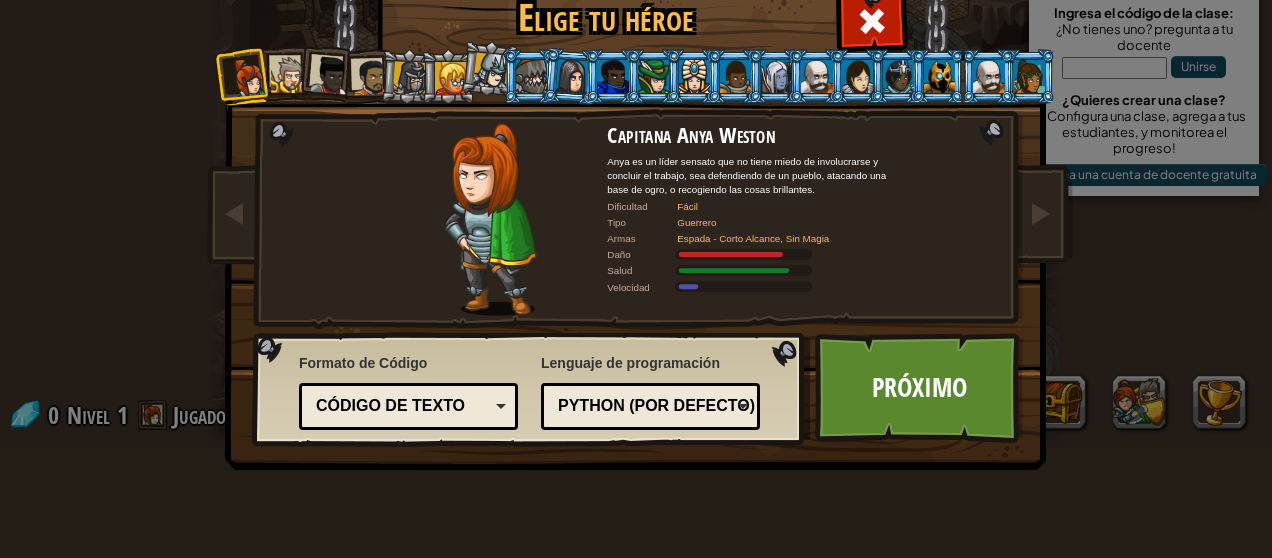 click at bounding box center [370, 77] 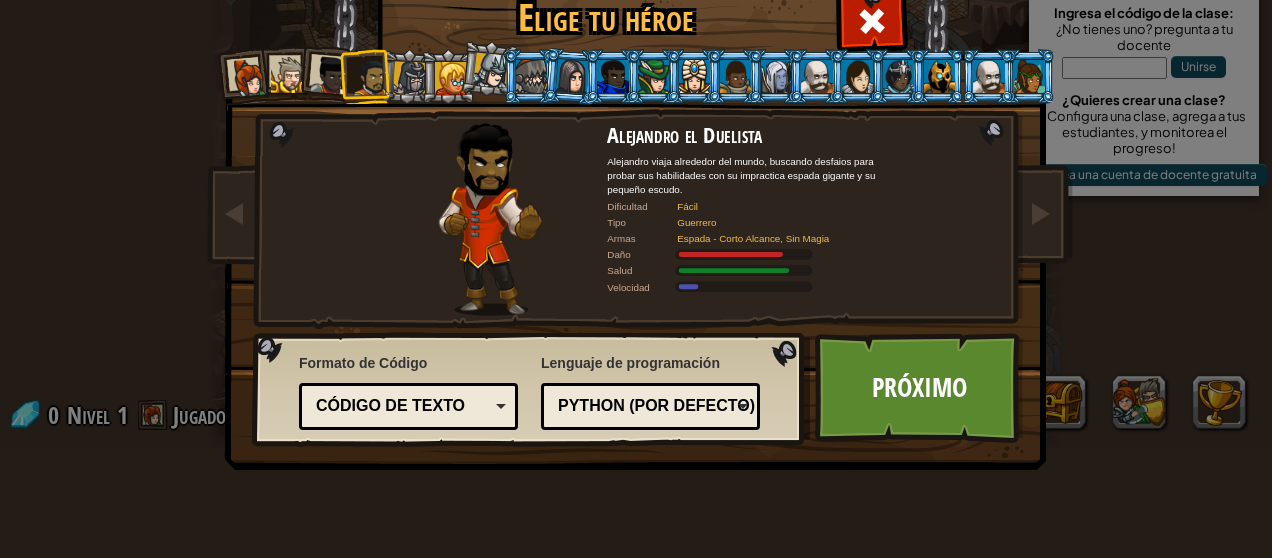 click at bounding box center [531, 76] 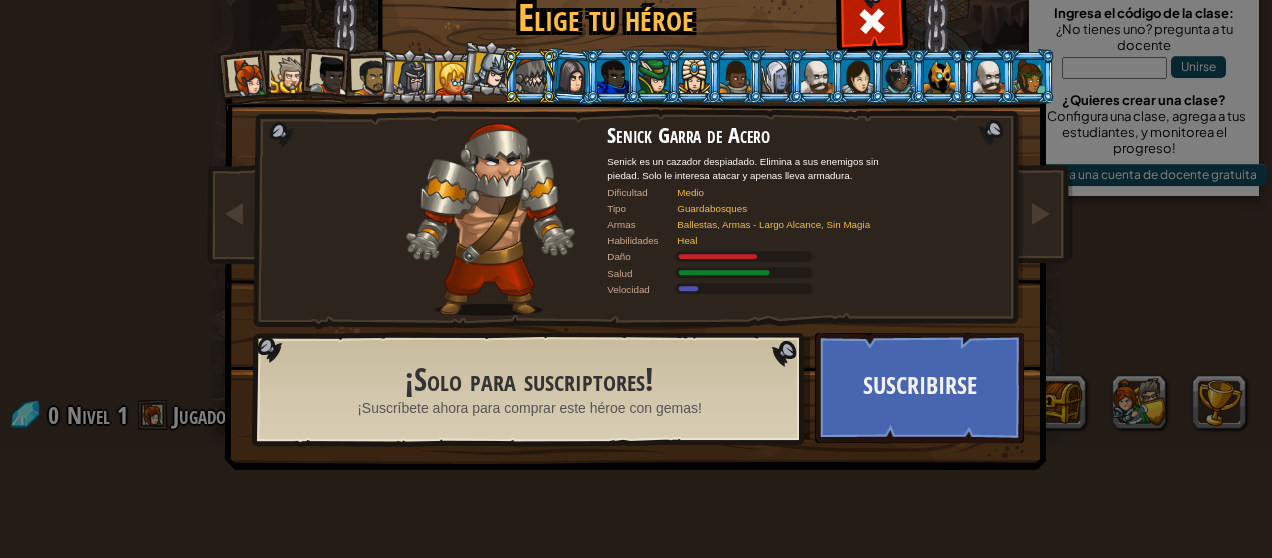 click at bounding box center (492, 71) 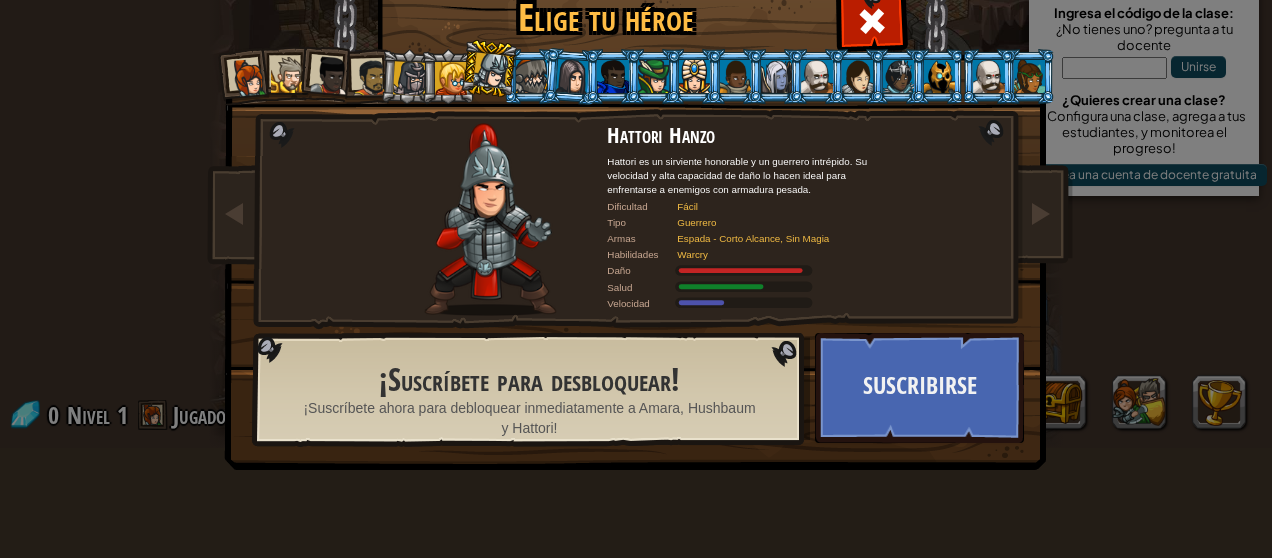 click at bounding box center [370, 77] 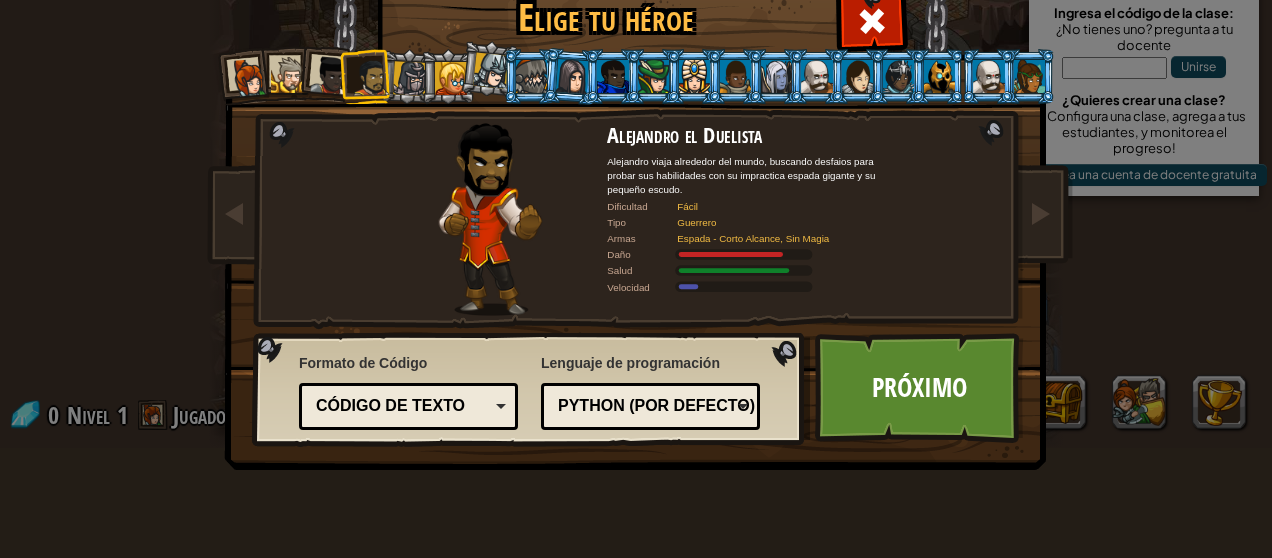 click at bounding box center (330, 76) 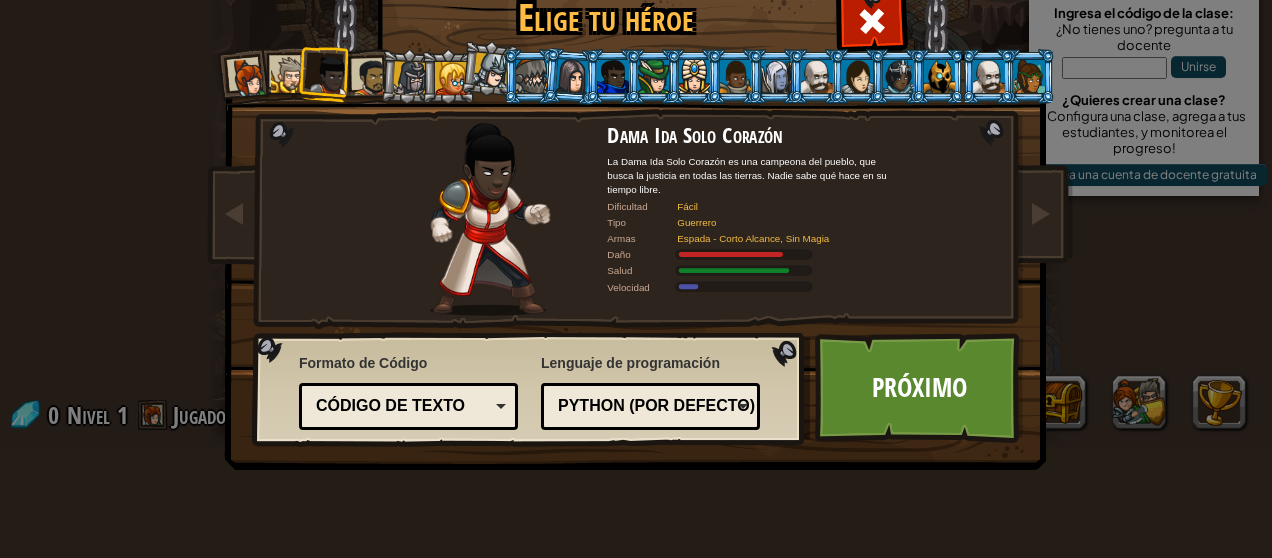 click at bounding box center (289, 75) 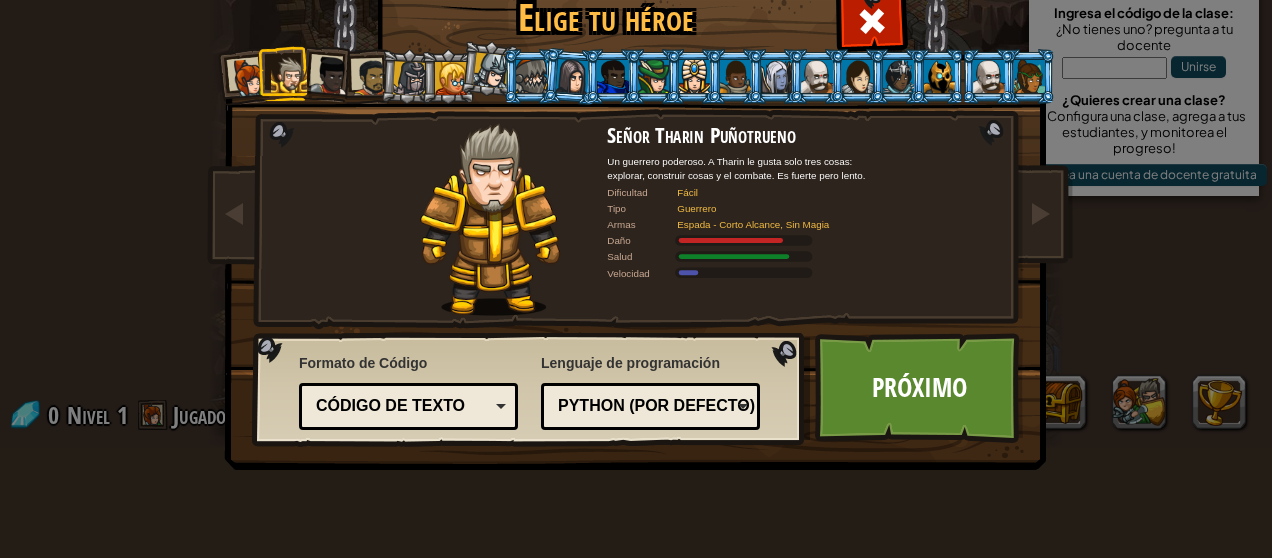 click on "Python (por Defecto)" at bounding box center (644, 406) 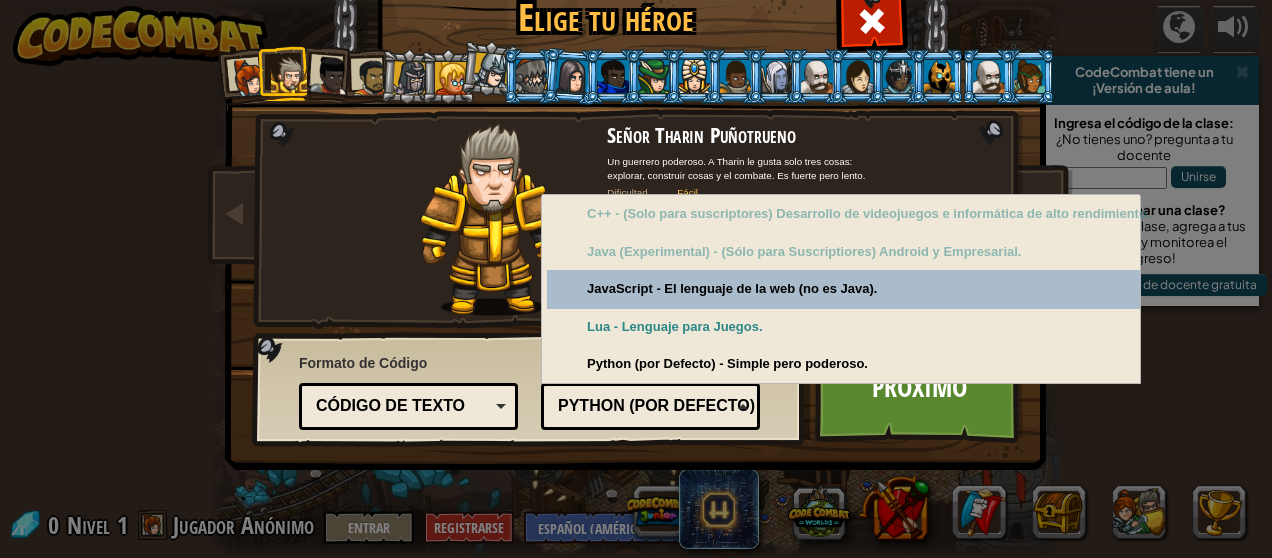 scroll, scrollTop: 0, scrollLeft: 0, axis: both 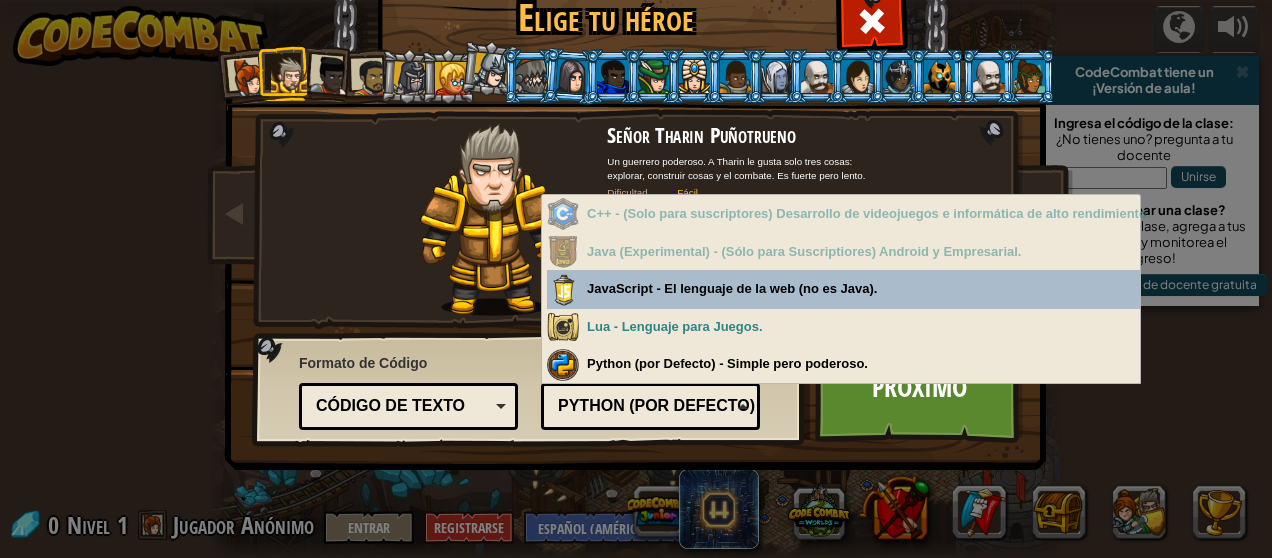 click on "Python (por Defecto)" at bounding box center [644, 406] 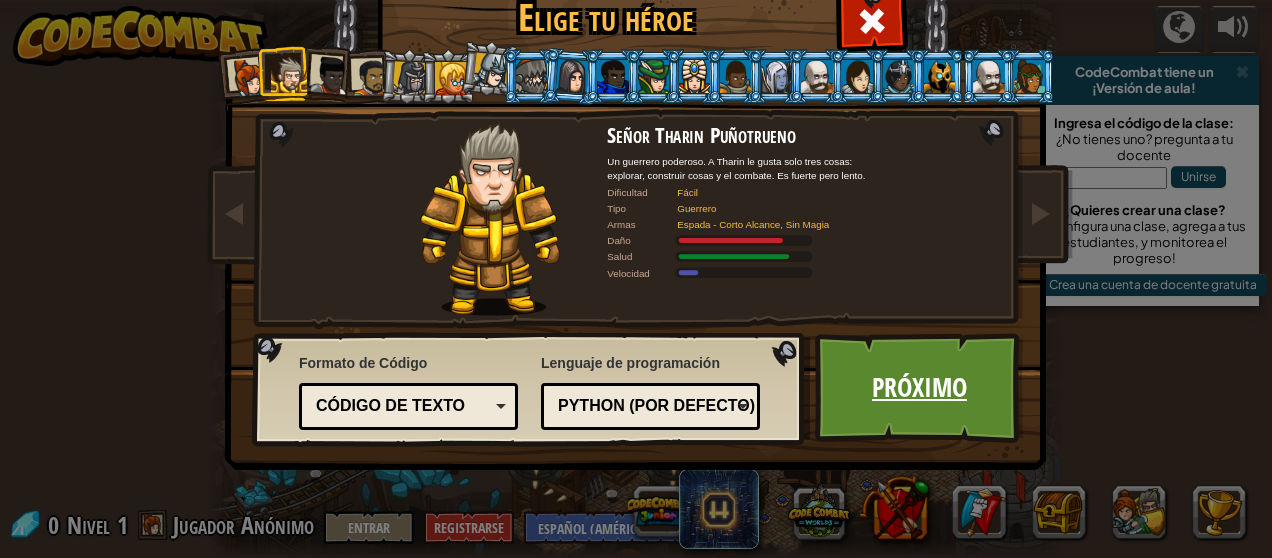 click on "Próximo" at bounding box center (919, 388) 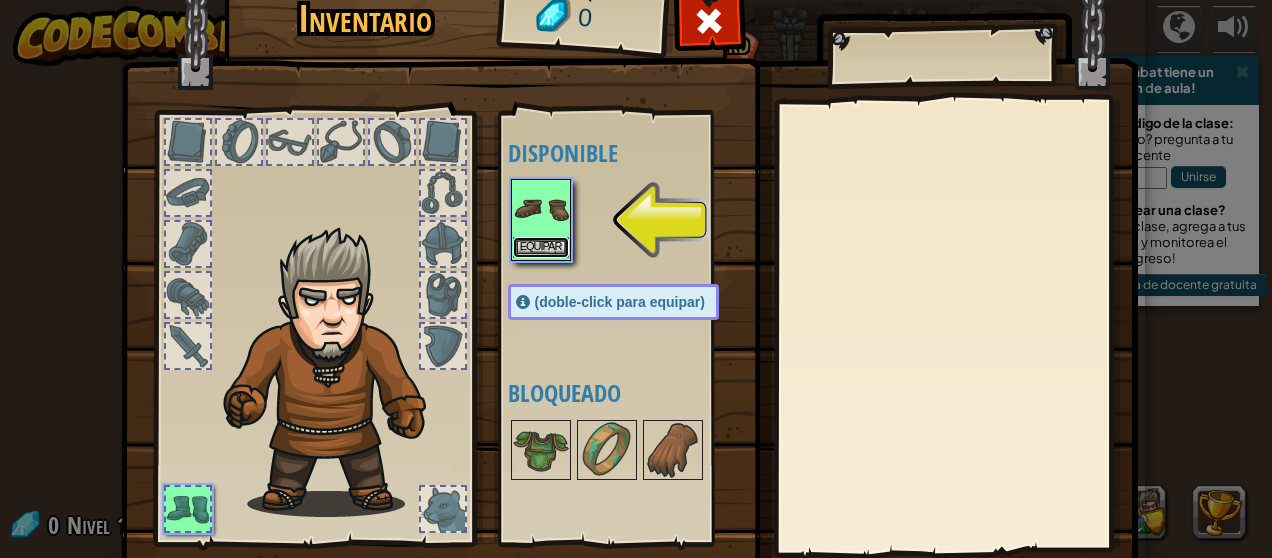 click on "Equipar" at bounding box center [541, 247] 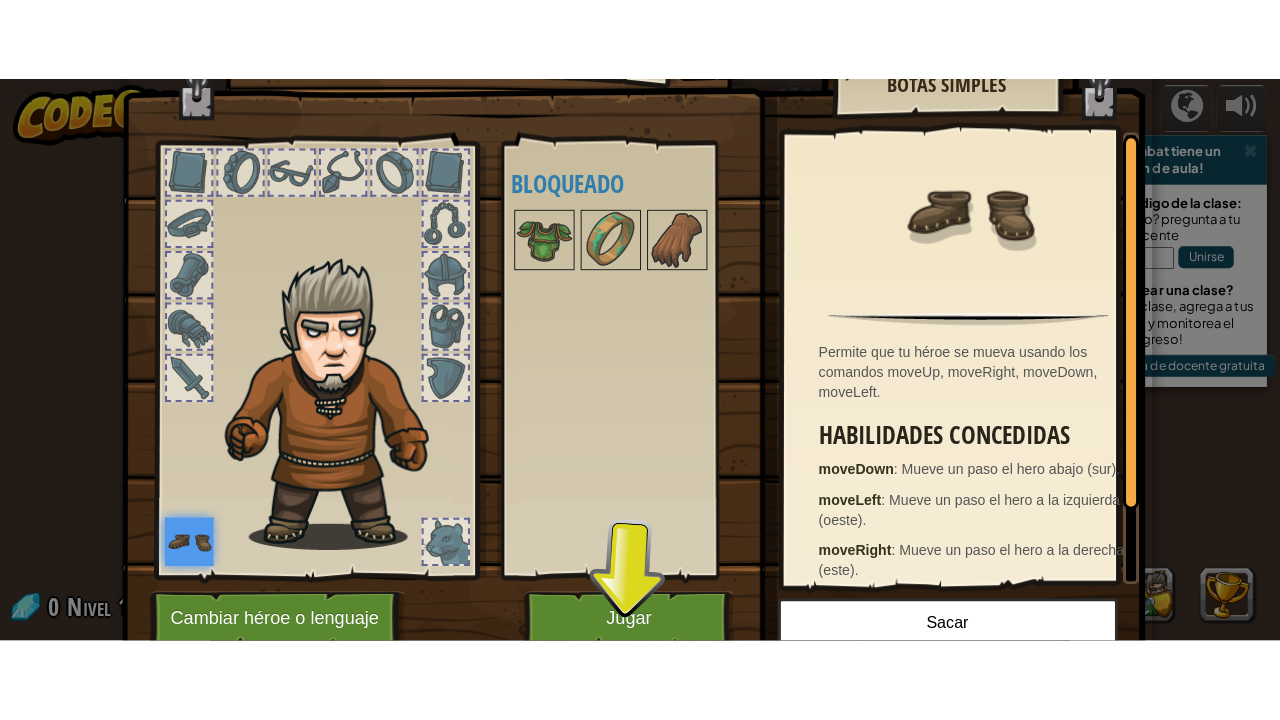 scroll, scrollTop: 132, scrollLeft: 0, axis: vertical 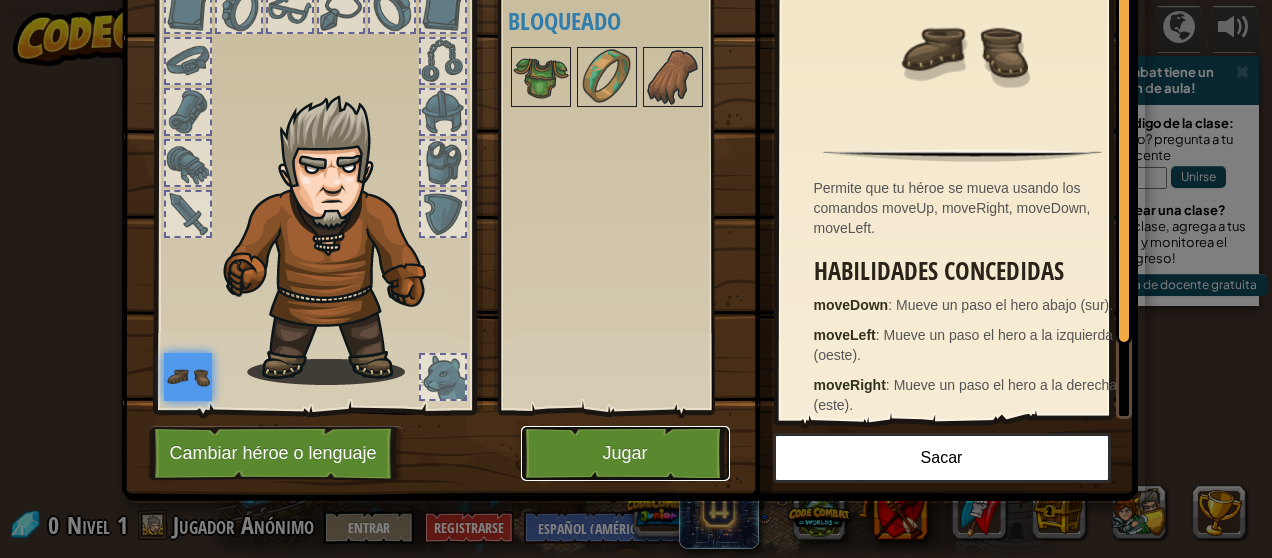 click on "Jugar" at bounding box center [625, 453] 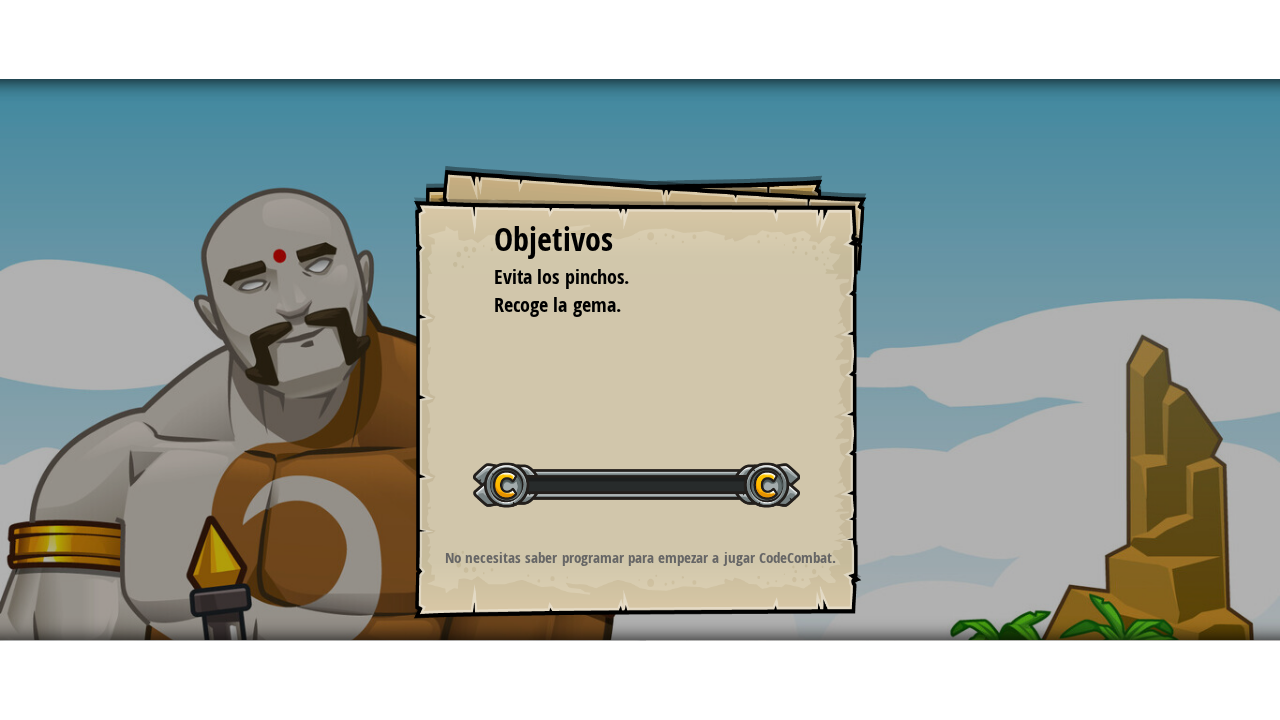 scroll, scrollTop: 0, scrollLeft: 0, axis: both 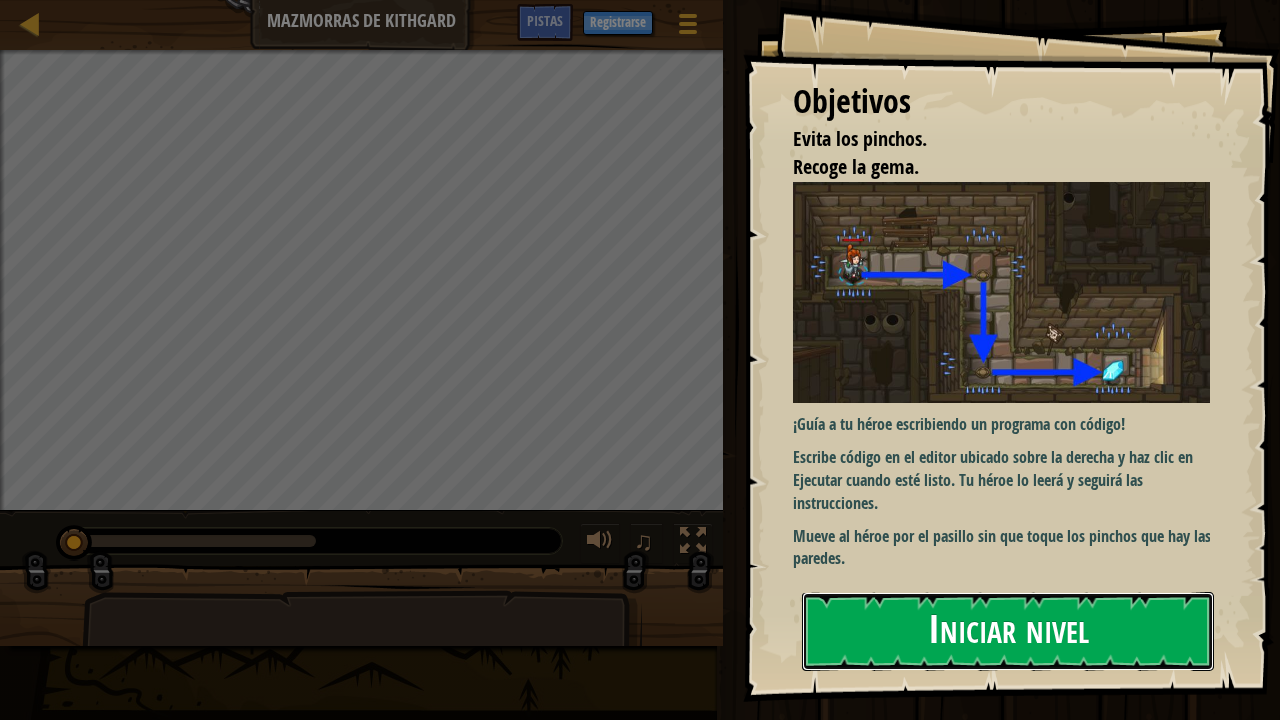 click on "Iniciar nivel" at bounding box center (1008, 631) 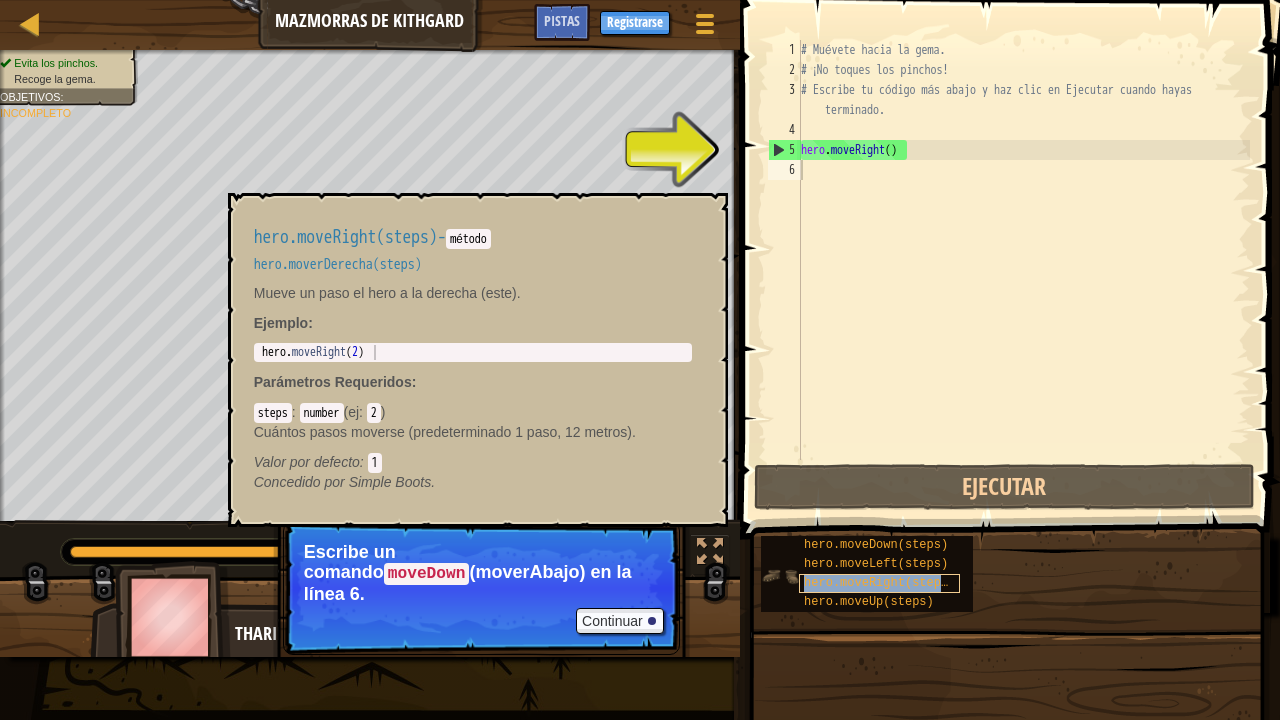 click on "hero.moveRight(steps)" at bounding box center (879, 583) 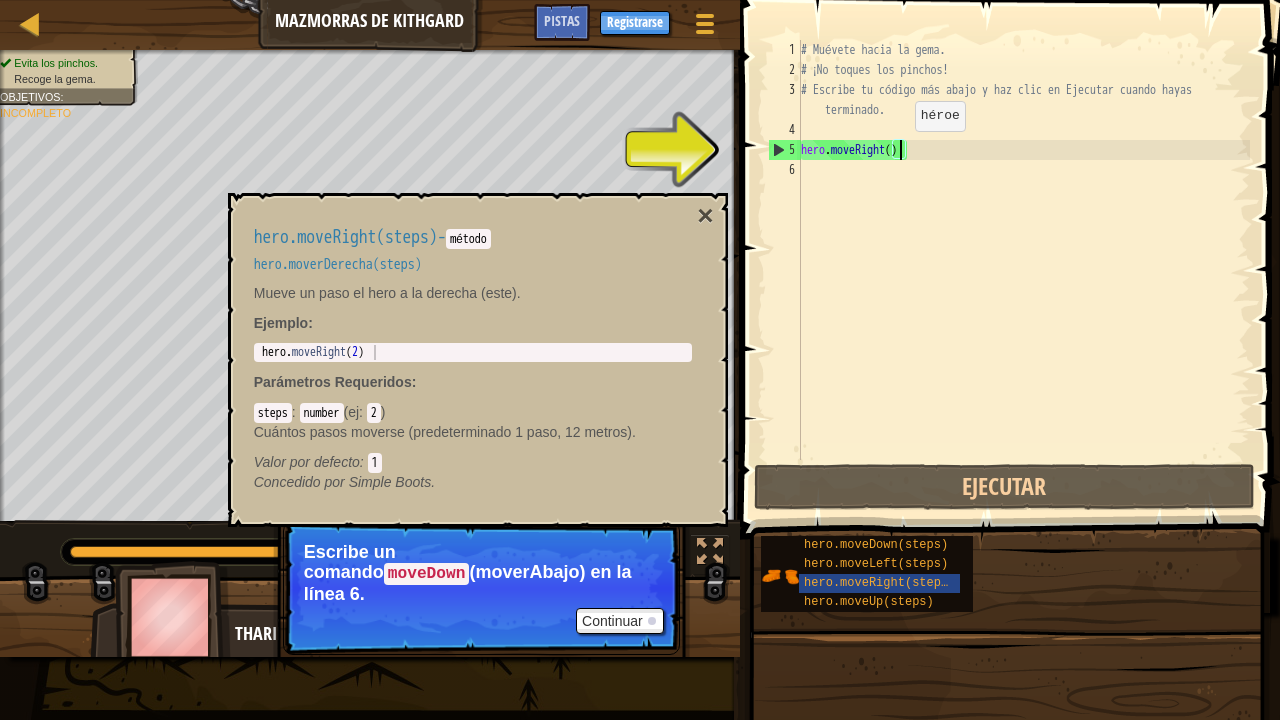 click on "# Muévete hacia la gema. # ¡No toques los pinchos! # Escribe tu código más abajo y haz clic en Ejecutar cuando hayas       terminado. hero . moveRight ( )" at bounding box center (1023, 270) 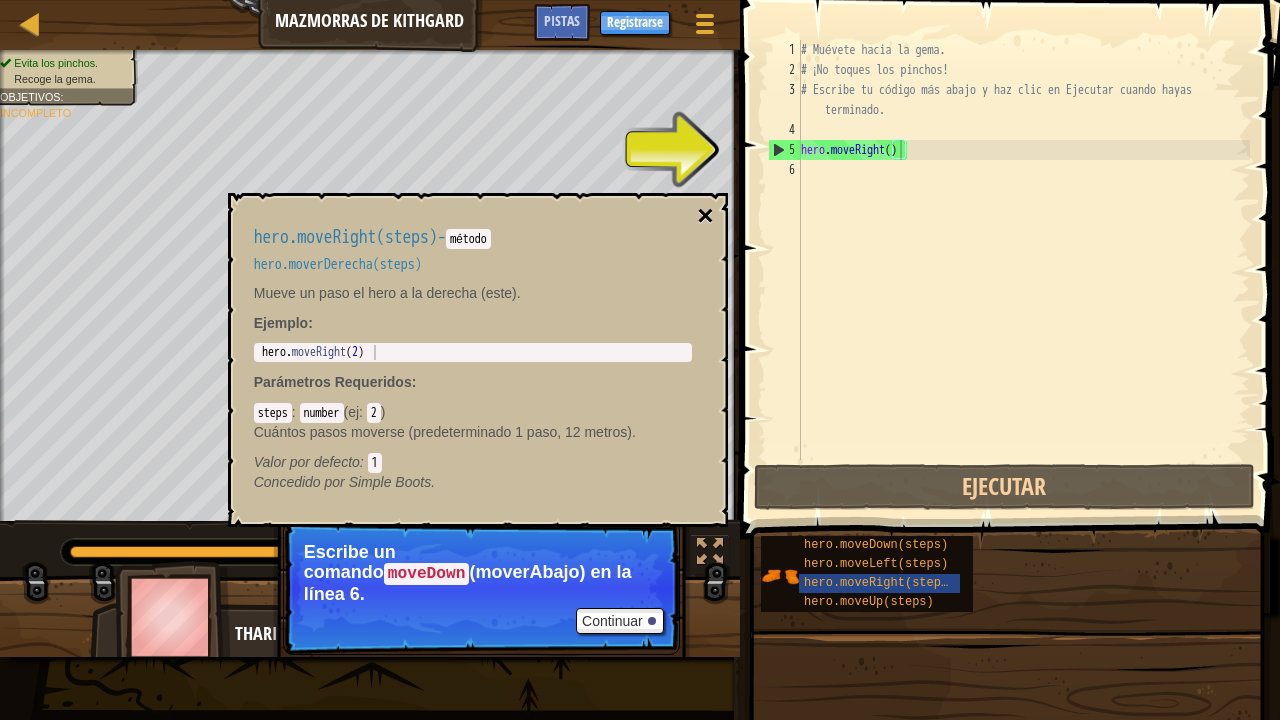 click on "×" at bounding box center [705, 216] 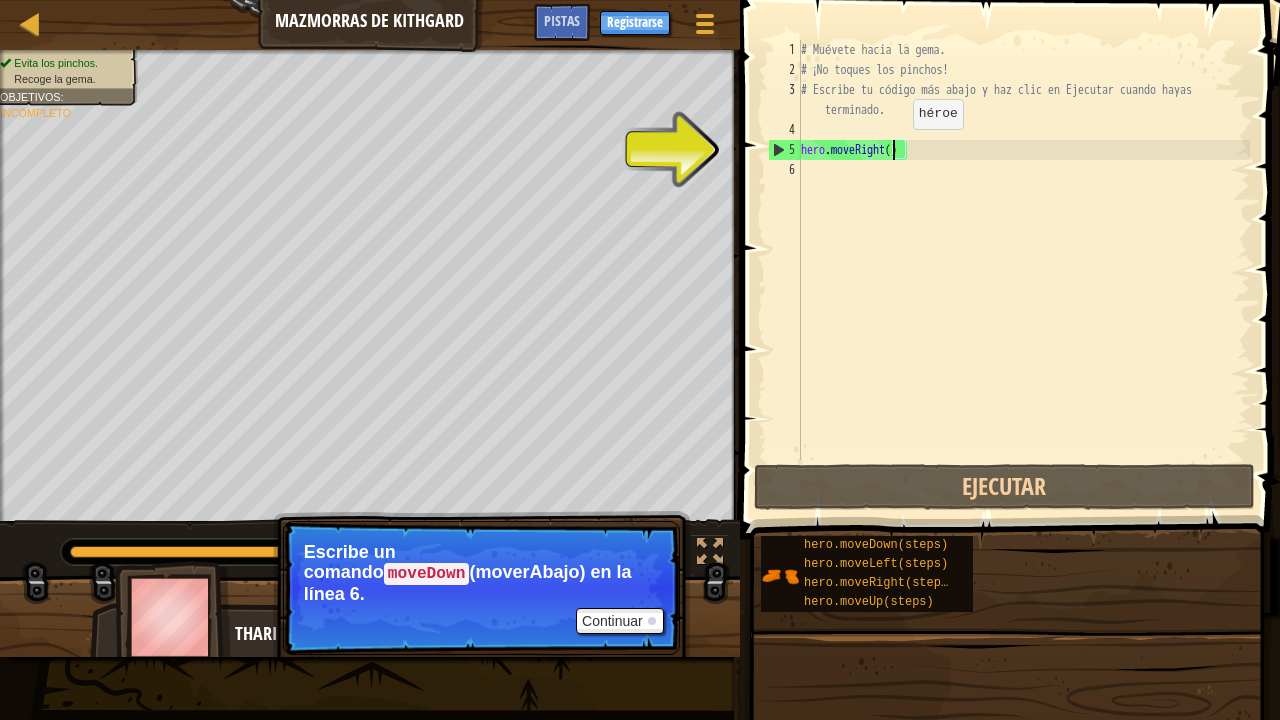 click on "# Muévete hacia la gema. # ¡No toques los pinchos! # Escribe tu código más abajo y haz clic en Ejecutar cuando hayas       terminado. hero . moveRight ( )" at bounding box center (1023, 270) 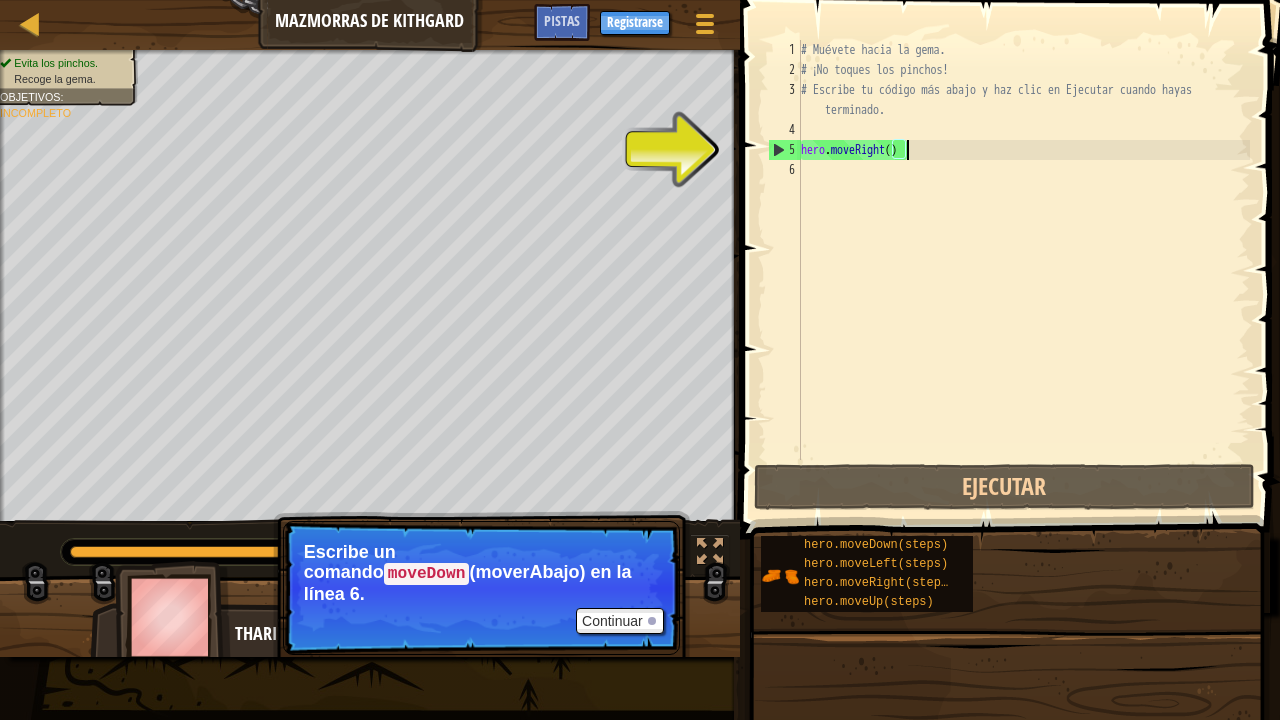 click on "# Muévete hacia la gema. # ¡No toques los pinchos! # Escribe tu código más abajo y haz clic en Ejecutar cuando hayas       terminado. hero . moveRight ( )" at bounding box center (1023, 270) 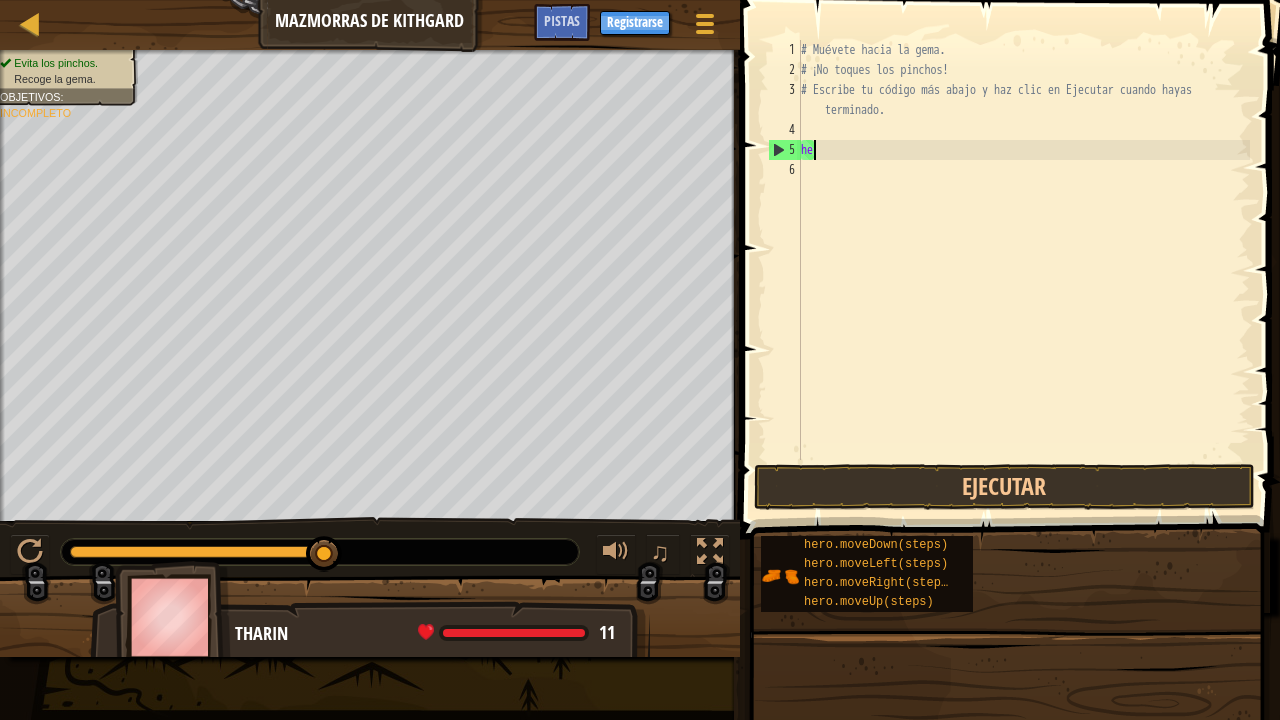 type on "h" 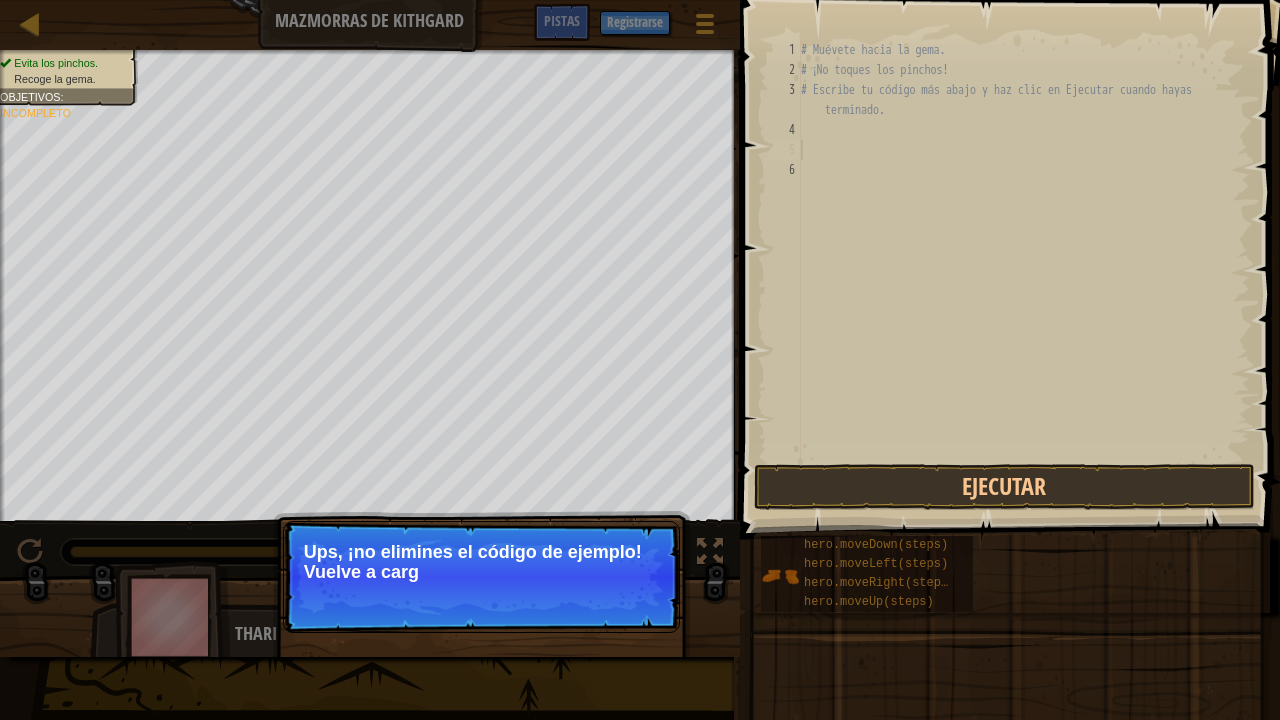 click on "Evita los pinchos. Recoge la gema. Objetivos : Incompleto ♫ [NAME] 11 x: 18 y: 18 No target ↻ Reload Ups, ¡no elimines el código de ejemplo! Vuelve a carg" at bounding box center (640, 353) 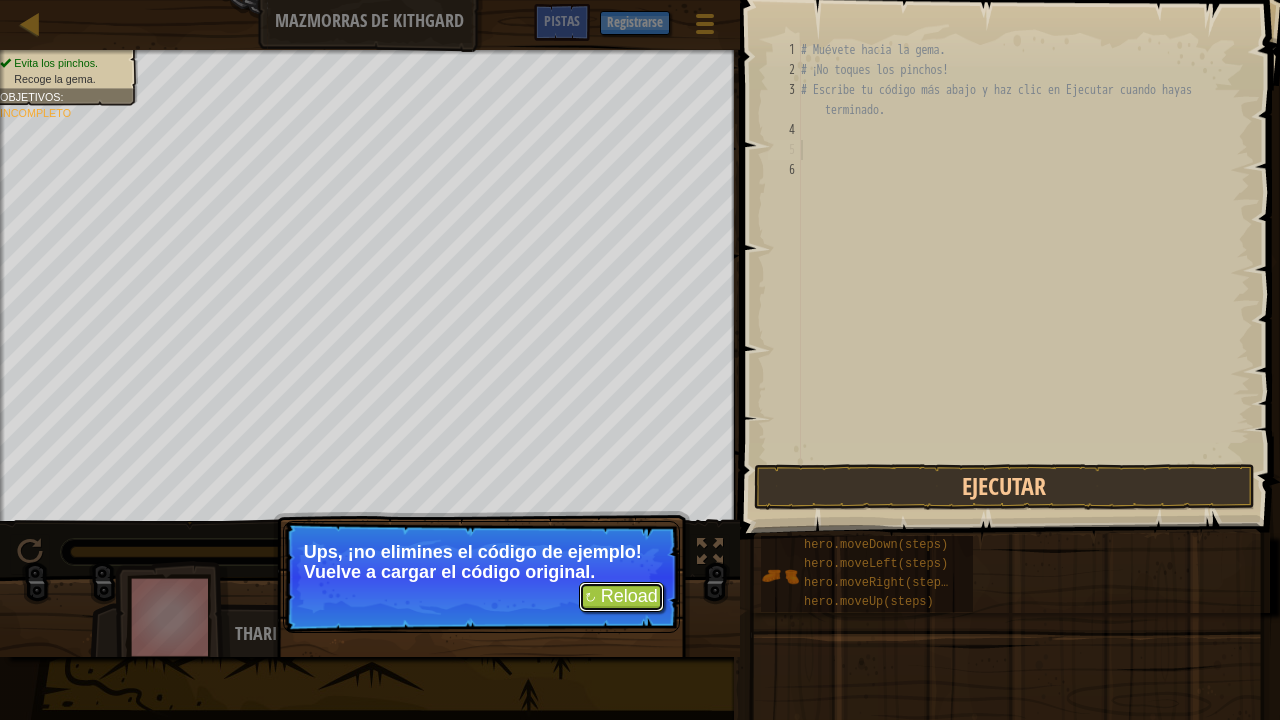 click on "↻ Reload" at bounding box center [621, 597] 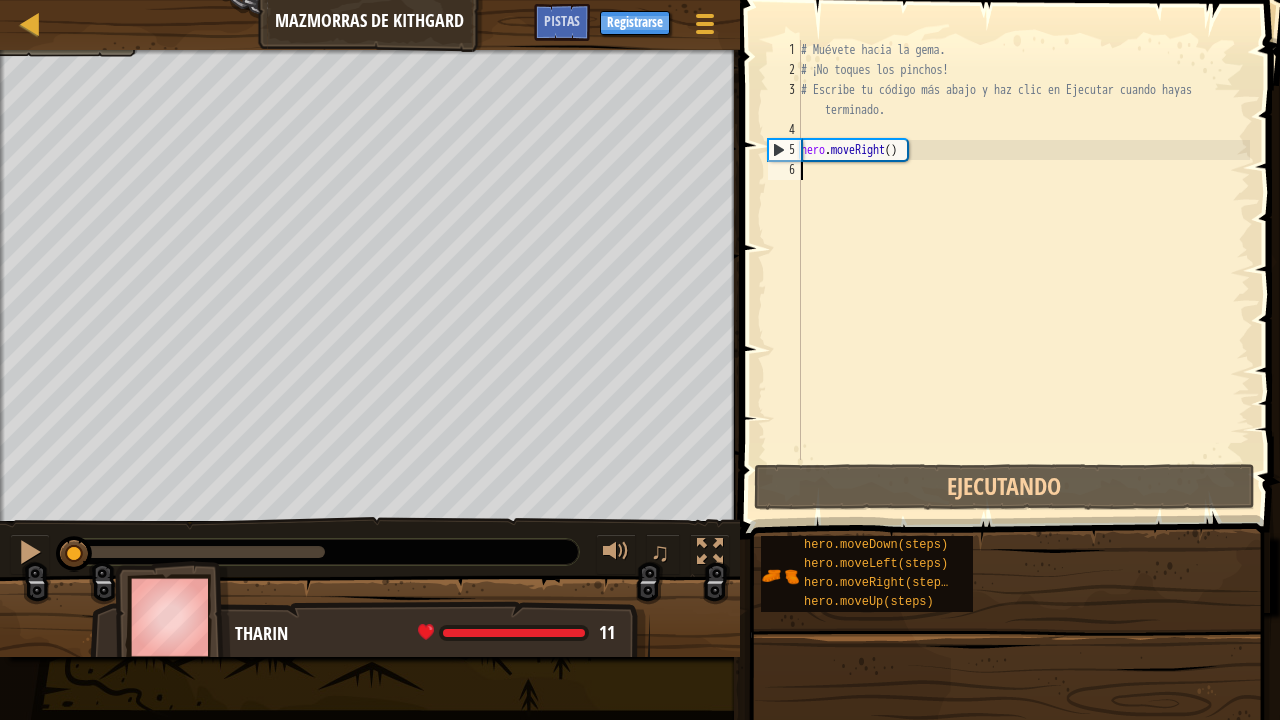scroll, scrollTop: 9, scrollLeft: 0, axis: vertical 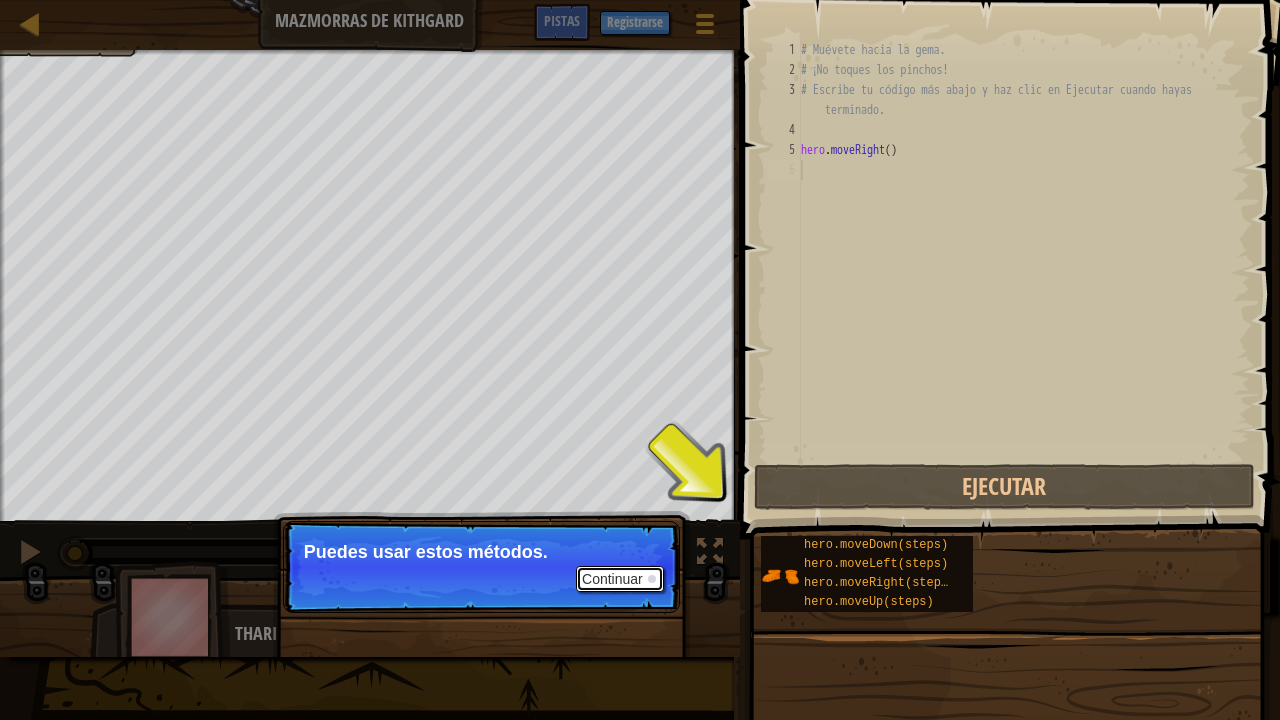 click on "Continuar" at bounding box center [620, 579] 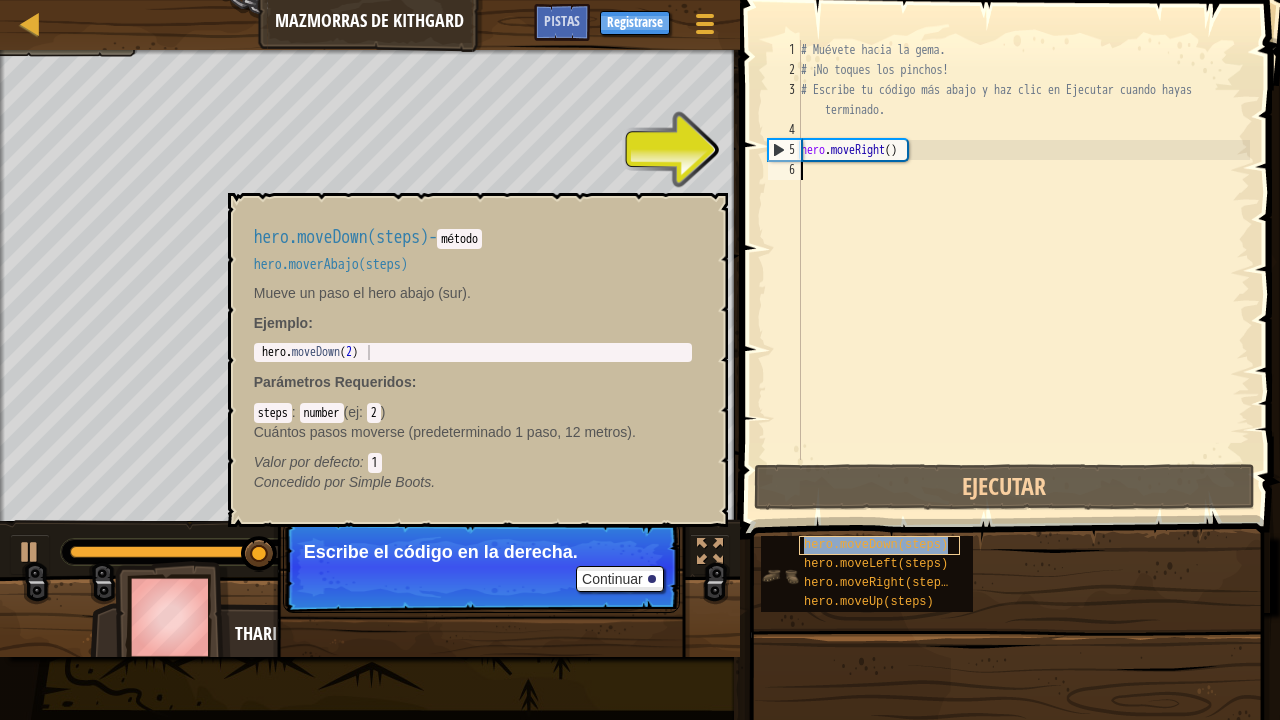 click on "hero.moveDown(steps)" at bounding box center [876, 545] 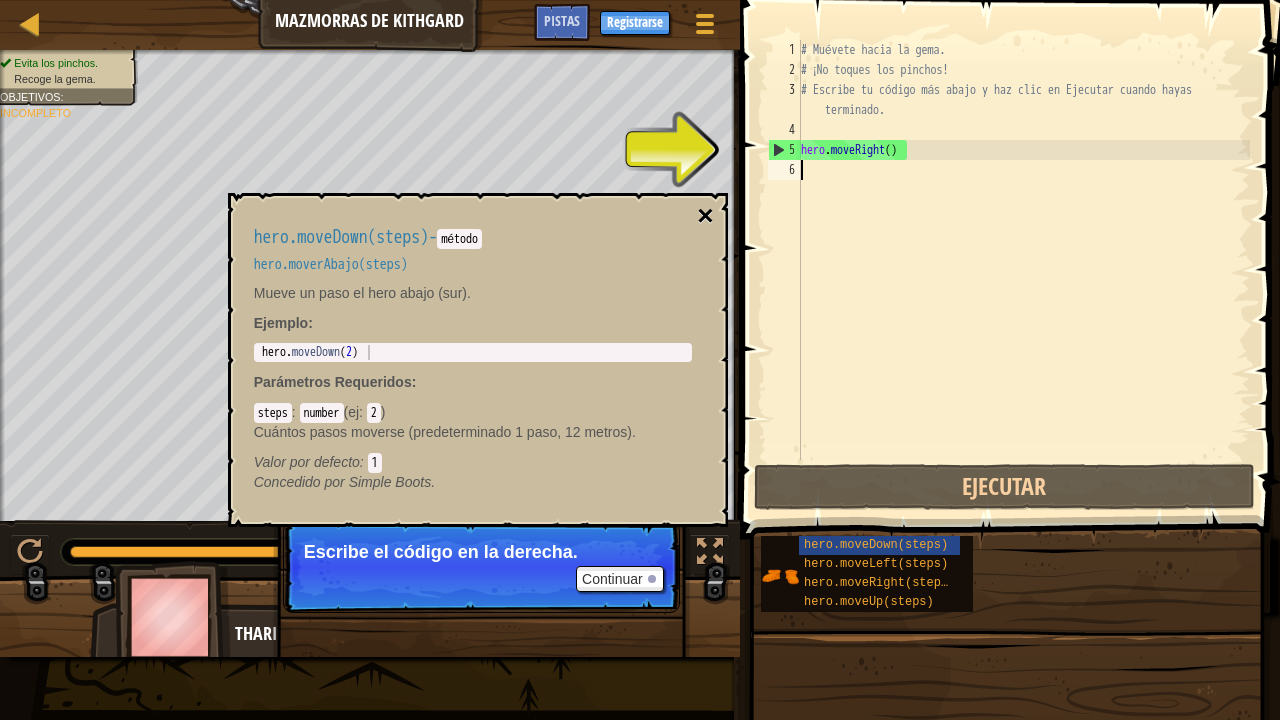 click on "×" at bounding box center [705, 216] 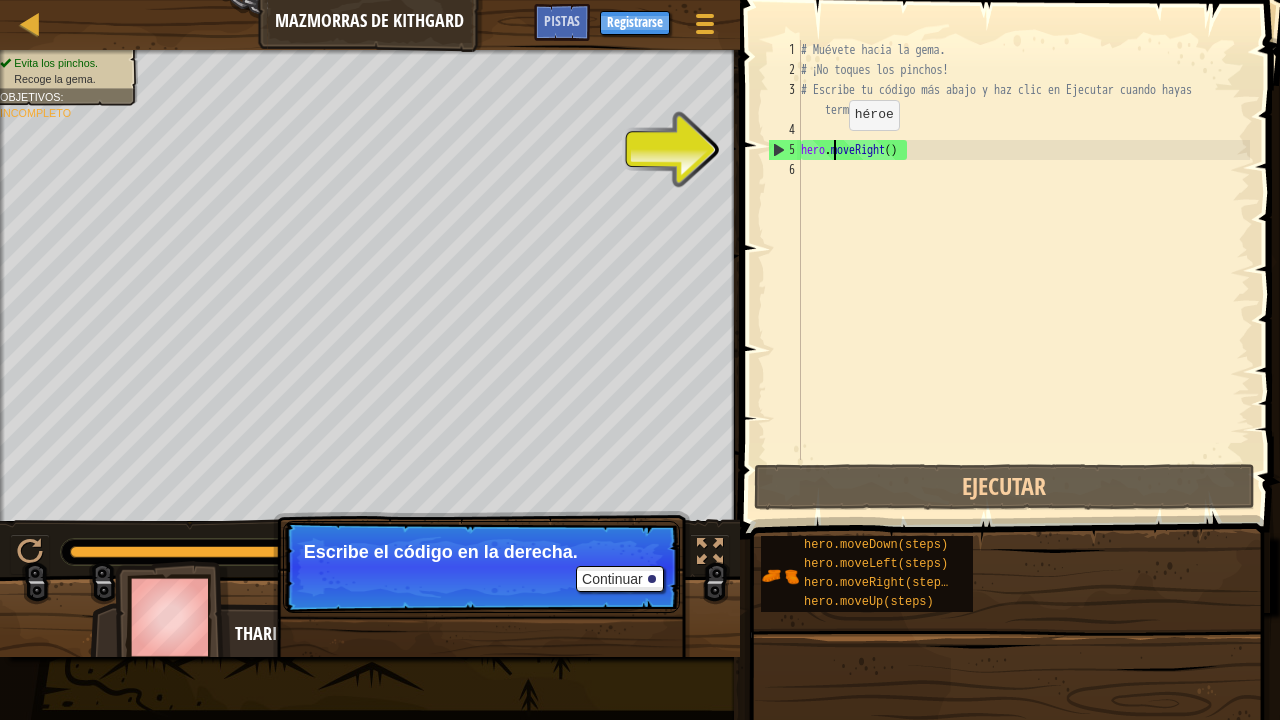 click on "# Muévete hacia la gema. # ¡No toques los pinchos! # Escribe tu código más abajo y haz clic en Ejecutar cuando hayas       terminado. hero . moveRight ( )" at bounding box center (1023, 270) 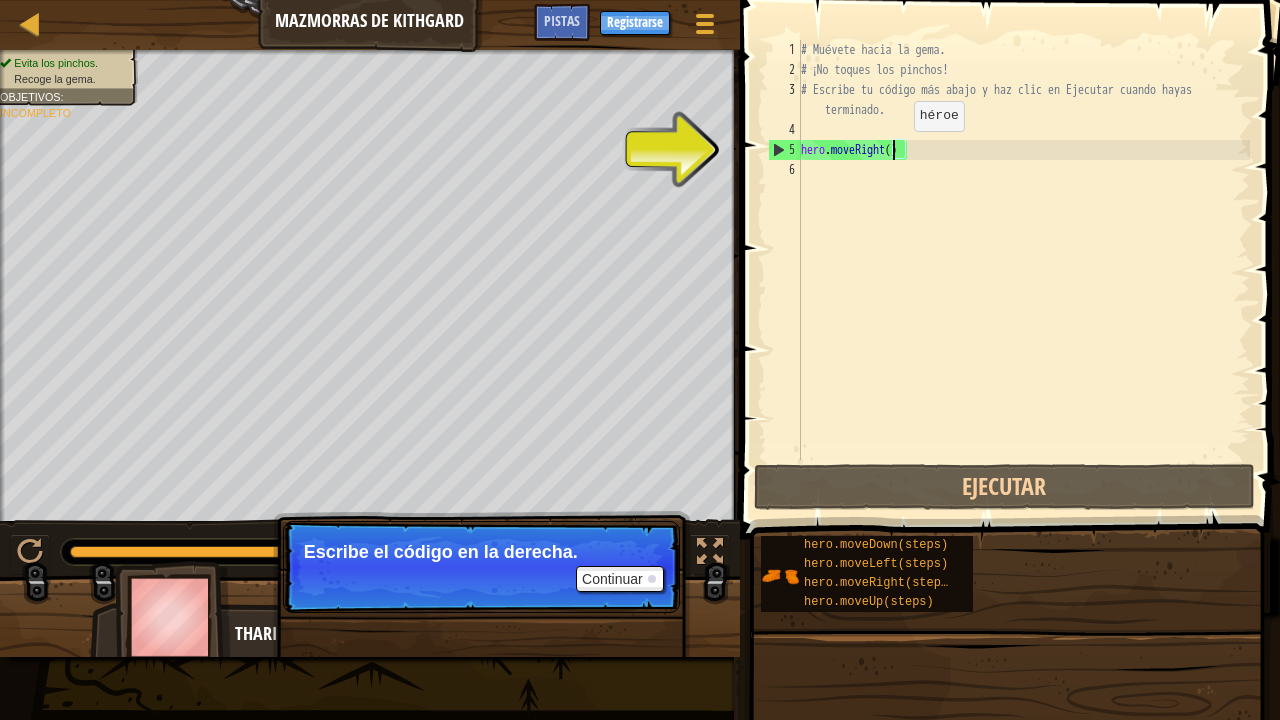 click on "# Muévete hacia la gema. # ¡No toques los pinchos! # Escribe tu código más abajo y haz clic en Ejecutar cuando hayas       terminado. hero . moveRight ( )" at bounding box center (1023, 270) 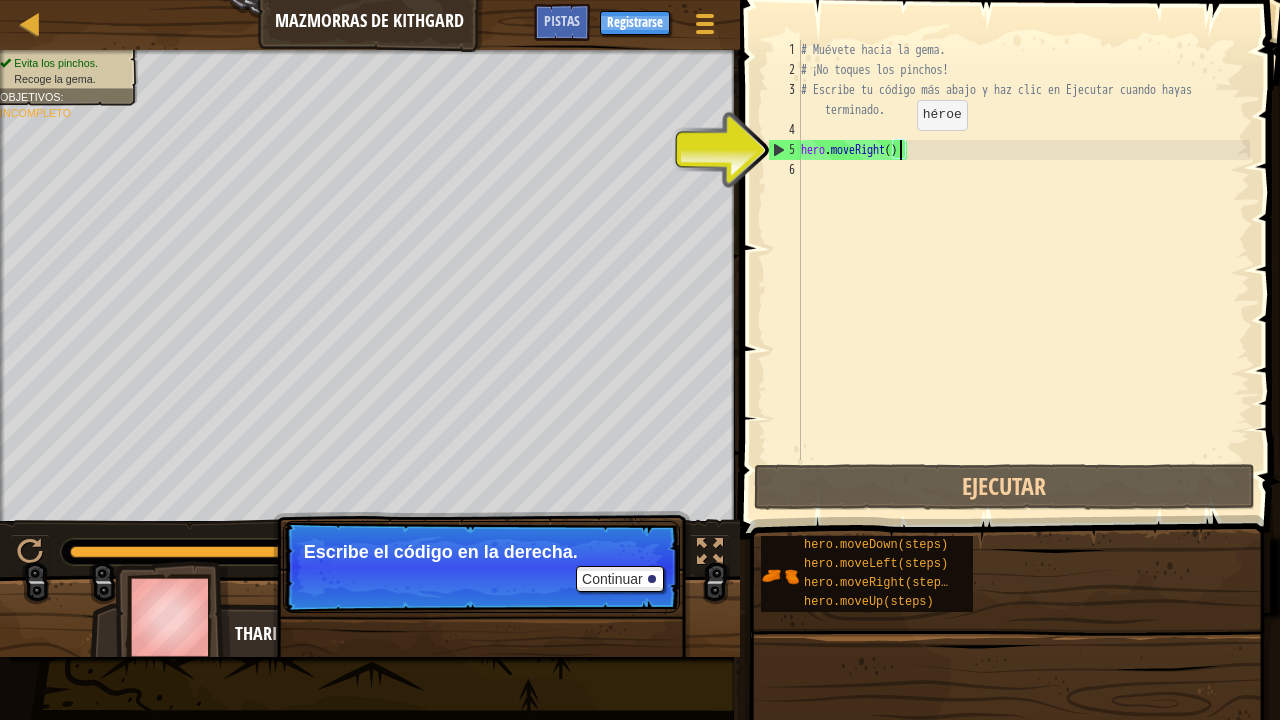 click on "# Muévete hacia la gema. # ¡No toques los pinchos! # Escribe tu código más abajo y haz clic en Ejecutar cuando hayas       terminado. hero . moveRight ( )" at bounding box center (1023, 270) 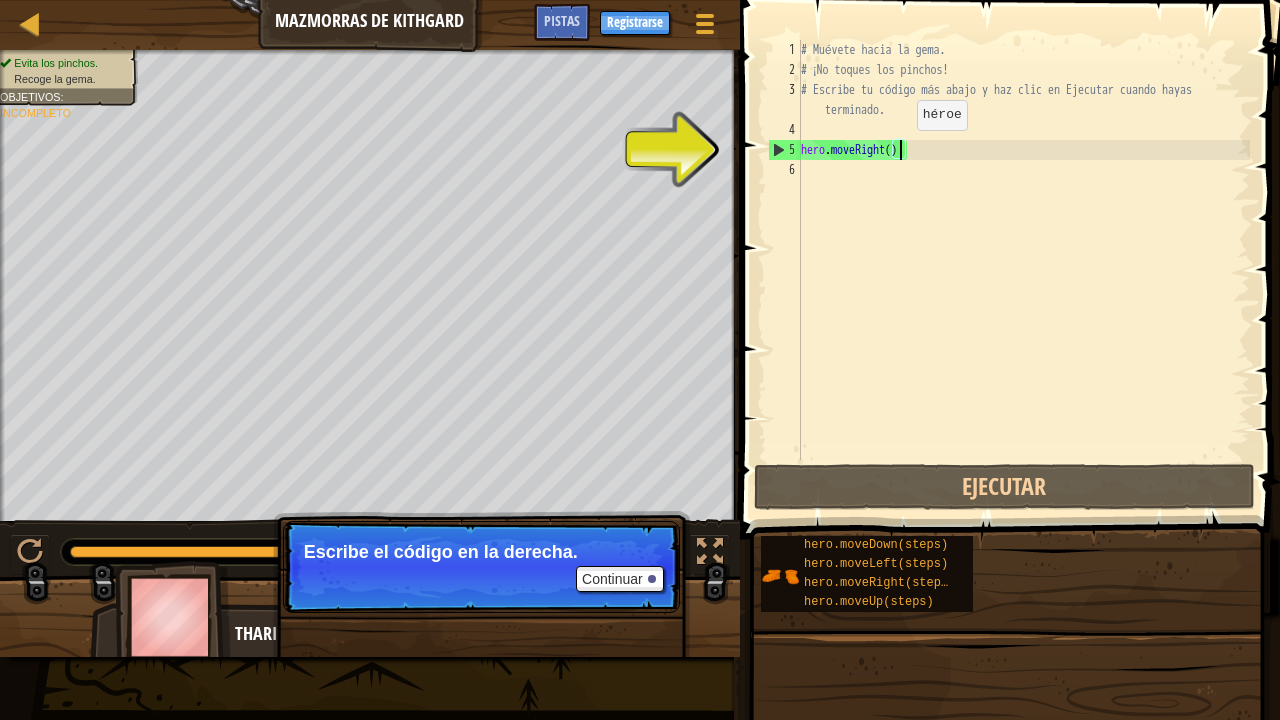 scroll, scrollTop: 9, scrollLeft: 8, axis: both 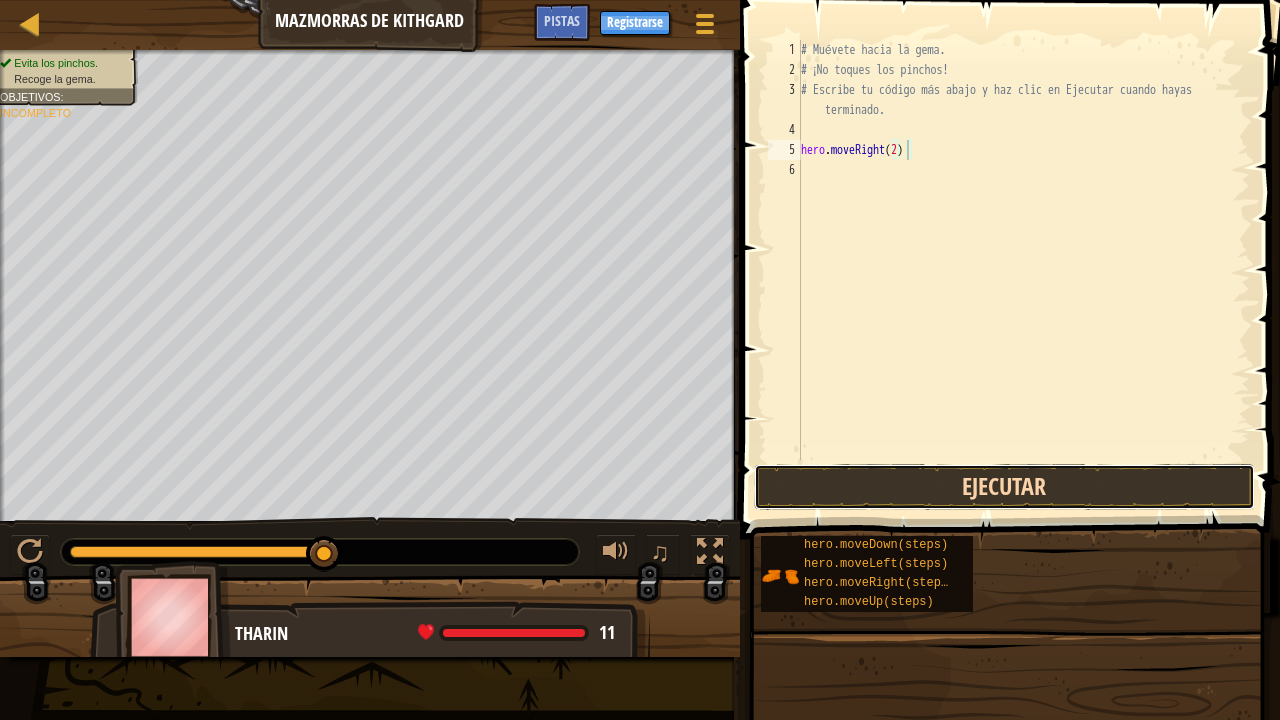 click on "Ejecutar" at bounding box center [1004, 487] 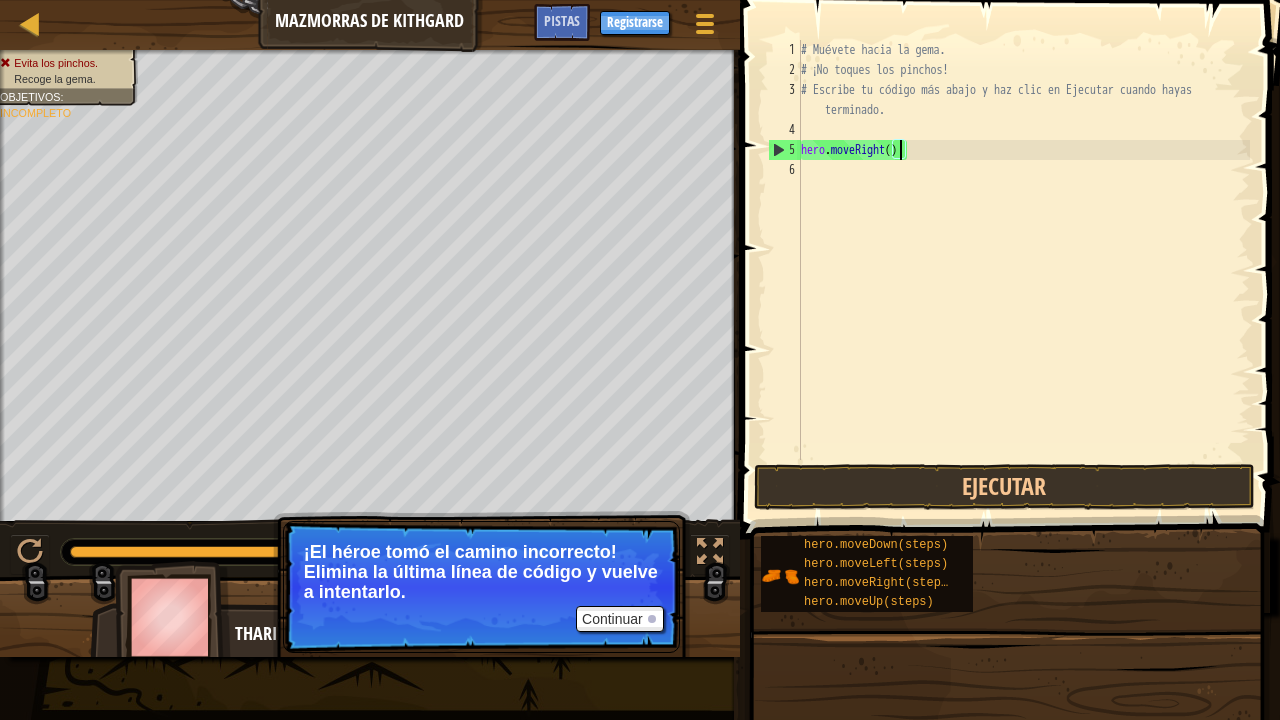 type on "hero.moveRight(1)" 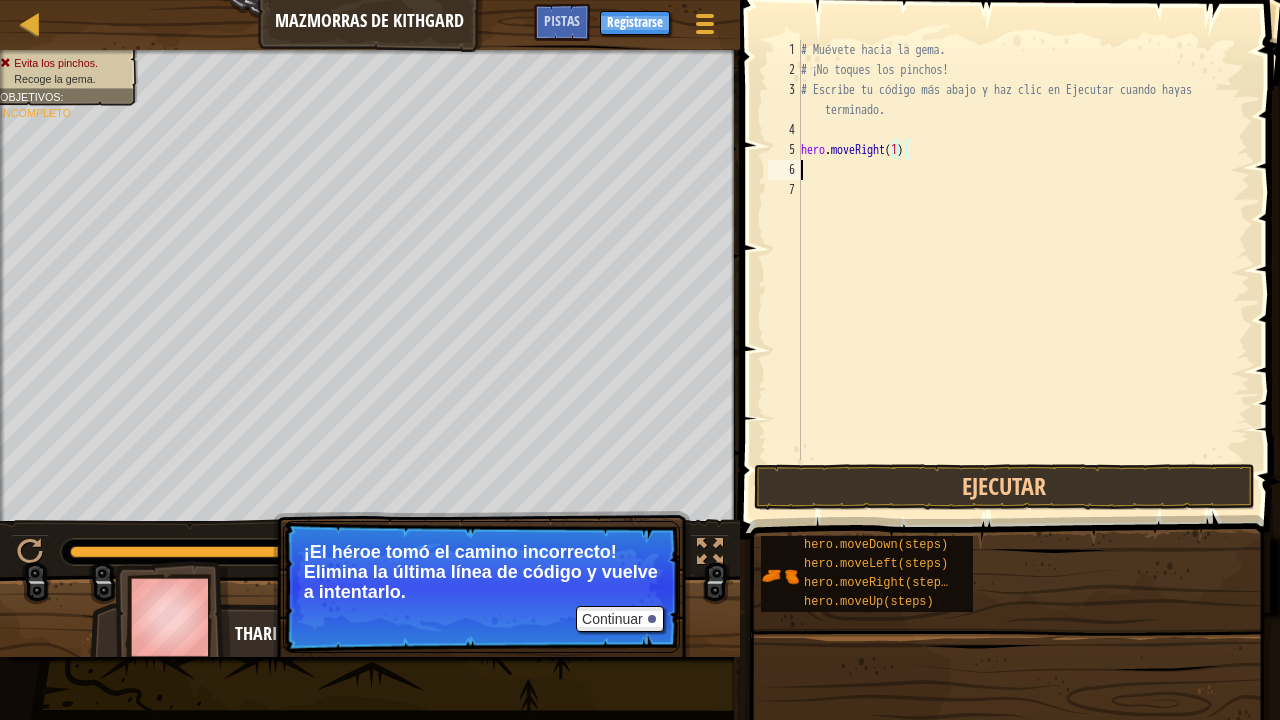 scroll, scrollTop: 9, scrollLeft: 0, axis: vertical 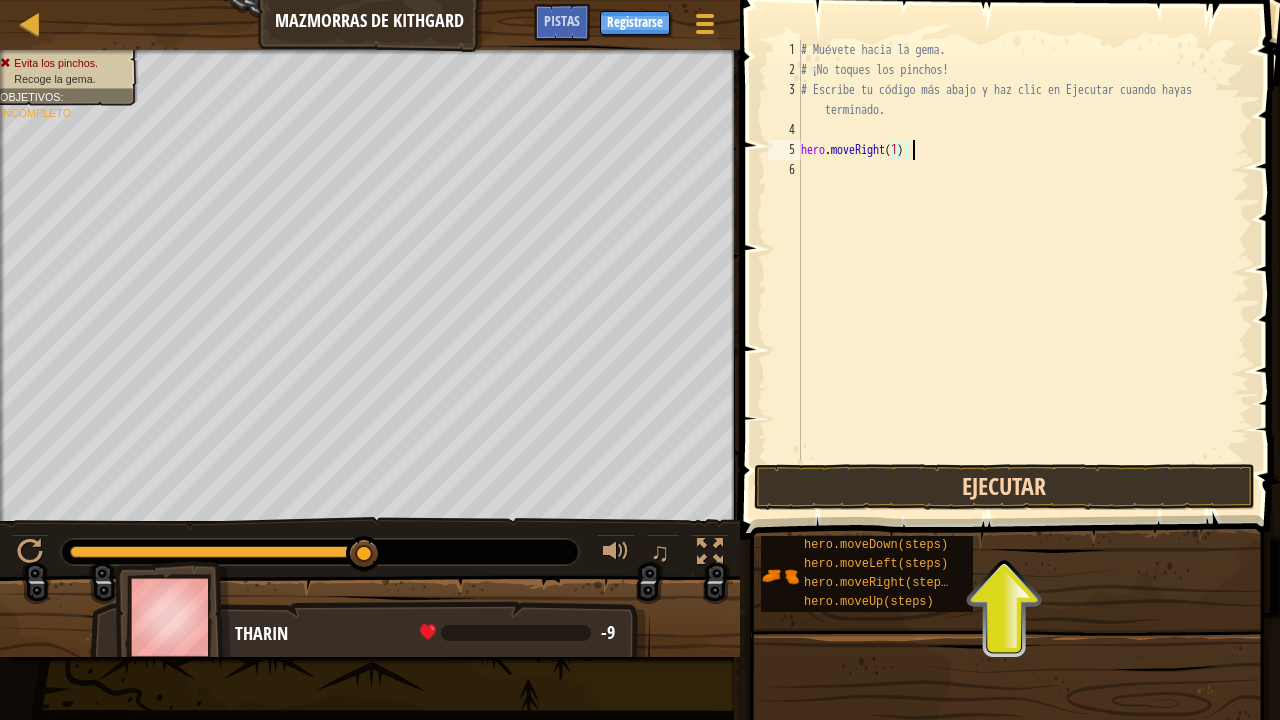 type on "hero.moveRight(1)" 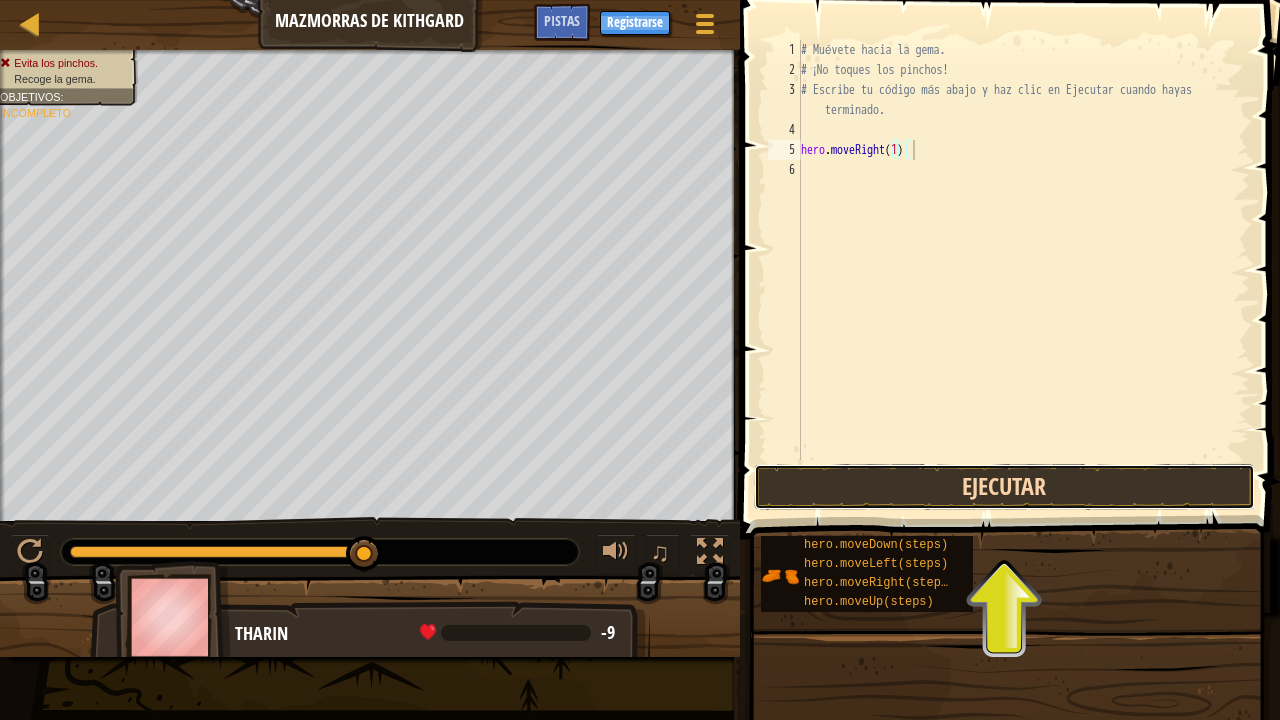 click on "Ejecutar" at bounding box center [1004, 487] 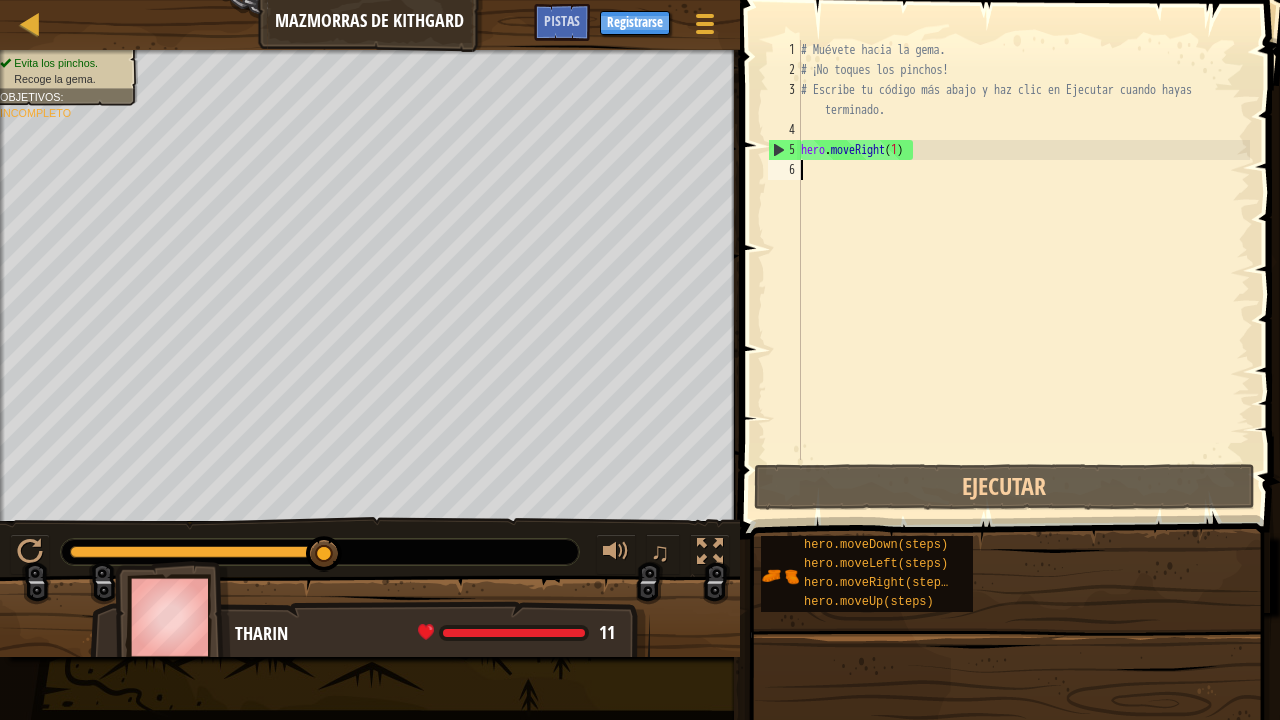 click on "# Muévete hacia la gema. # ¡No toques los pinchos! # Escribe tu código más abajo y haz clic en Ejecutar cuando hayas       terminado. hero . moveRight ( 1 )" at bounding box center [1023, 270] 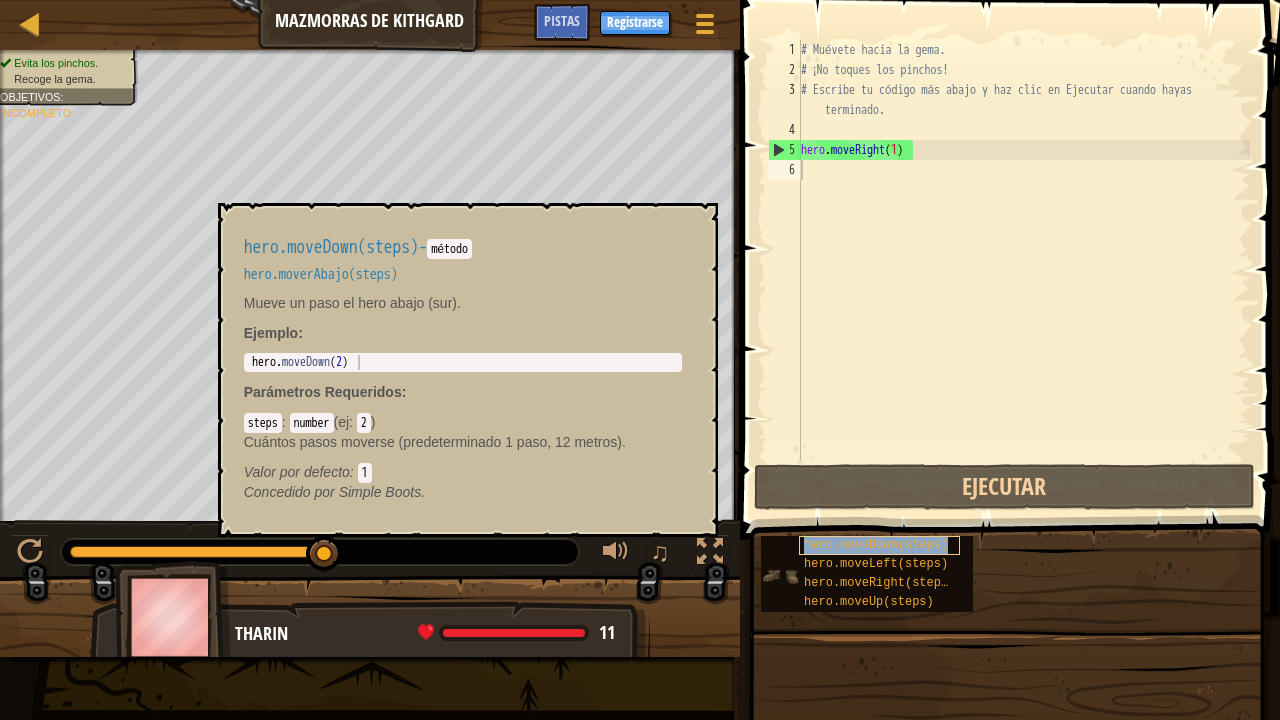 click on "hero.moveDown(steps)" at bounding box center [876, 545] 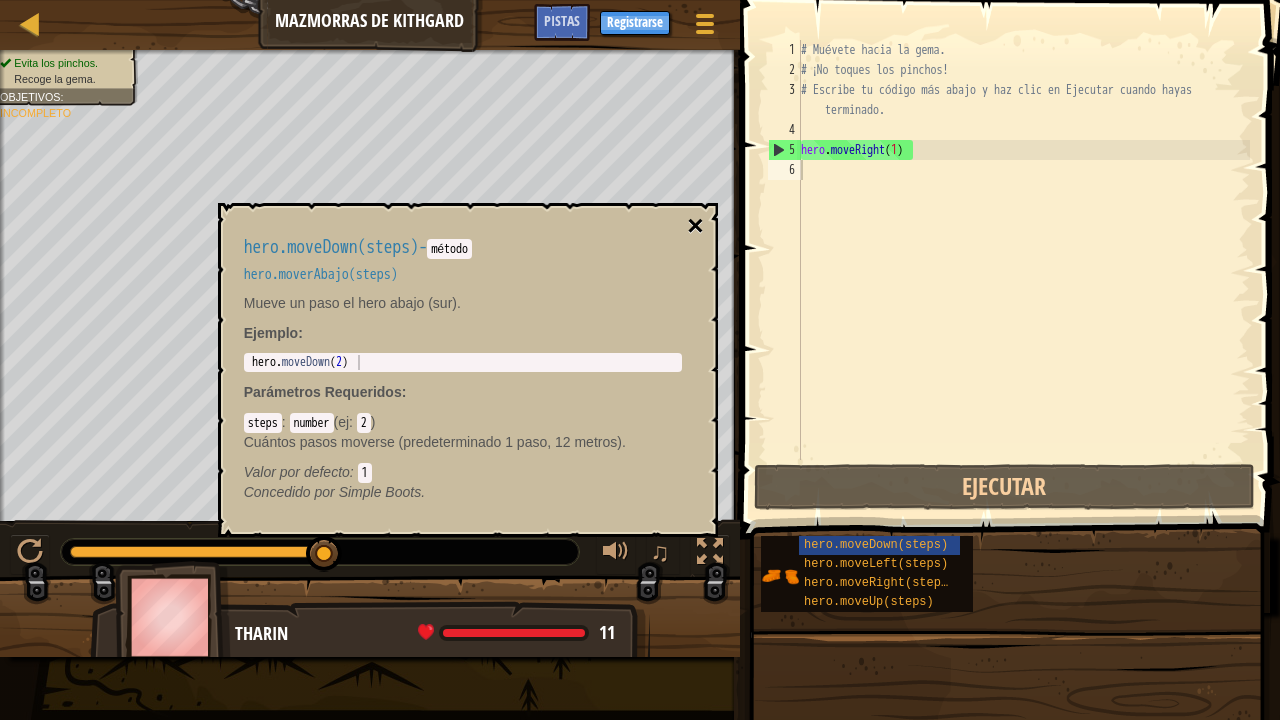 click on "×" at bounding box center [695, 226] 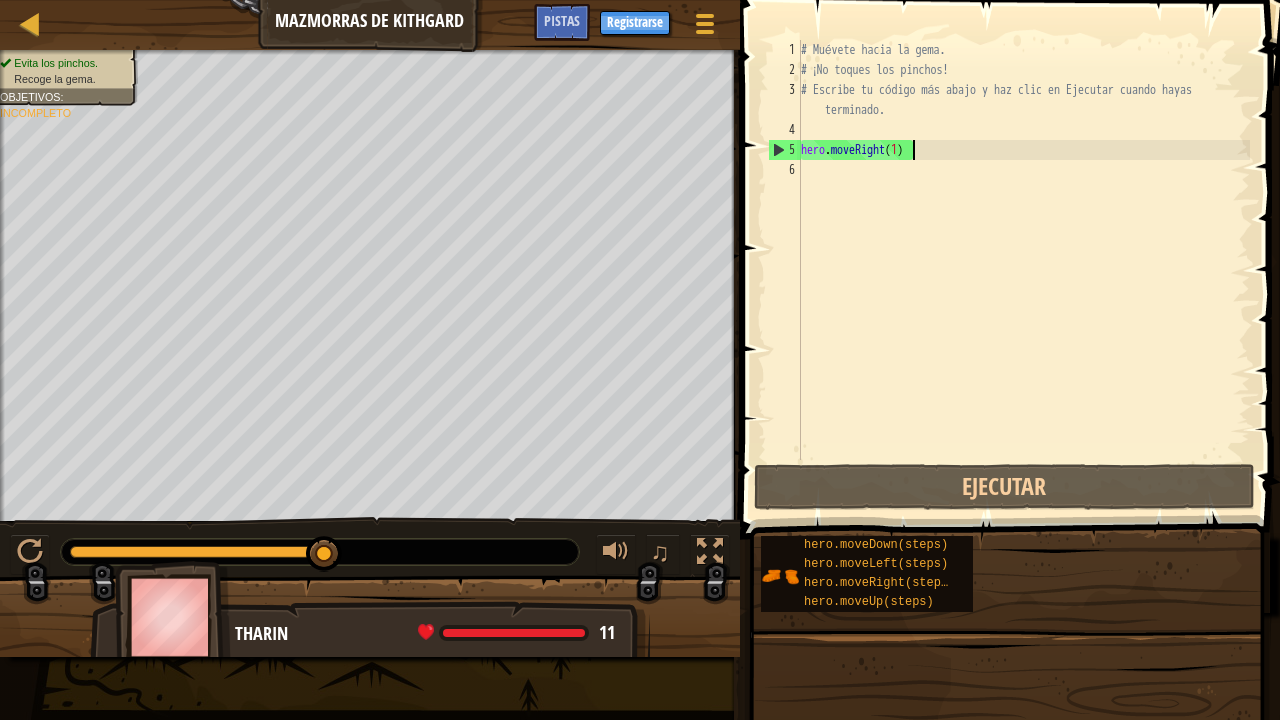 type on "hero.moveRight(1)" 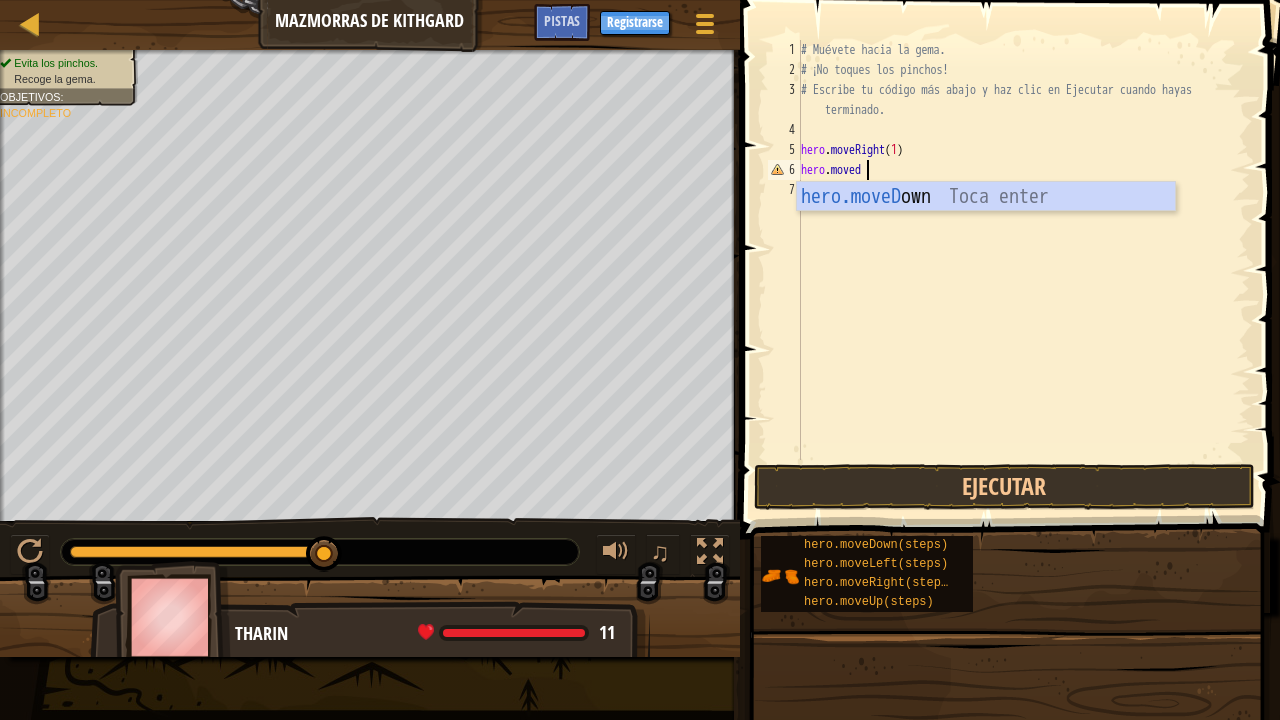 scroll, scrollTop: 9, scrollLeft: 4, axis: both 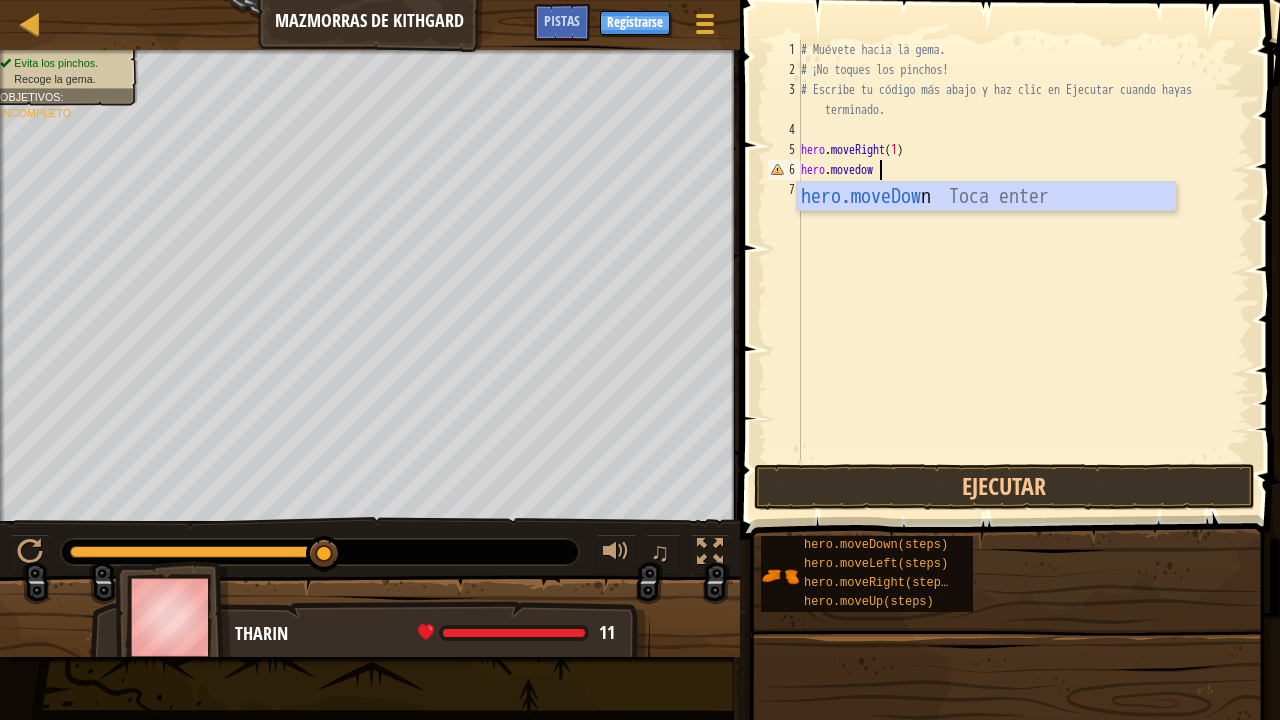 type on "hero.movedown" 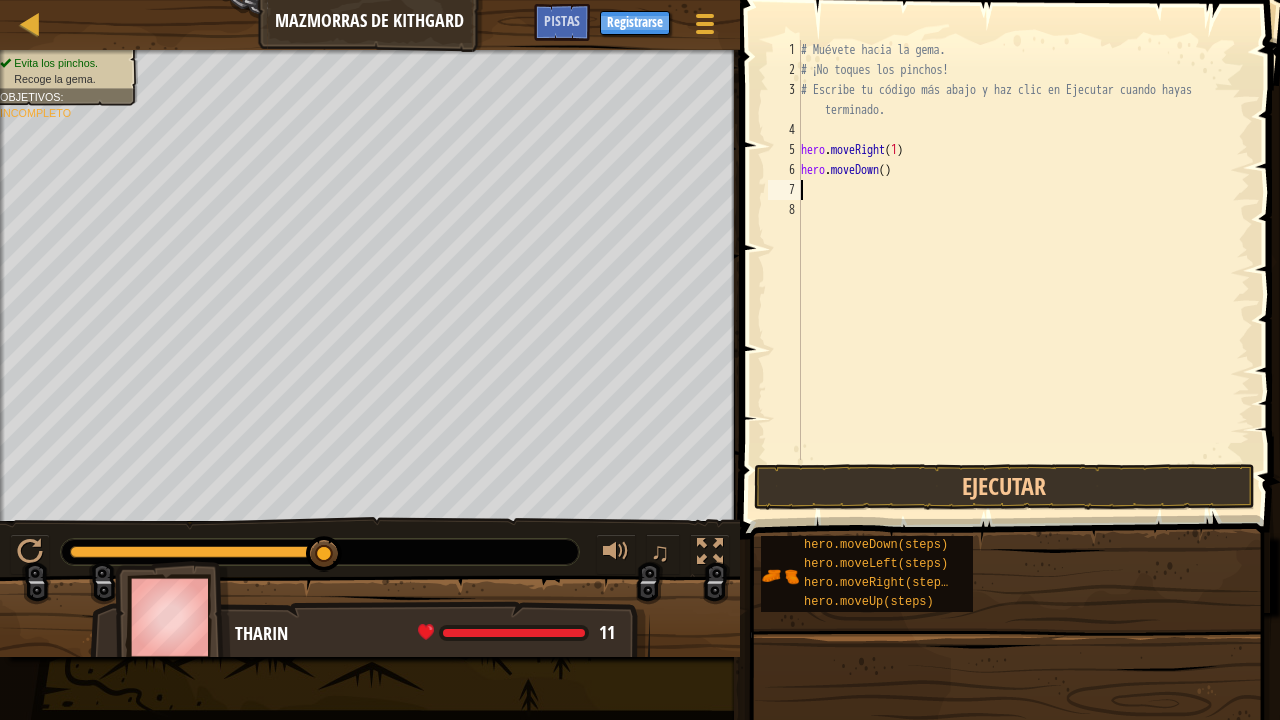 scroll, scrollTop: 9, scrollLeft: 0, axis: vertical 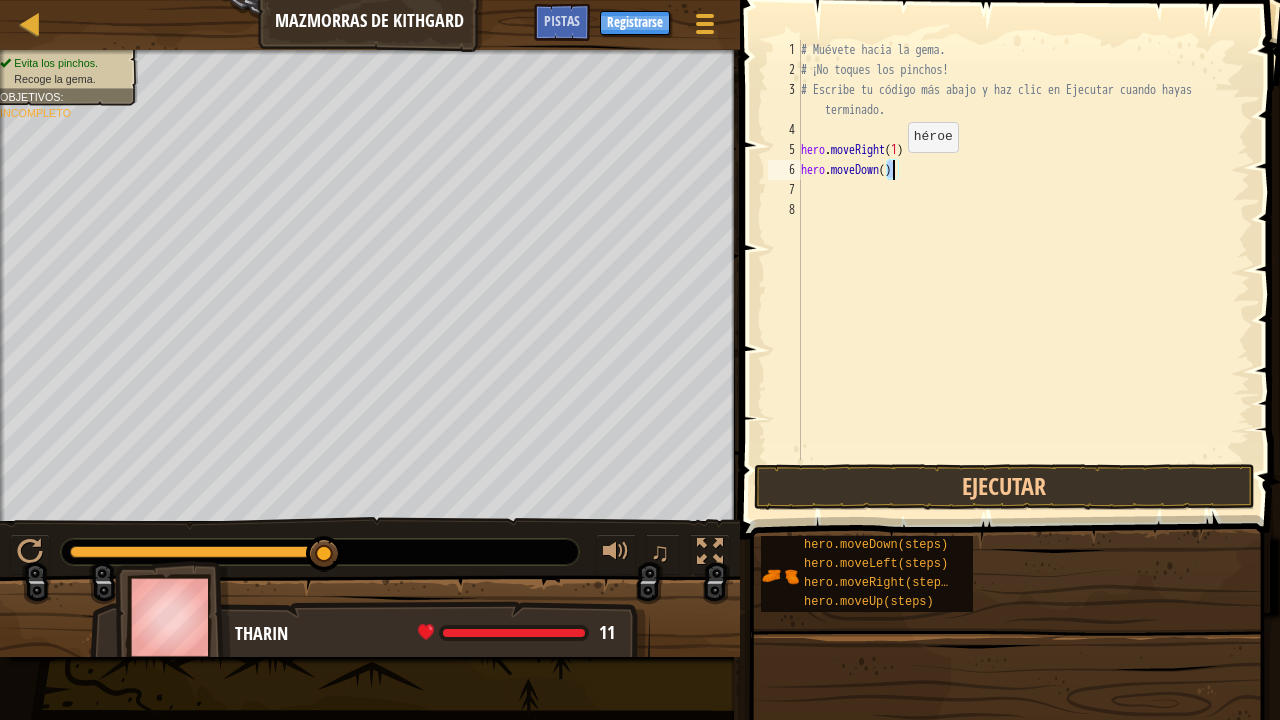 click on "# Muévete hacia la gema. # ¡No toques los pinchos! # Escribe tu código más abajo y haz clic en Ejecutar cuando hayas       terminado. hero . moveRight ( 1 ) hero . moveDown ( )" at bounding box center [1023, 270] 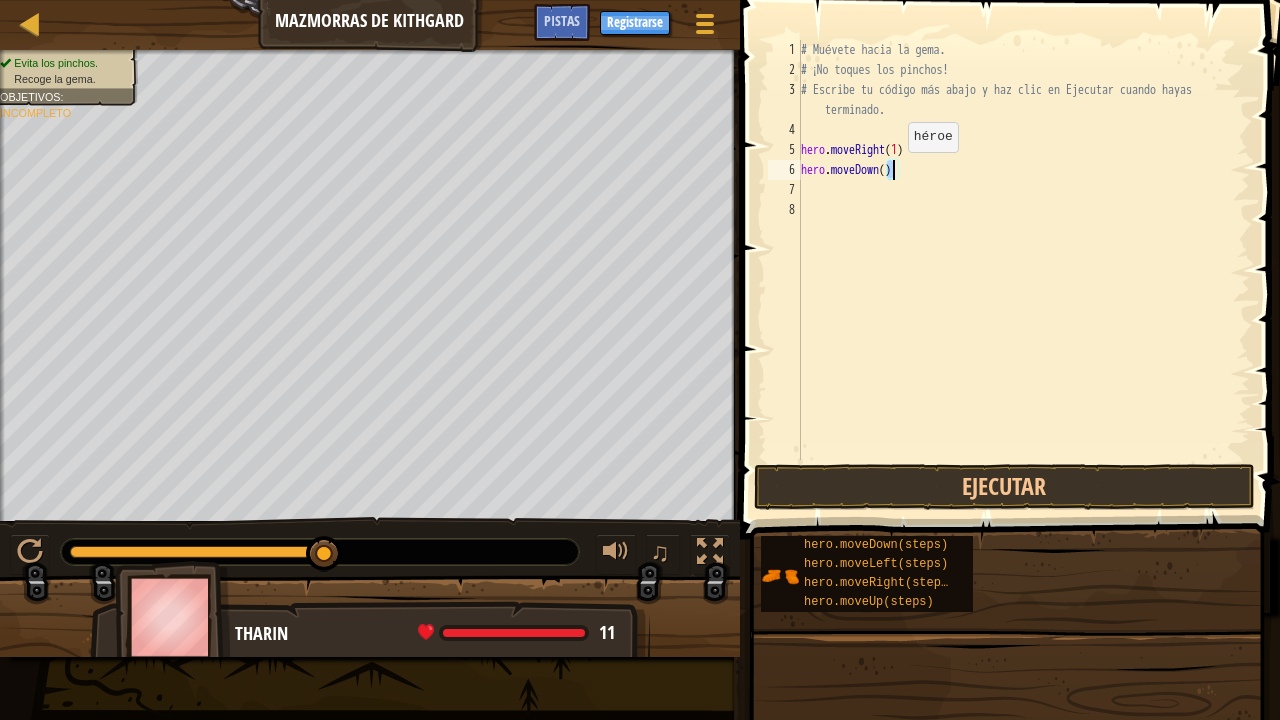 click on "# Muévete hacia la gema. # ¡No toques los pinchos! # Escribe tu código más abajo y haz clic en Ejecutar cuando hayas       terminado. hero . moveRight ( 1 ) hero . moveDown ( )" at bounding box center [1023, 250] 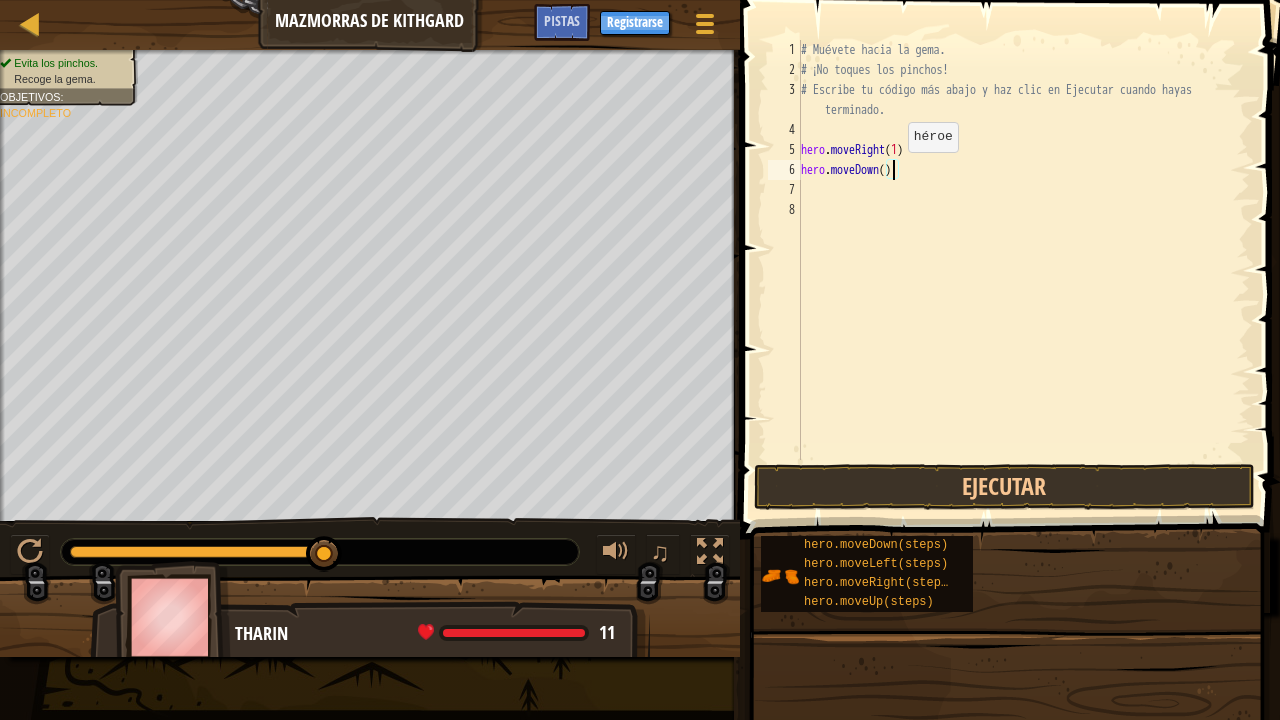 type on "hero.moveDown(1)" 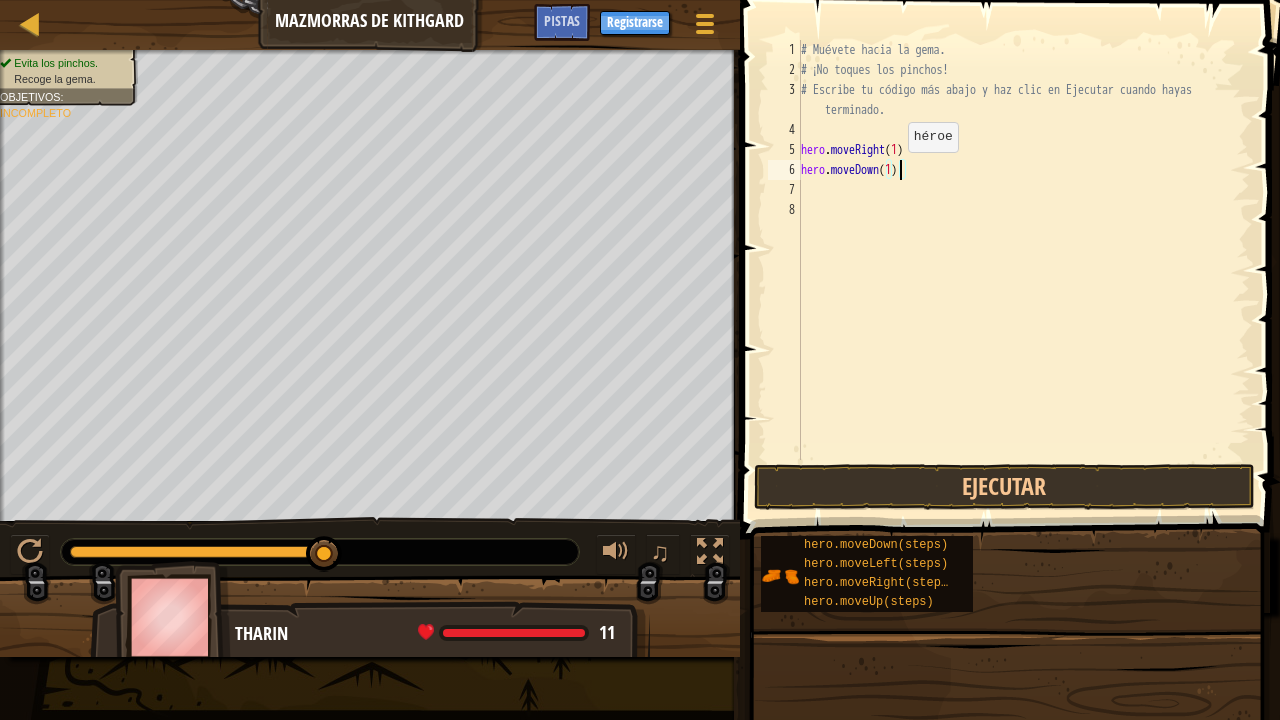 scroll, scrollTop: 9, scrollLeft: 7, axis: both 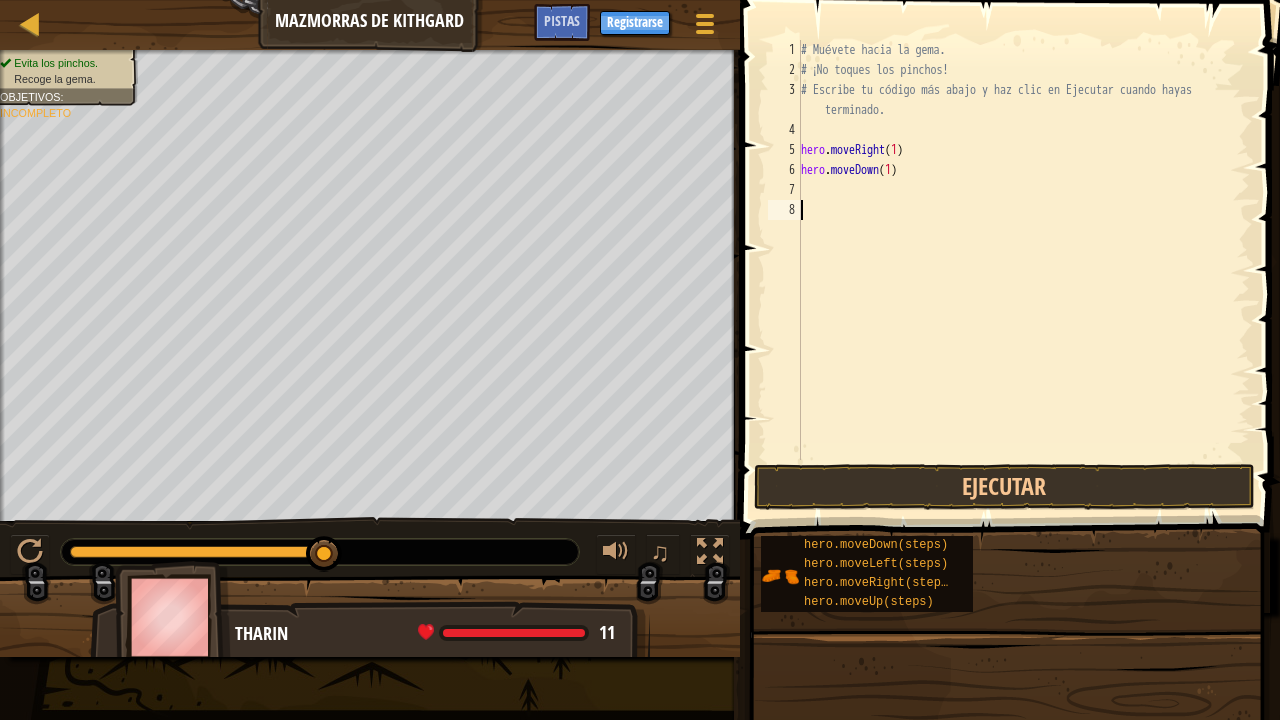 click on "# Muévete hacia la gema. # ¡No toques los pinchos! # Escribe tu código más abajo y haz clic en Ejecutar cuando hayas       terminado. hero . moveRight ( 1 ) hero . moveDown ( 1 )" at bounding box center [1023, 270] 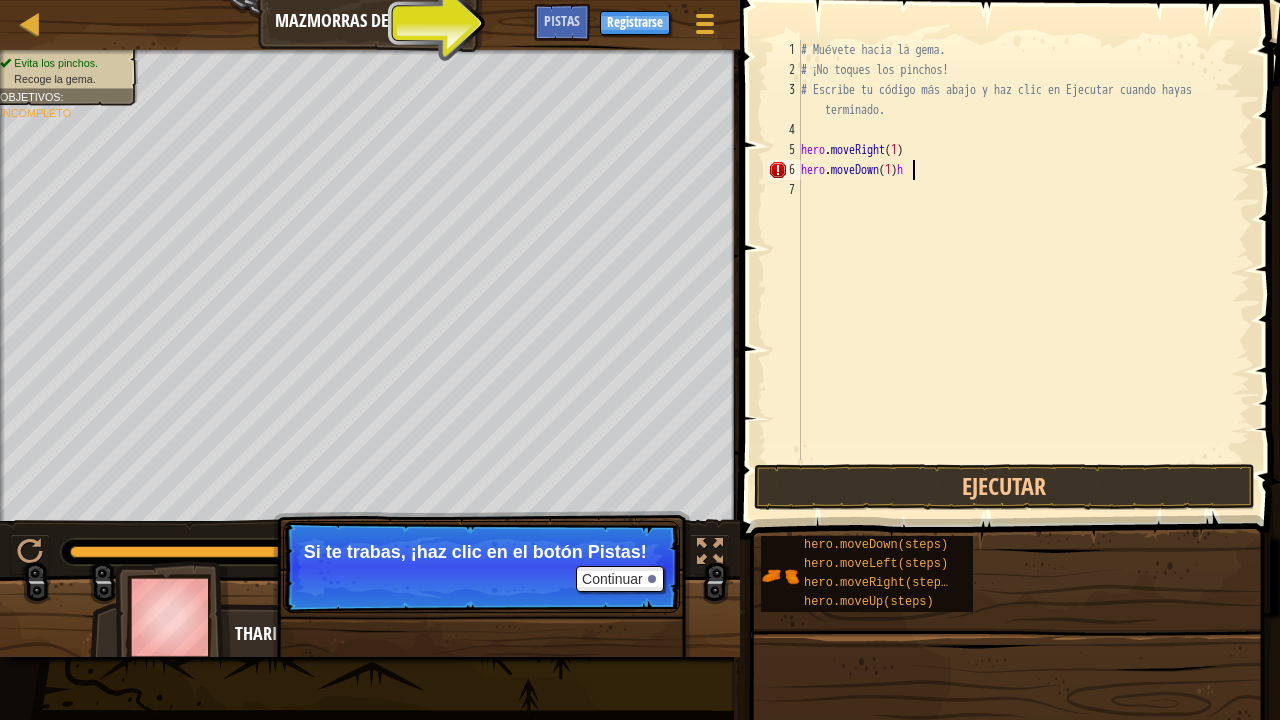 type on "hero.moveDown(1)" 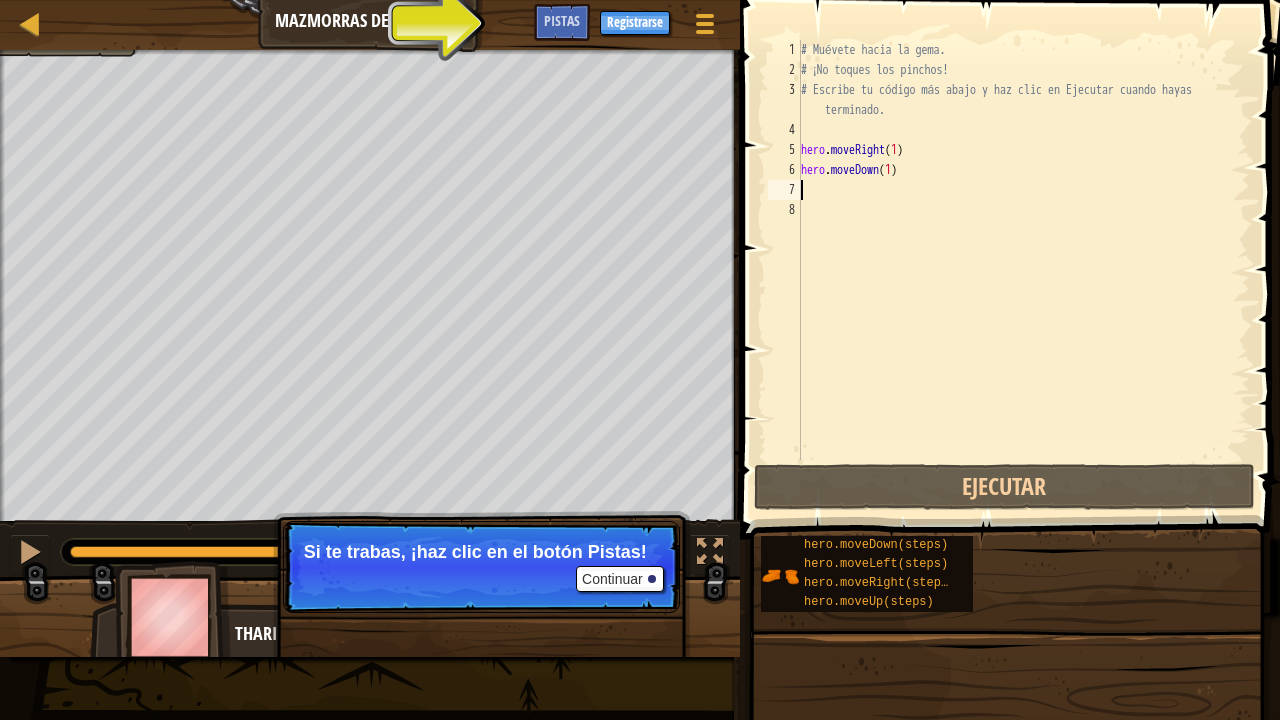 type 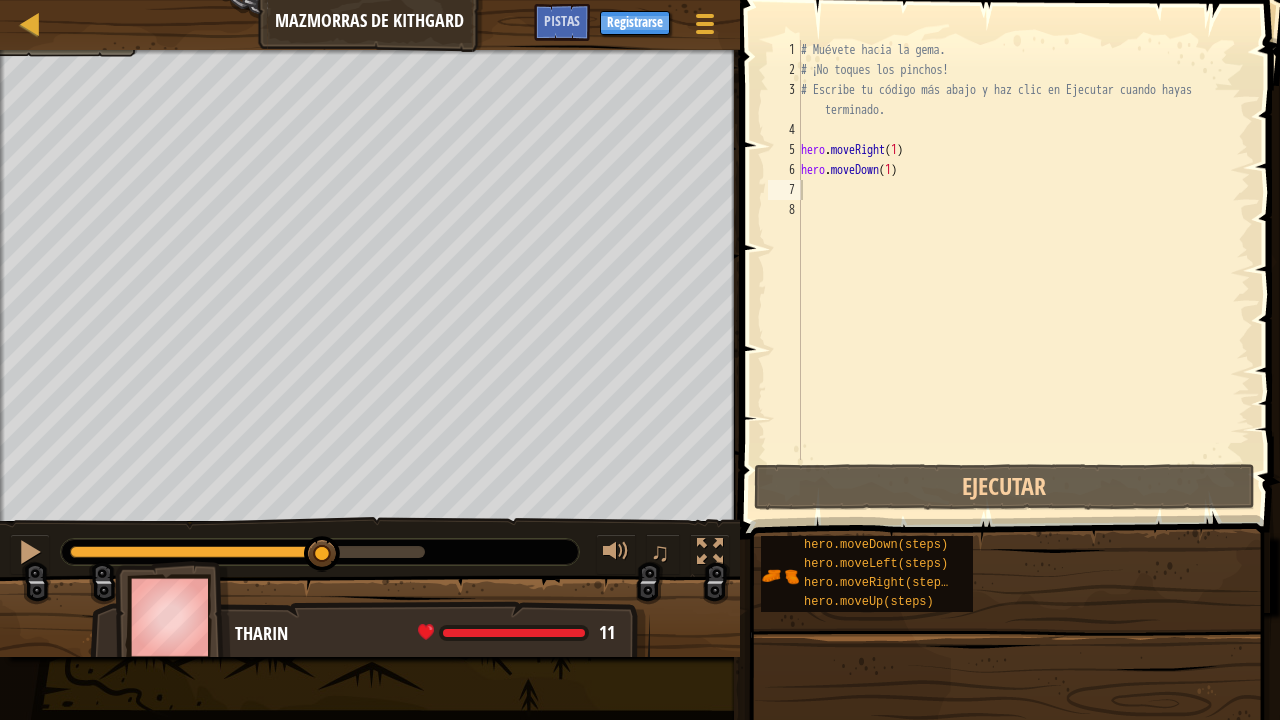 click on "Evita los pinchos. Recoge la gema. Objetivos : Incompleto ♫ [NAME] 11 x: 18 y: 6 No target Continuar  Si te trabas, ¡haz clic en el botón Pistas!" at bounding box center [640, 353] 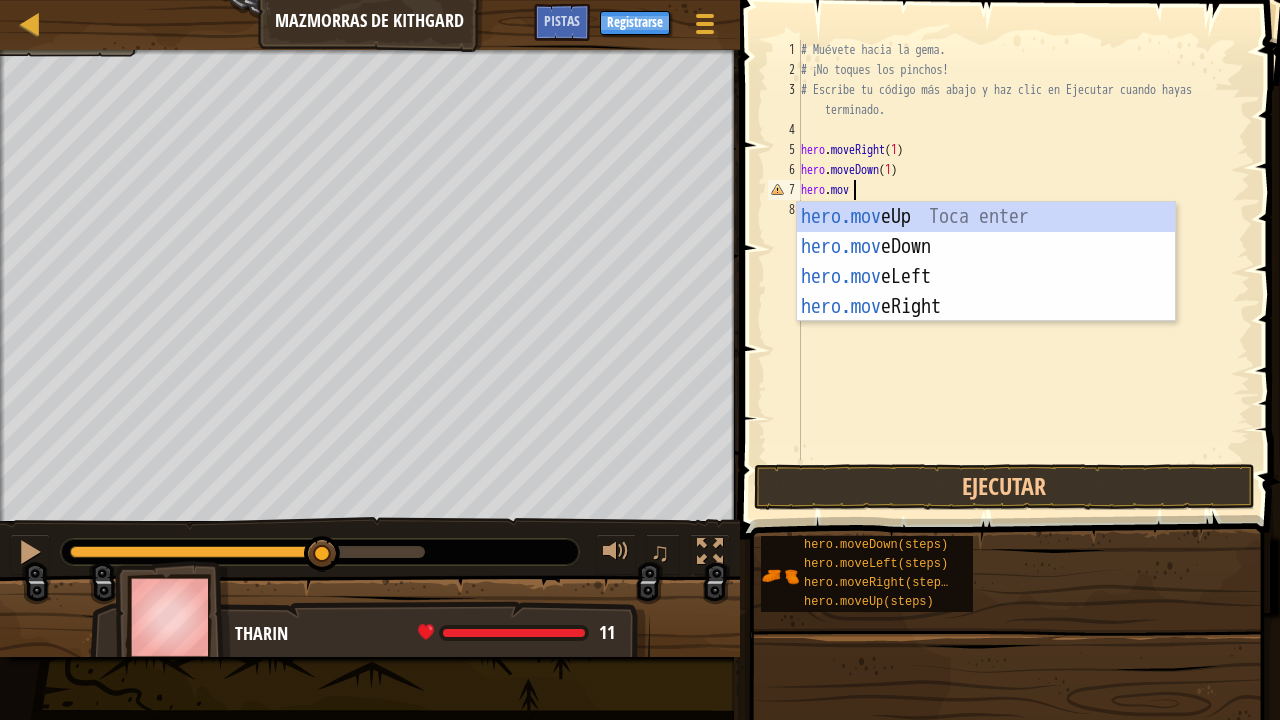 scroll, scrollTop: 9, scrollLeft: 4, axis: both 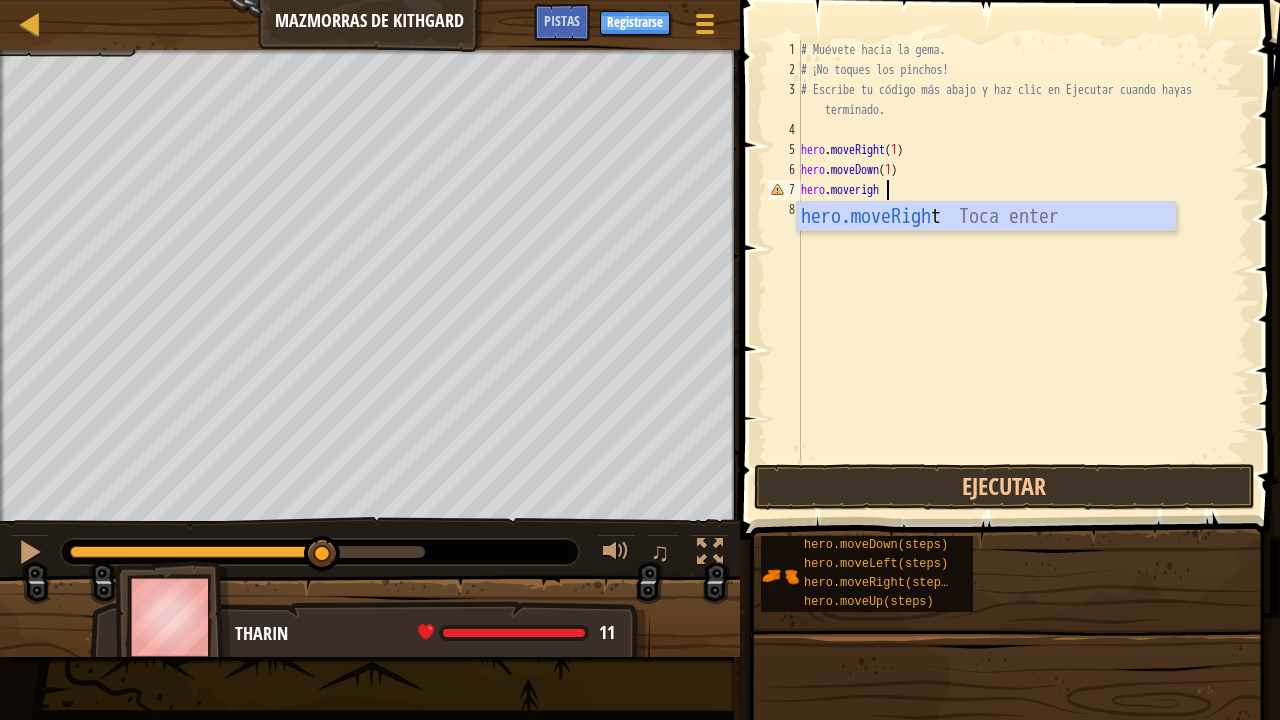 type on "hero.moveright" 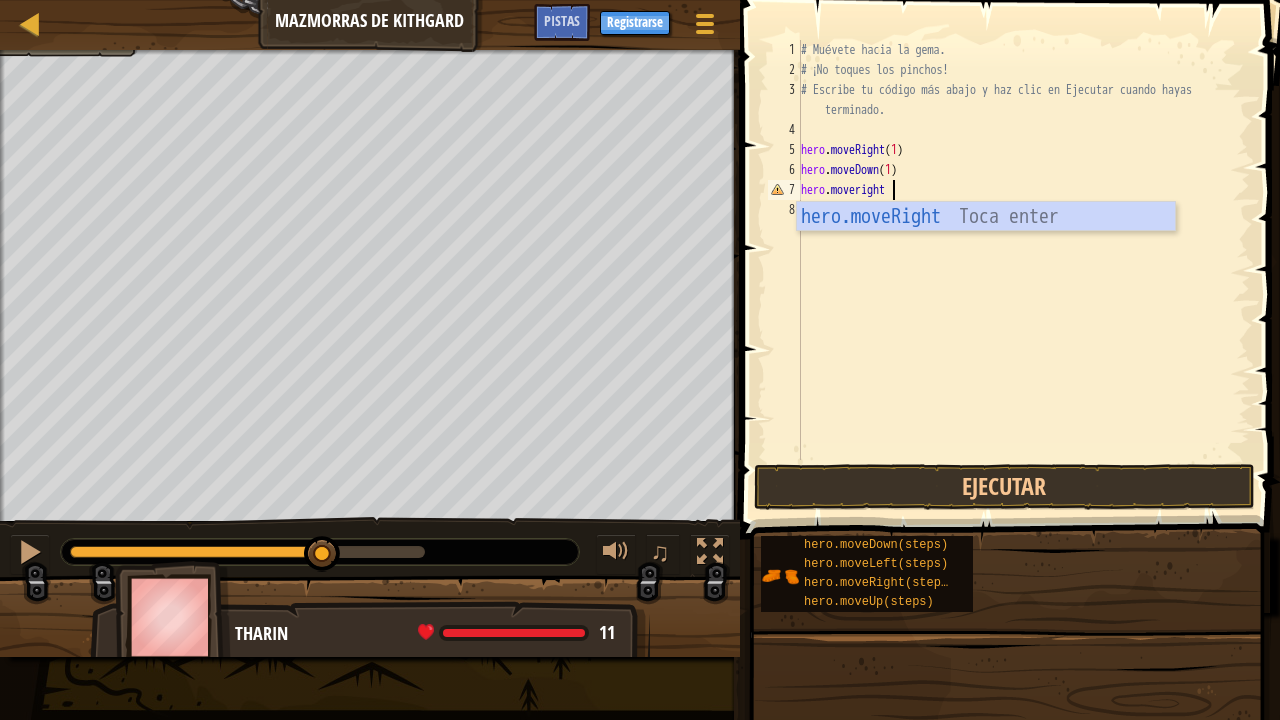 scroll, scrollTop: 9, scrollLeft: 0, axis: vertical 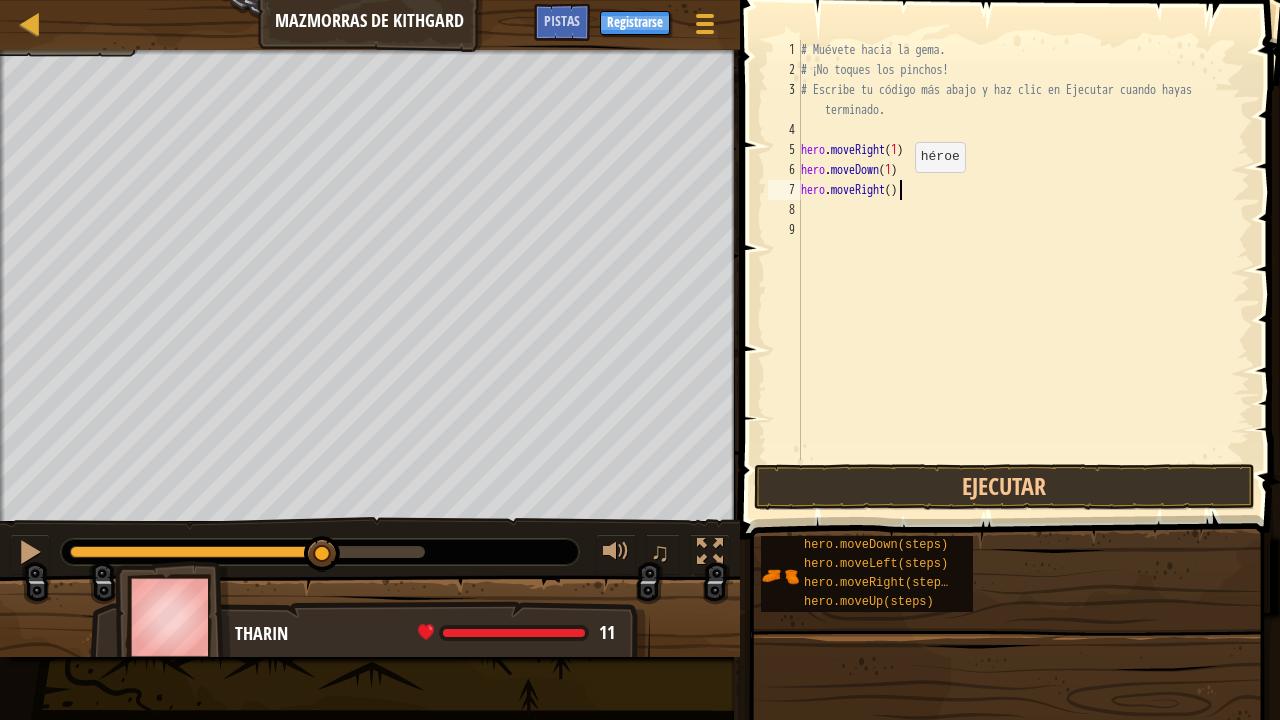 click on "# Muévete hacia la gema. # ¡No toques los pinchos! # Escribe tu código más abajo y haz clic en Ejecutar cuando hayas       terminado. hero . moveRight ( 1 ) hero . moveDown ( 1 ) hero . moveRight ( )" at bounding box center (1023, 270) 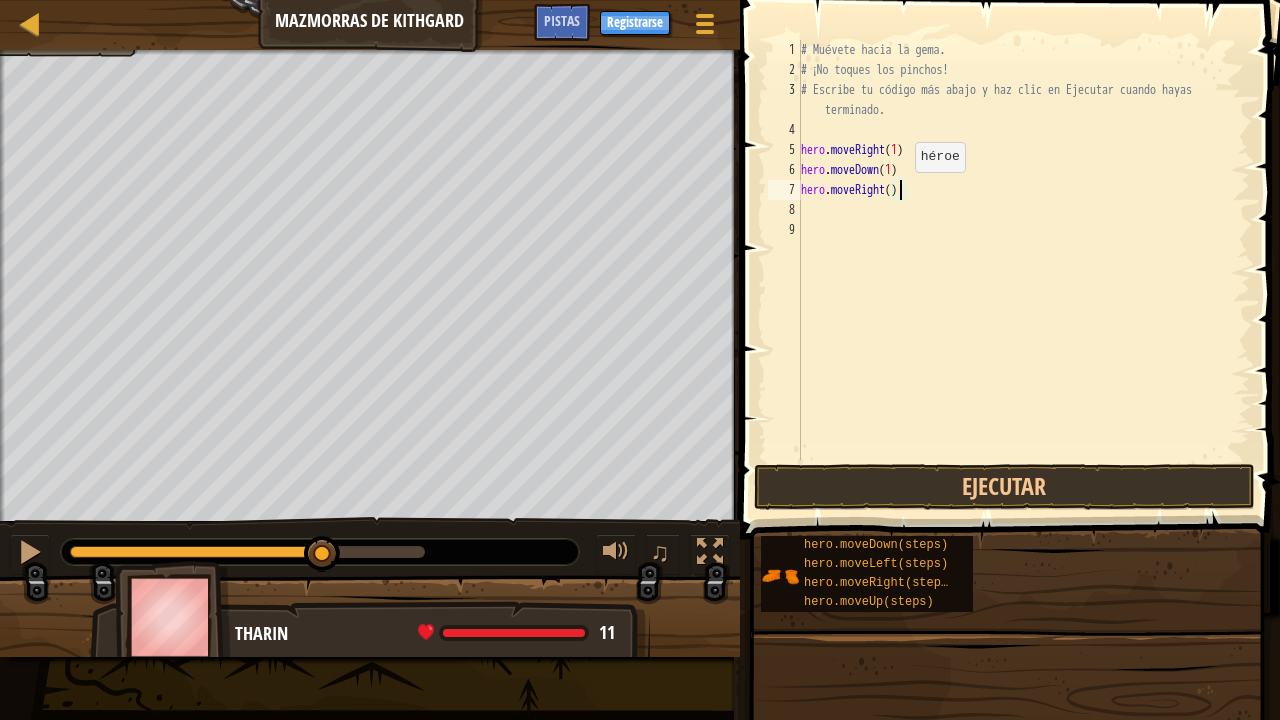 type on "hero.moveRight(1)" 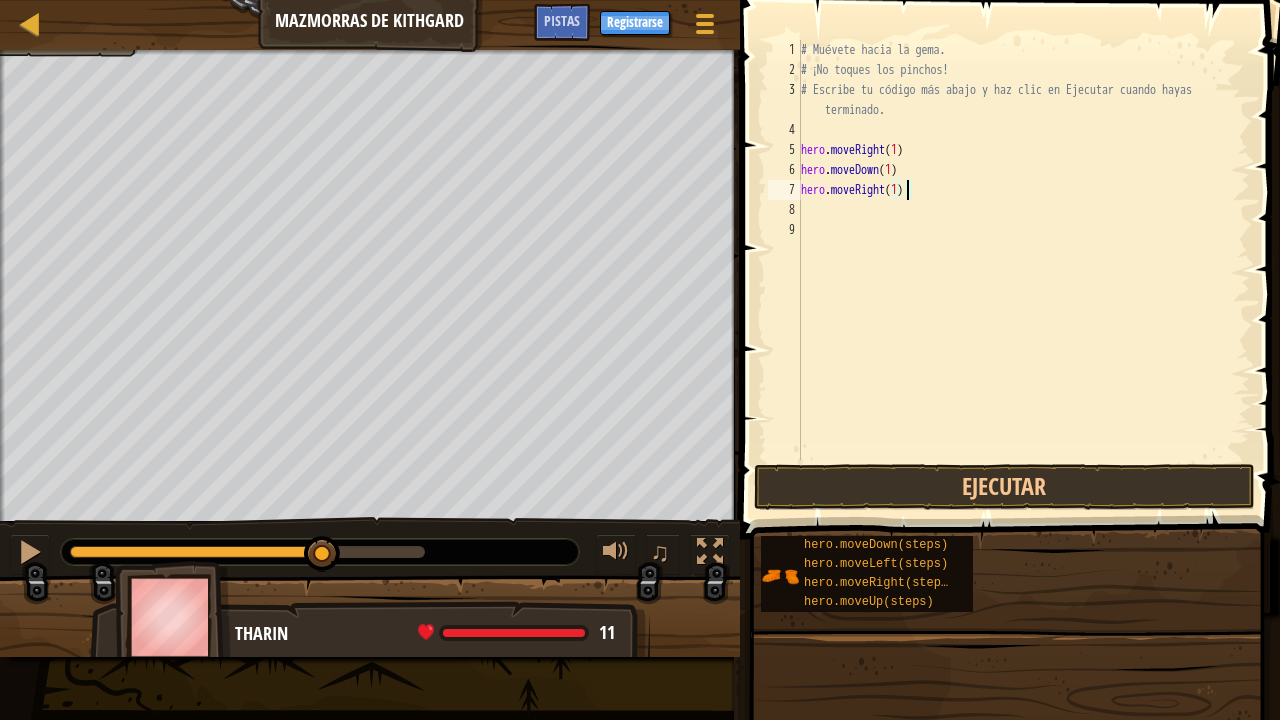 click on "# Muévete hacia la gema. # ¡No toques los pinchos! # Escribe tu código más abajo y haz clic en Ejecutar cuando hayas       terminado. hero . moveRight ( 1 ) hero . moveDown ( 1 ) hero . moveRight ( 1 )" at bounding box center (1023, 270) 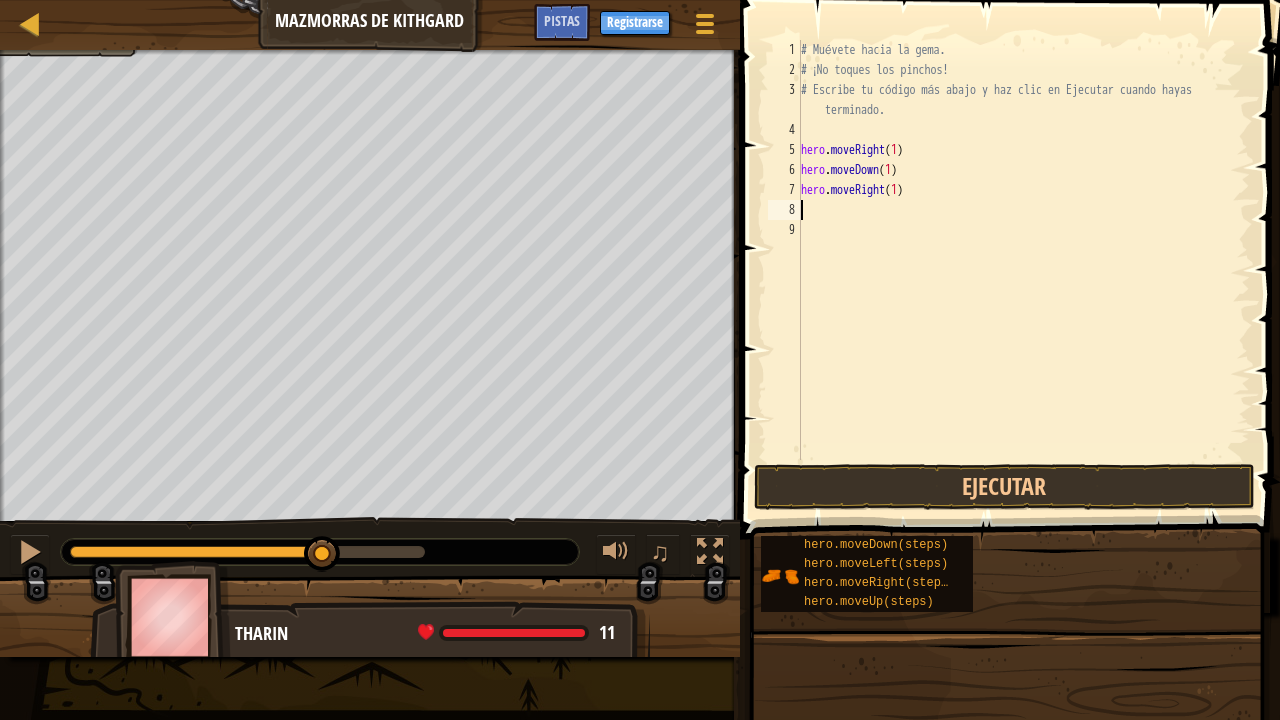 scroll, scrollTop: 9, scrollLeft: 0, axis: vertical 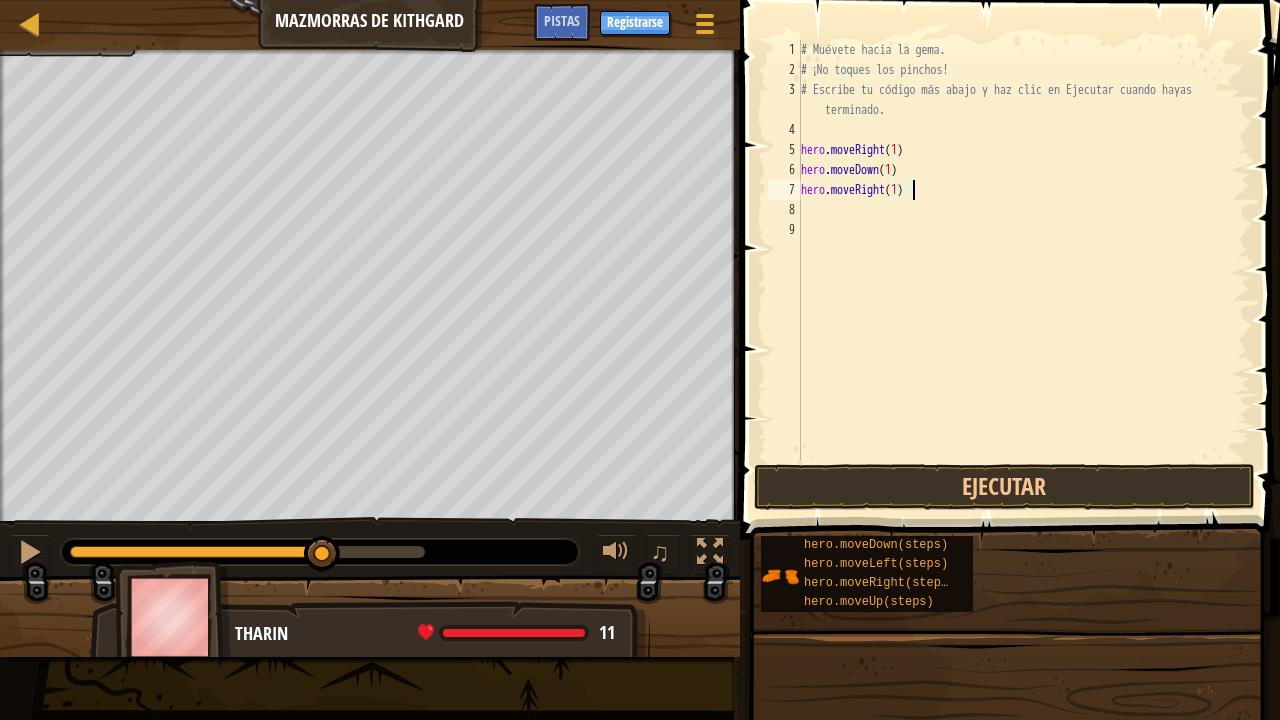 click on "# Muévete hacia la gema. # ¡No toques los pinchos! # Escribe tu código más abajo y haz clic en Ejecutar cuando hayas       terminado. hero . moveRight ( 1 ) hero . moveDown ( 1 ) hero . moveRight ( 1 )" at bounding box center [1023, 270] 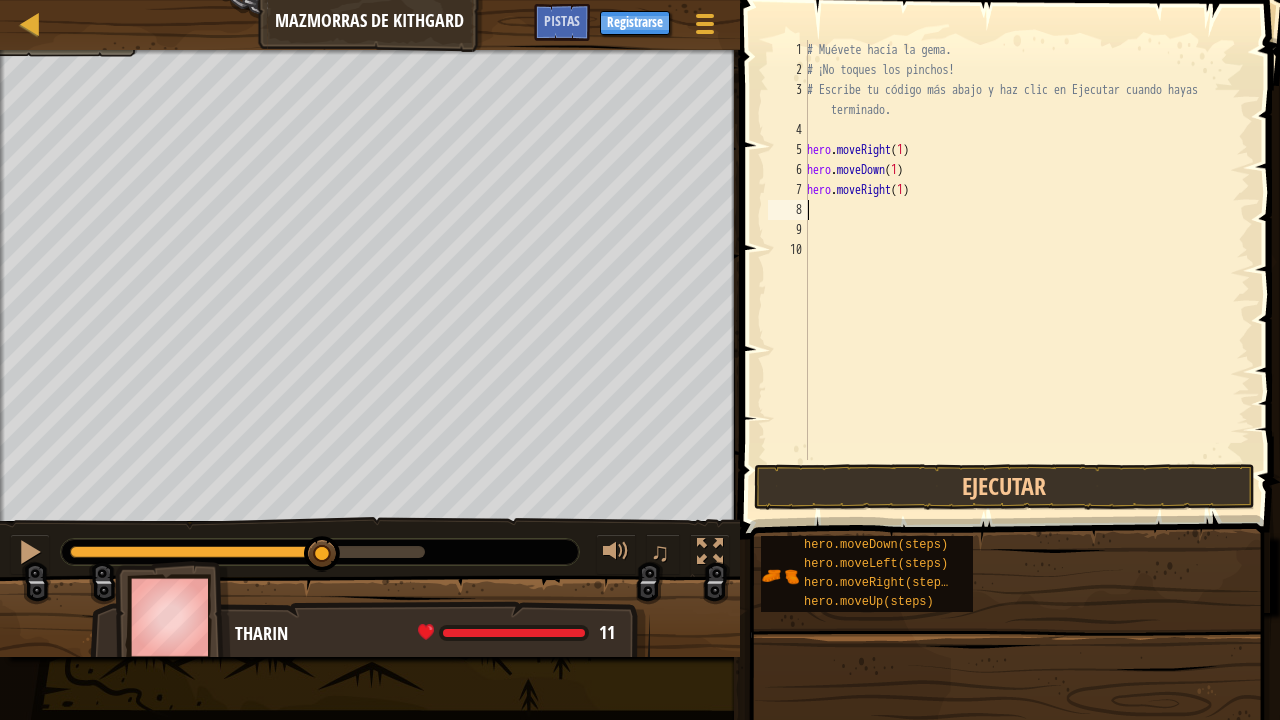 type on "hero.moveRight(1)" 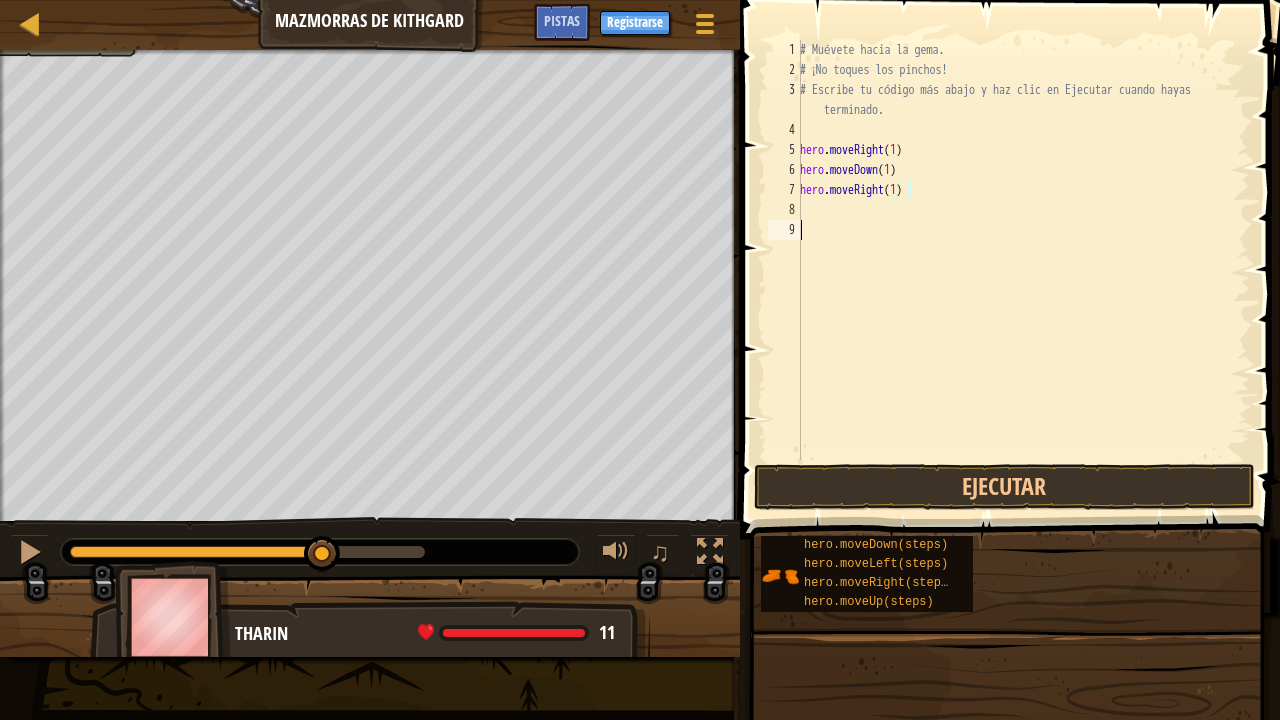 click on "# Muévete hacia la gema. # ¡No toques los pinchos! # Escribe tu código más abajo y haz clic en Ejecutar cuando hayas       terminado. hero . moveRight ( 1 ) hero . moveDown ( 1 ) hero . moveRight ( 1 )" at bounding box center [1023, 270] 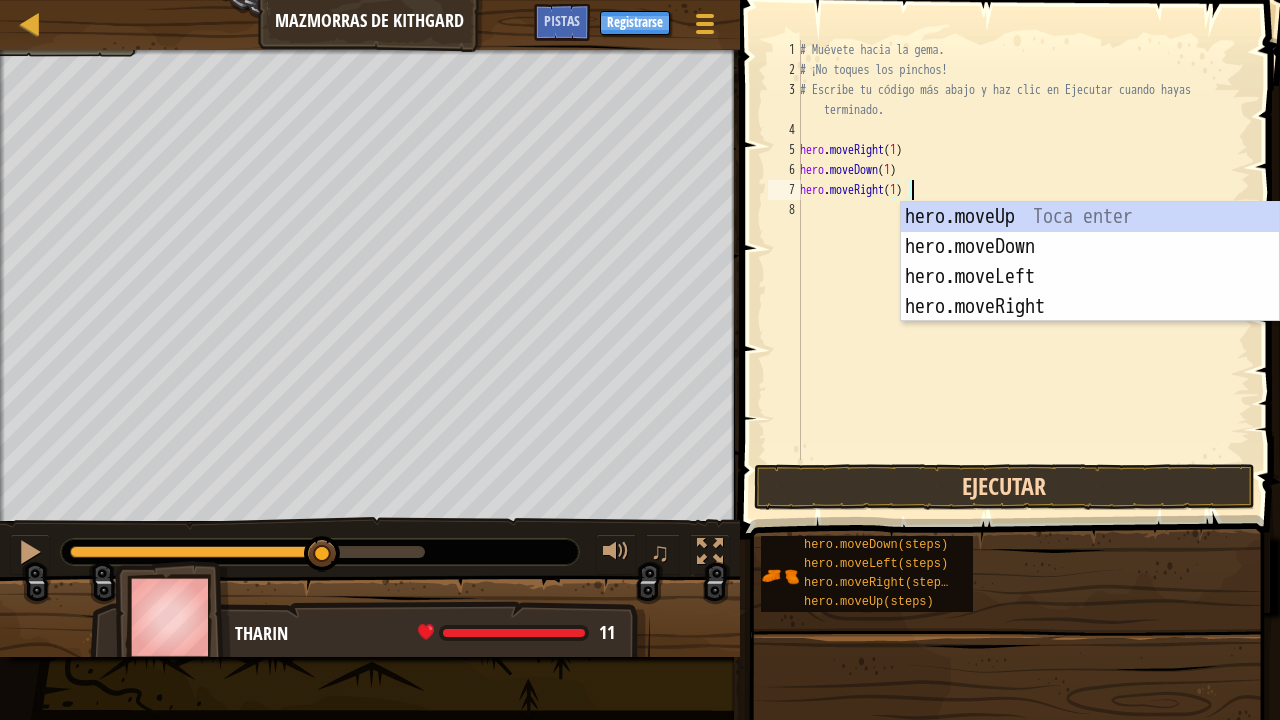 type on "hero.moveRight(1)" 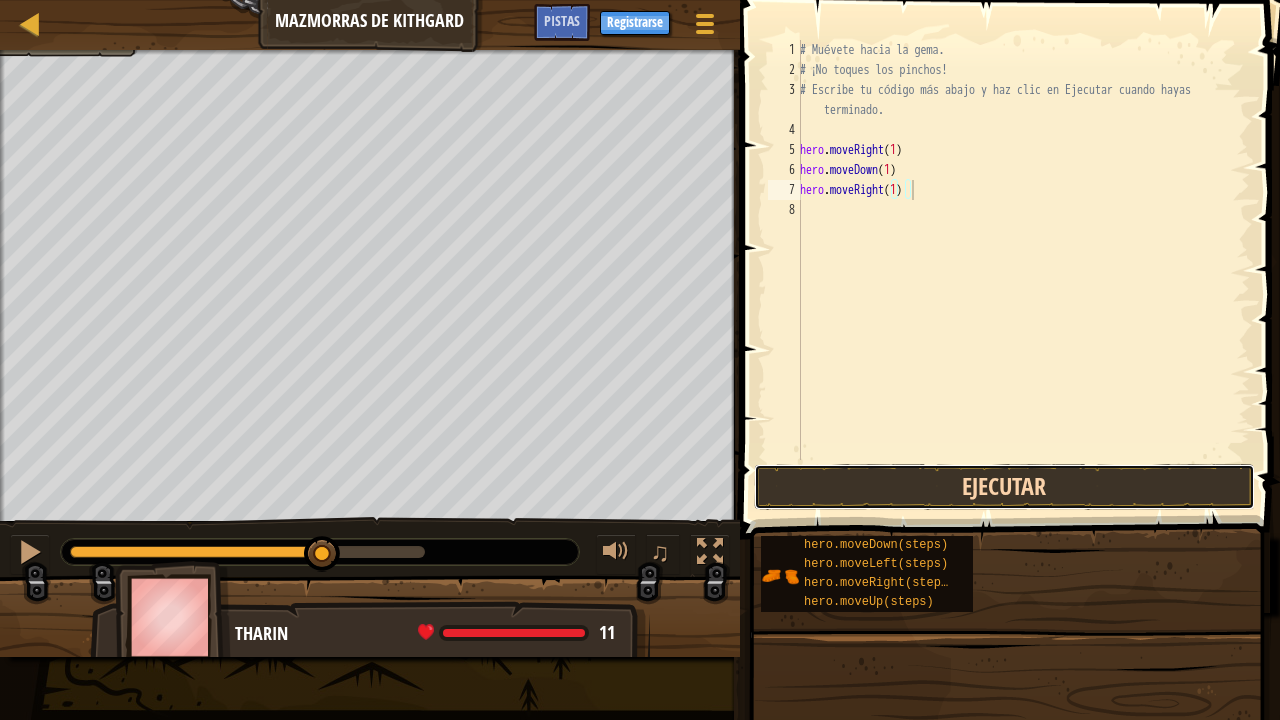 click on "Ejecutar" at bounding box center [1004, 487] 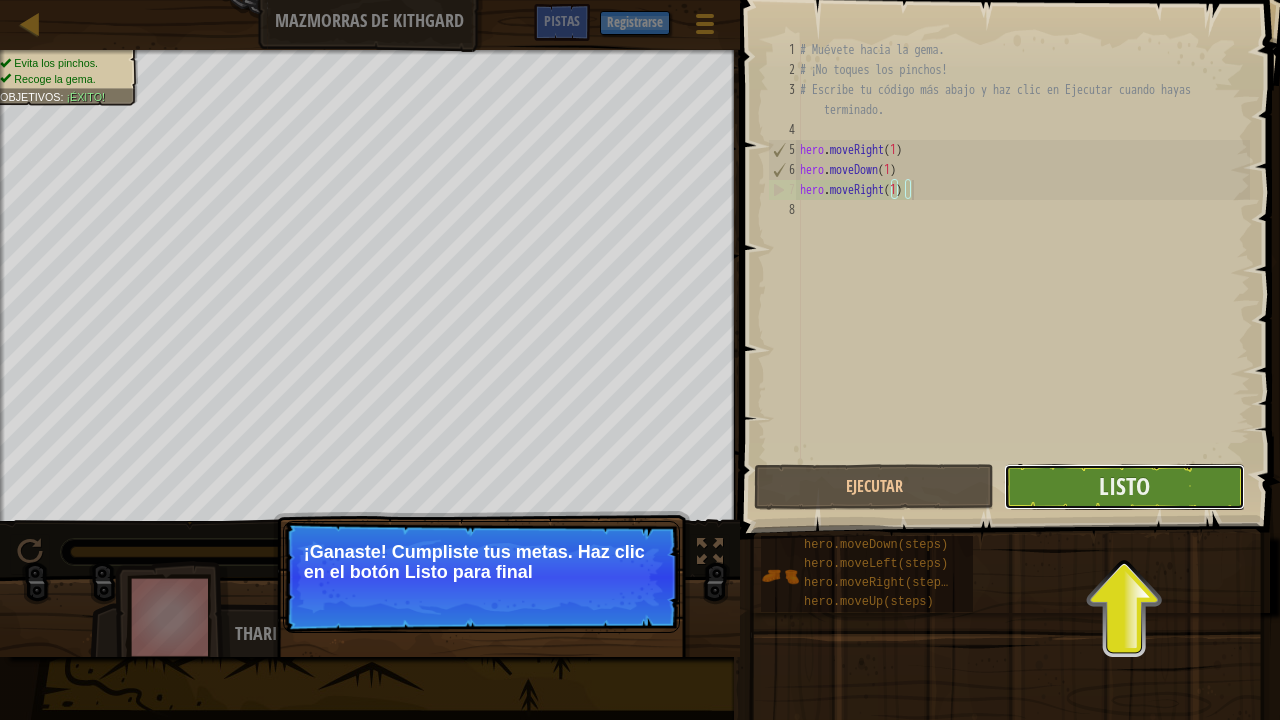 click on "Listo" at bounding box center [1124, 487] 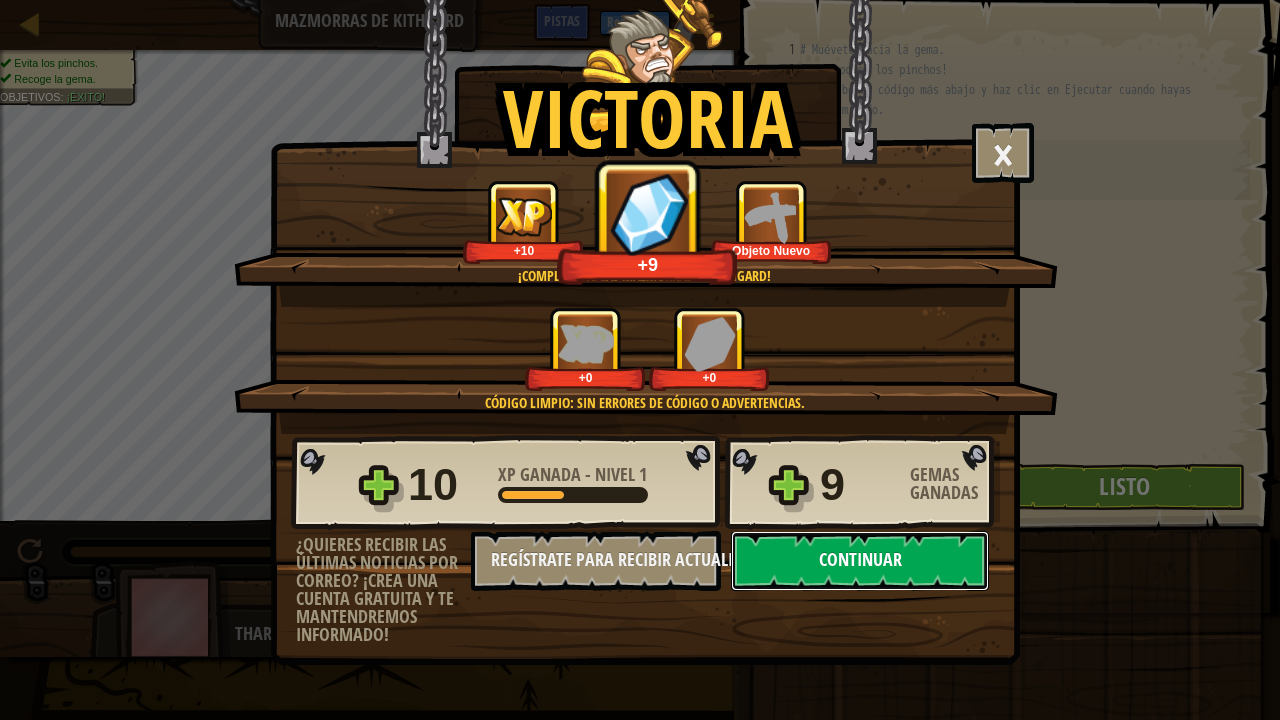 click on "Continuar" at bounding box center [860, 561] 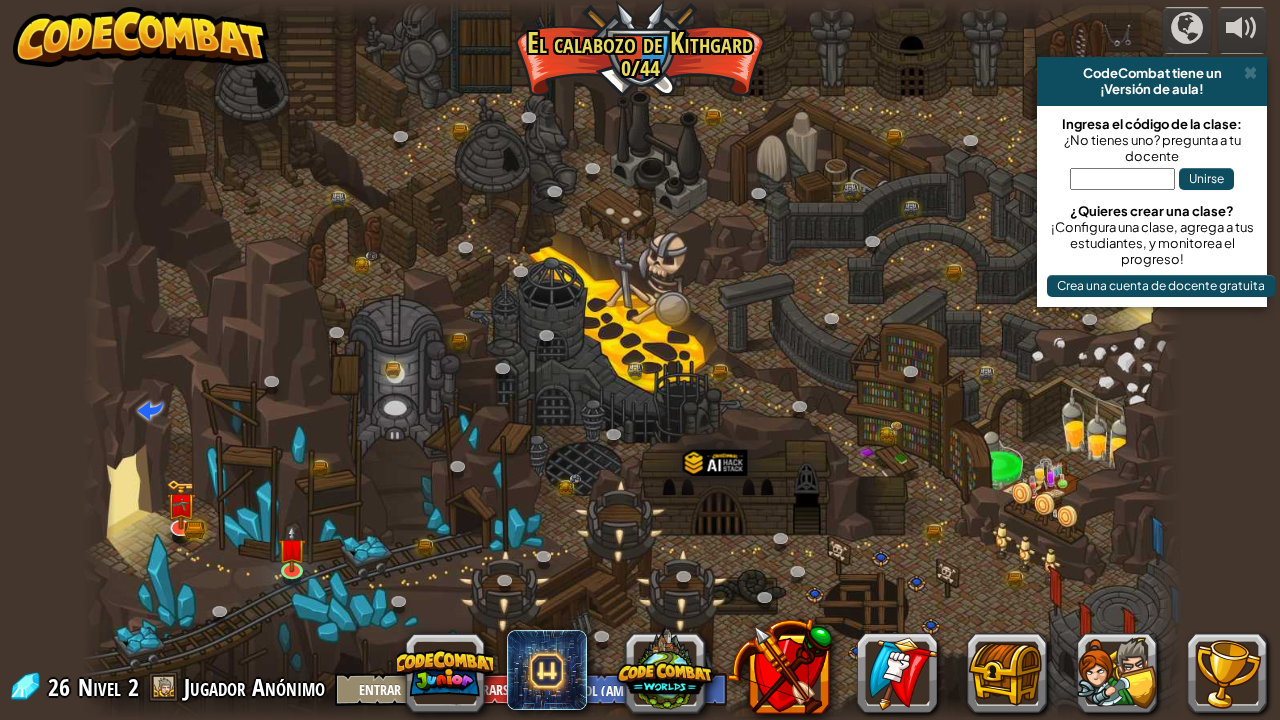select on "es-419" 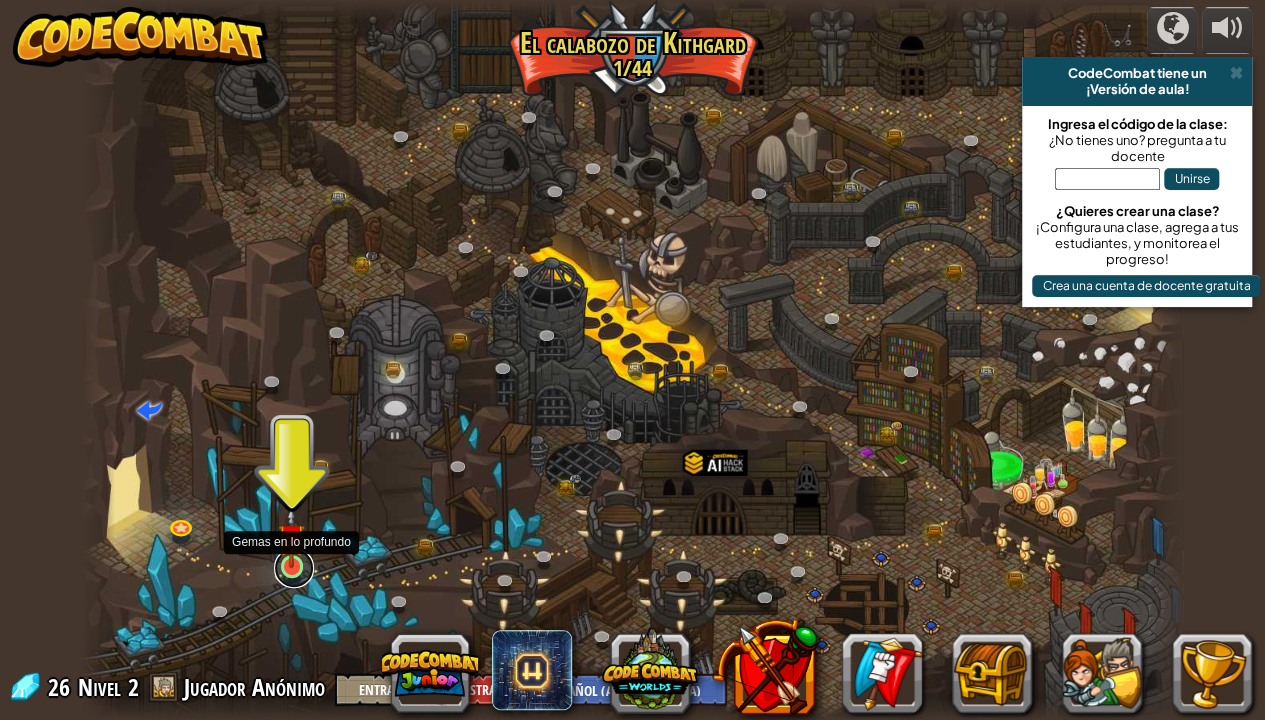 click at bounding box center (294, 568) 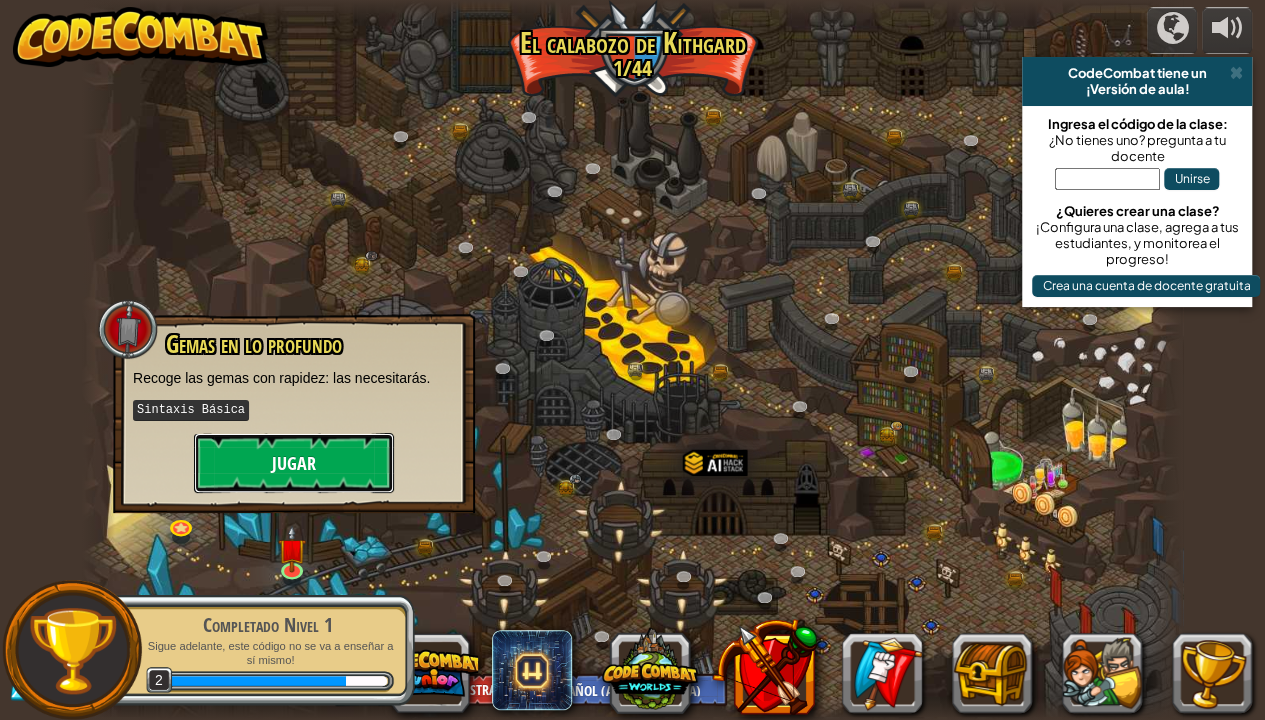click on "Jugar" at bounding box center (294, 463) 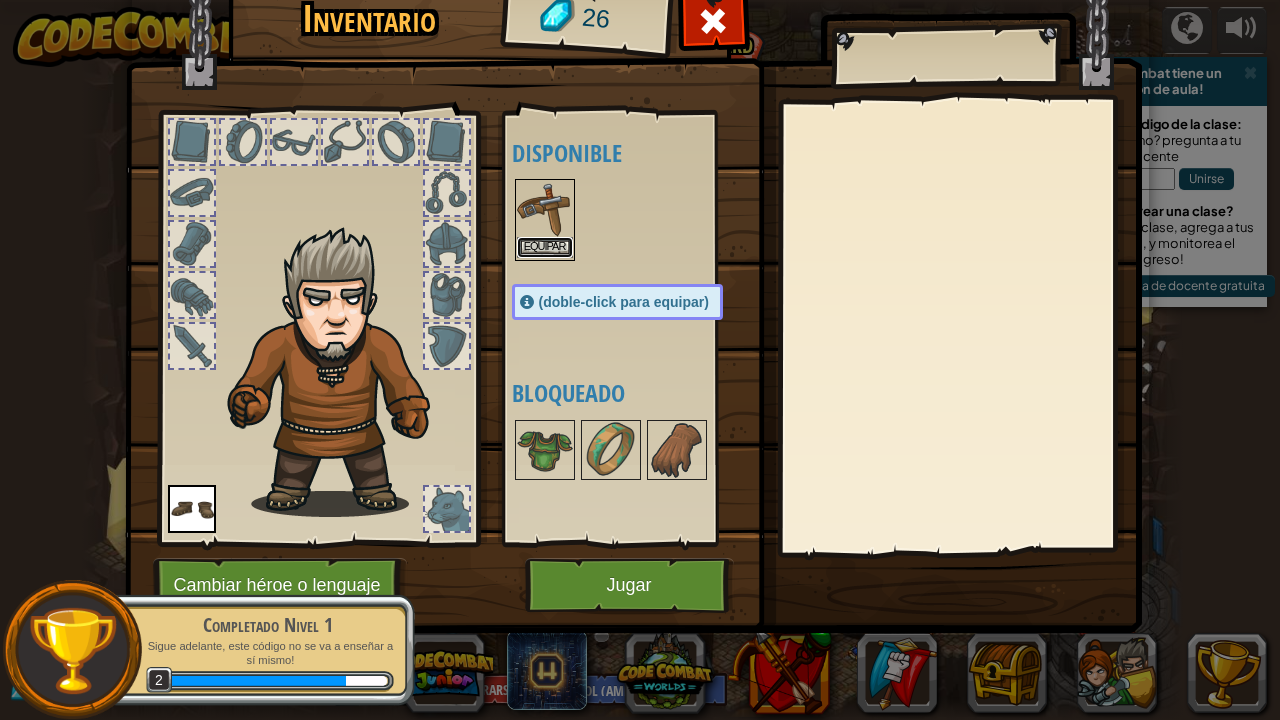 click on "Equipar" at bounding box center [545, 247] 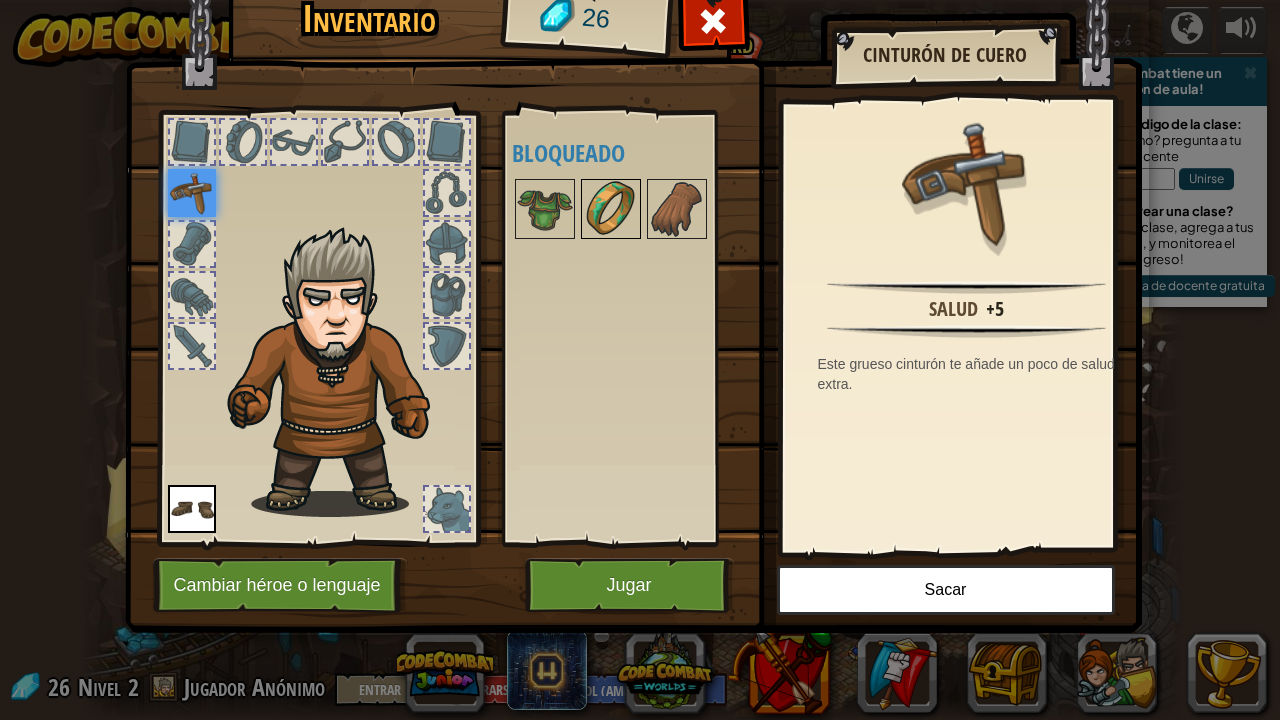 click at bounding box center (611, 209) 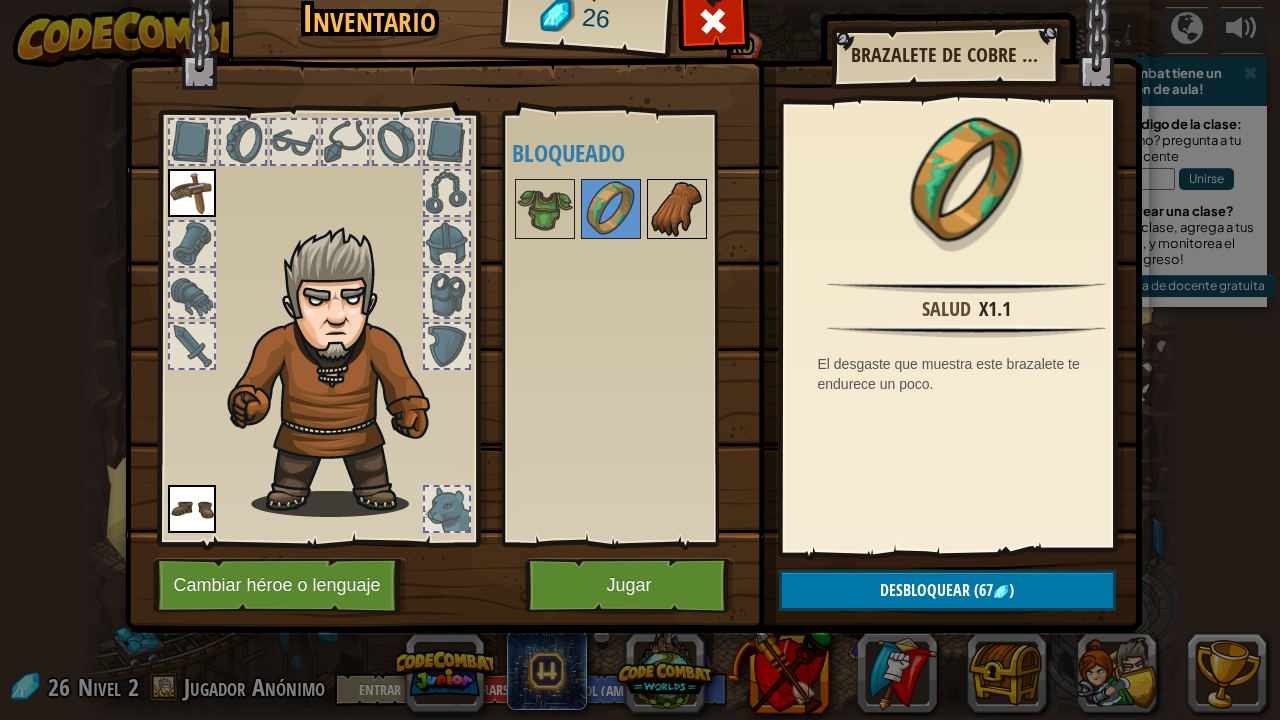 click at bounding box center (677, 209) 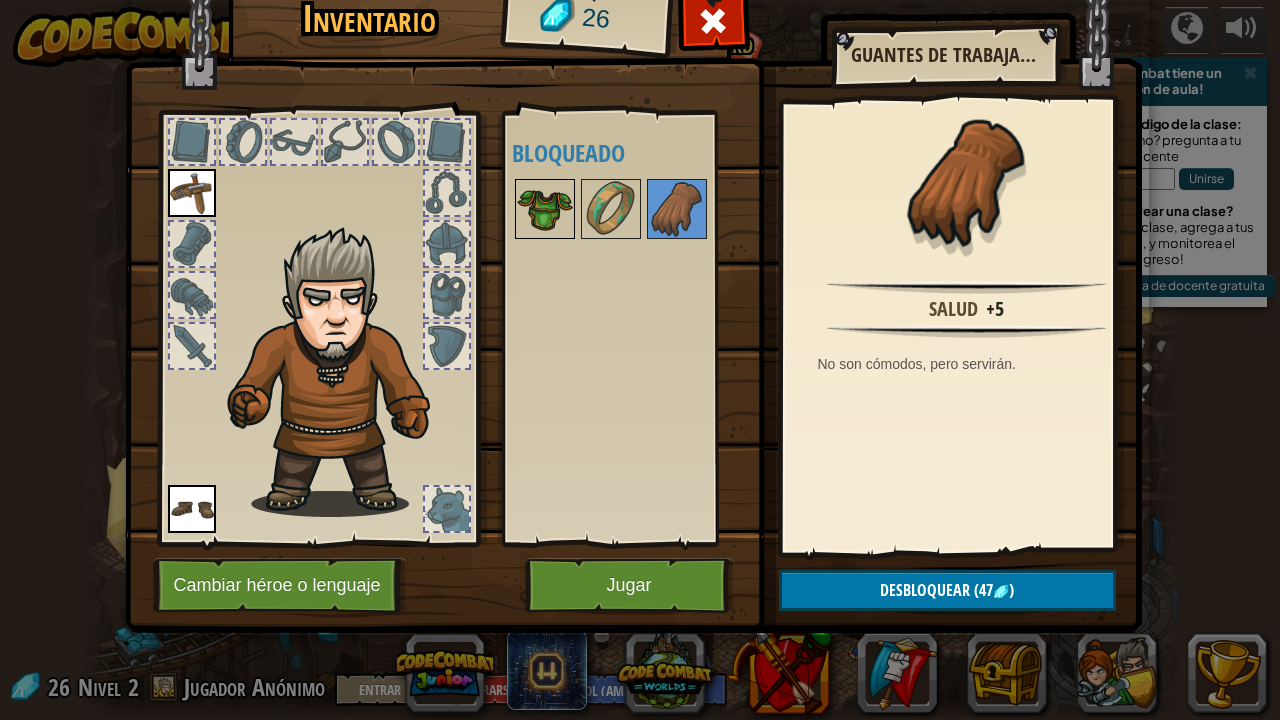 click at bounding box center (545, 209) 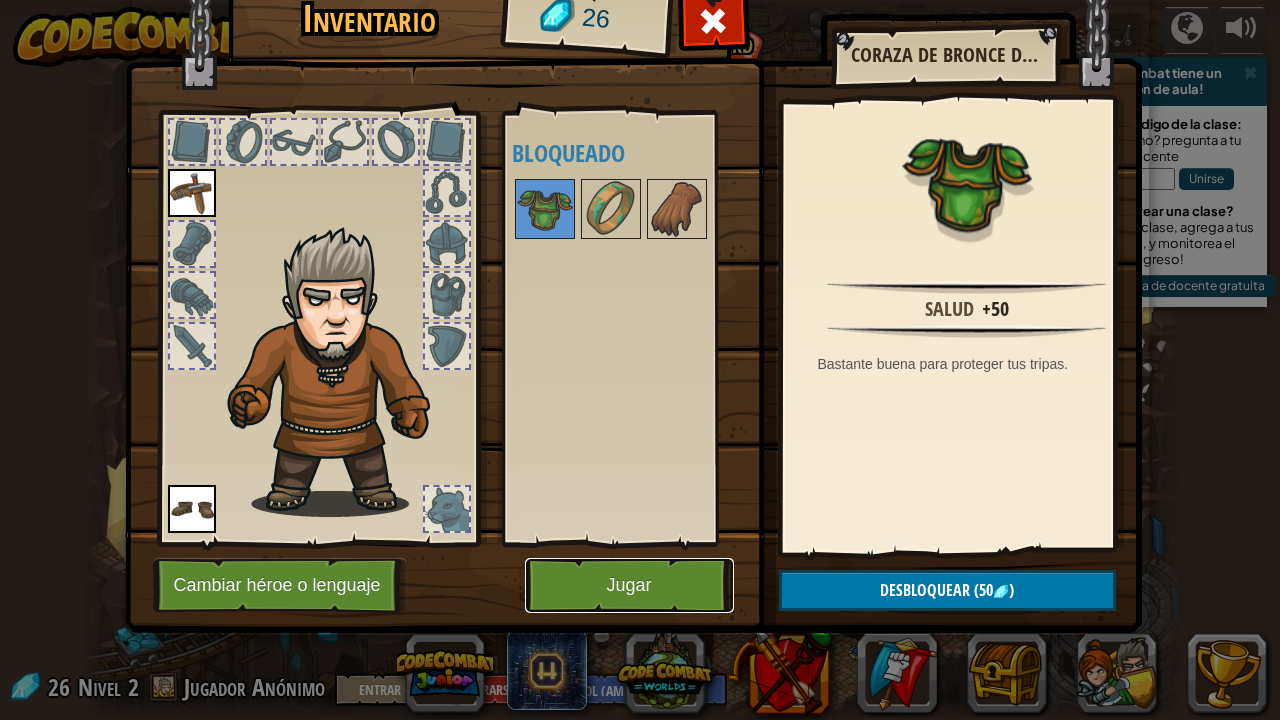 click on "Jugar" at bounding box center [629, 585] 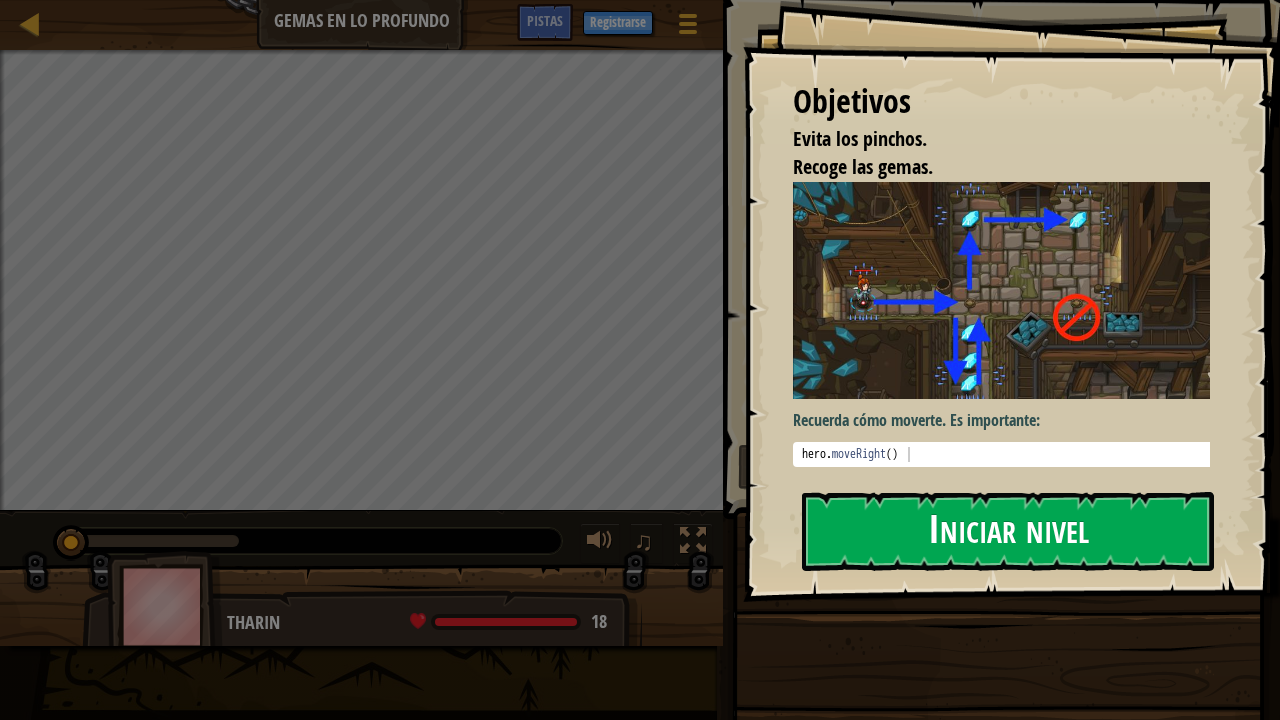 click on "Iniciar nivel" at bounding box center (1008, 531) 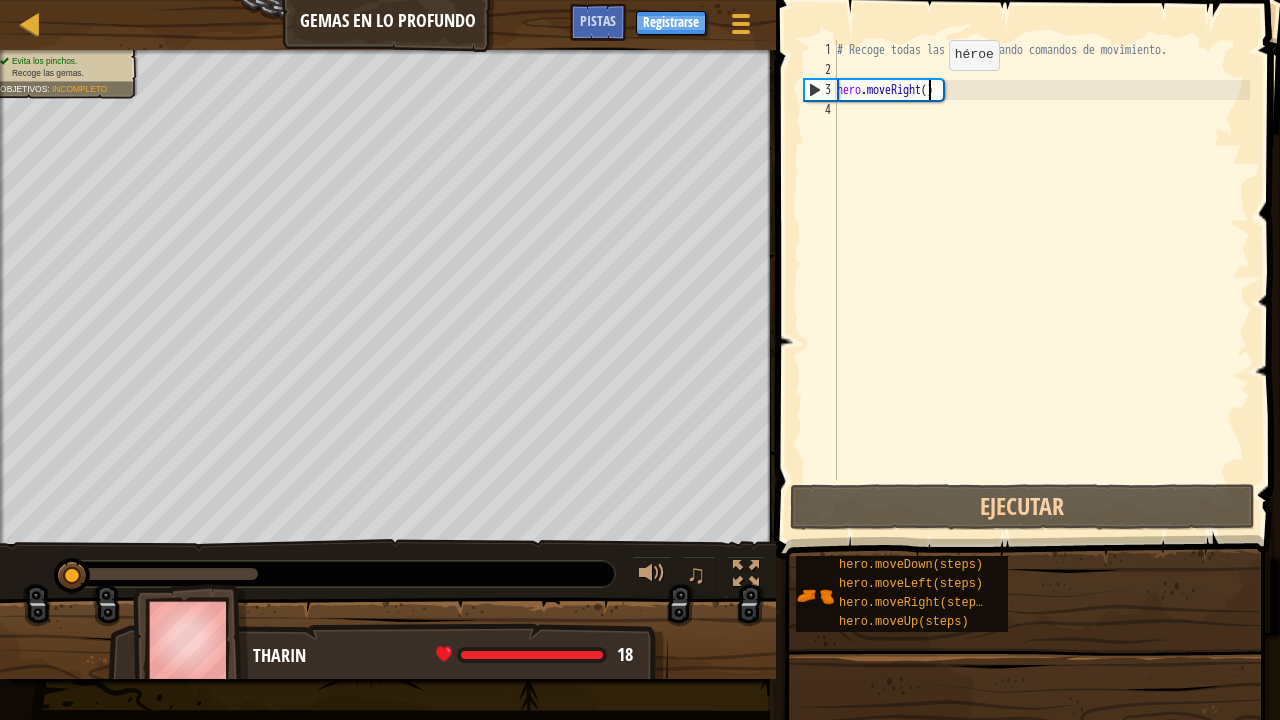 click on "# Recoge todas las gemas usando comandos de movimiento. hero . moveRight ( )" at bounding box center (1041, 280) 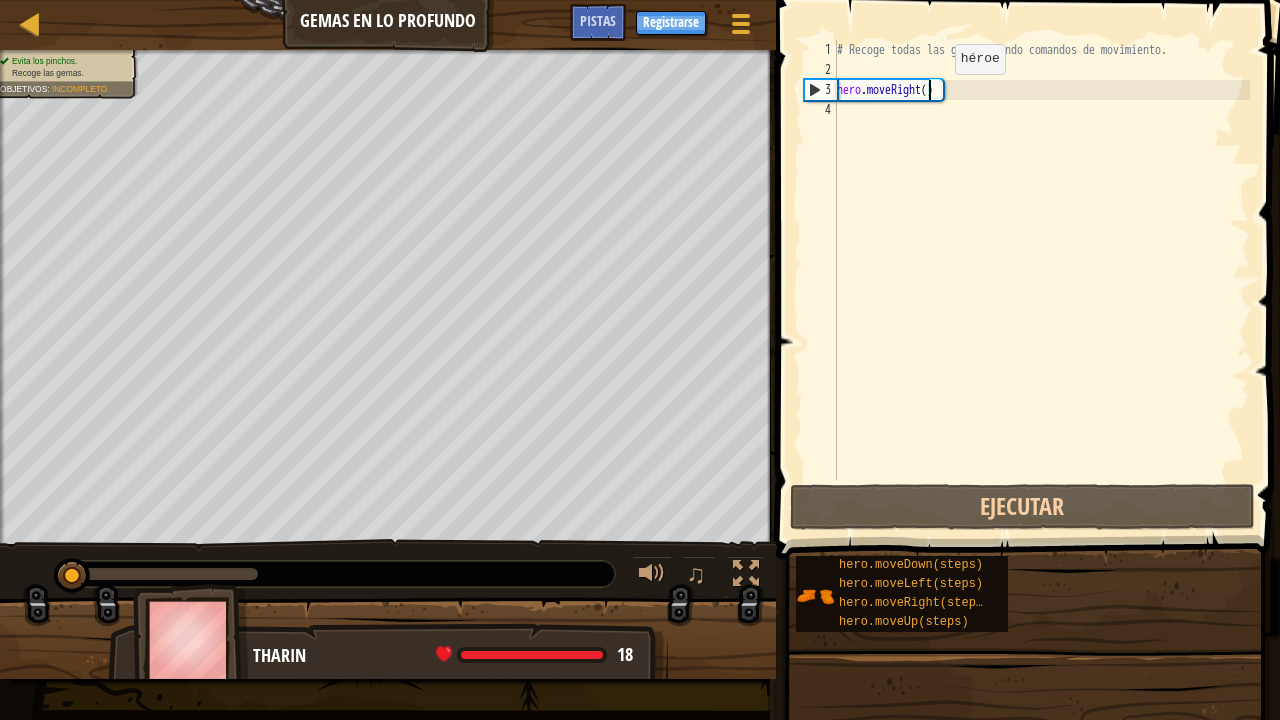 click on "# Recoge todas las gemas usando comandos de movimiento. hero . moveRight ( )" at bounding box center (1041, 280) 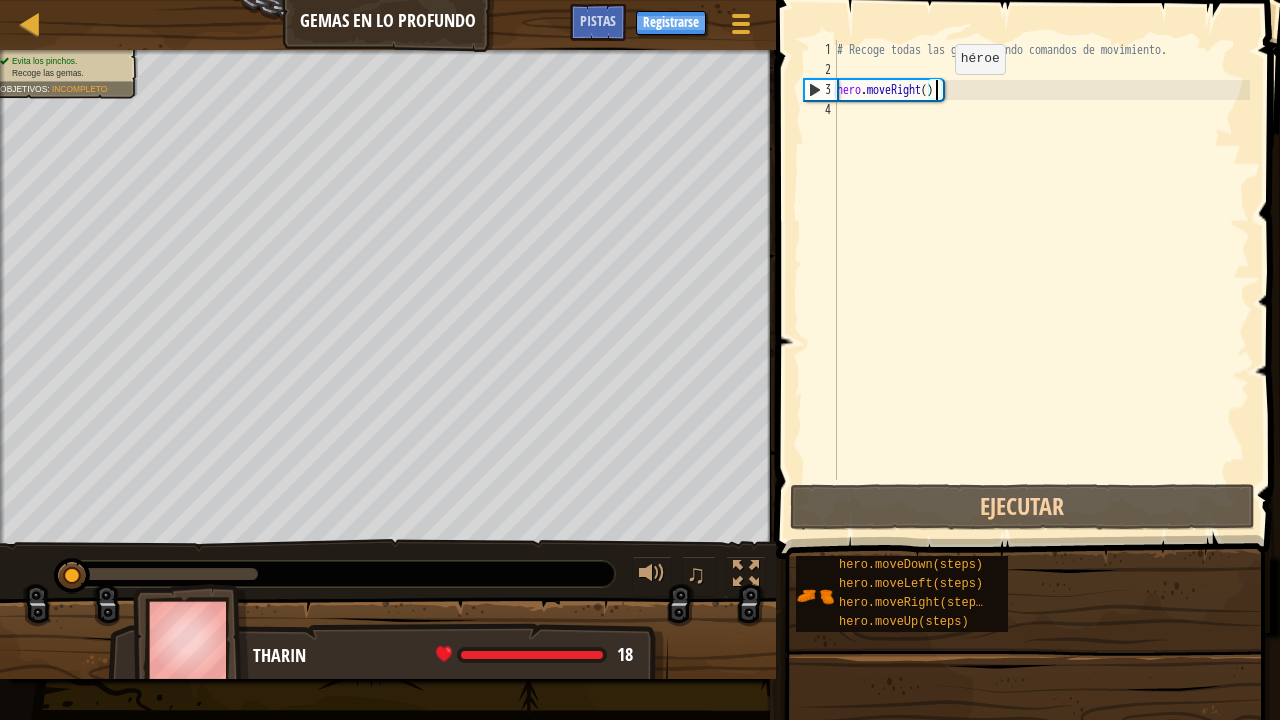 type on "hero.moveRight(1)" 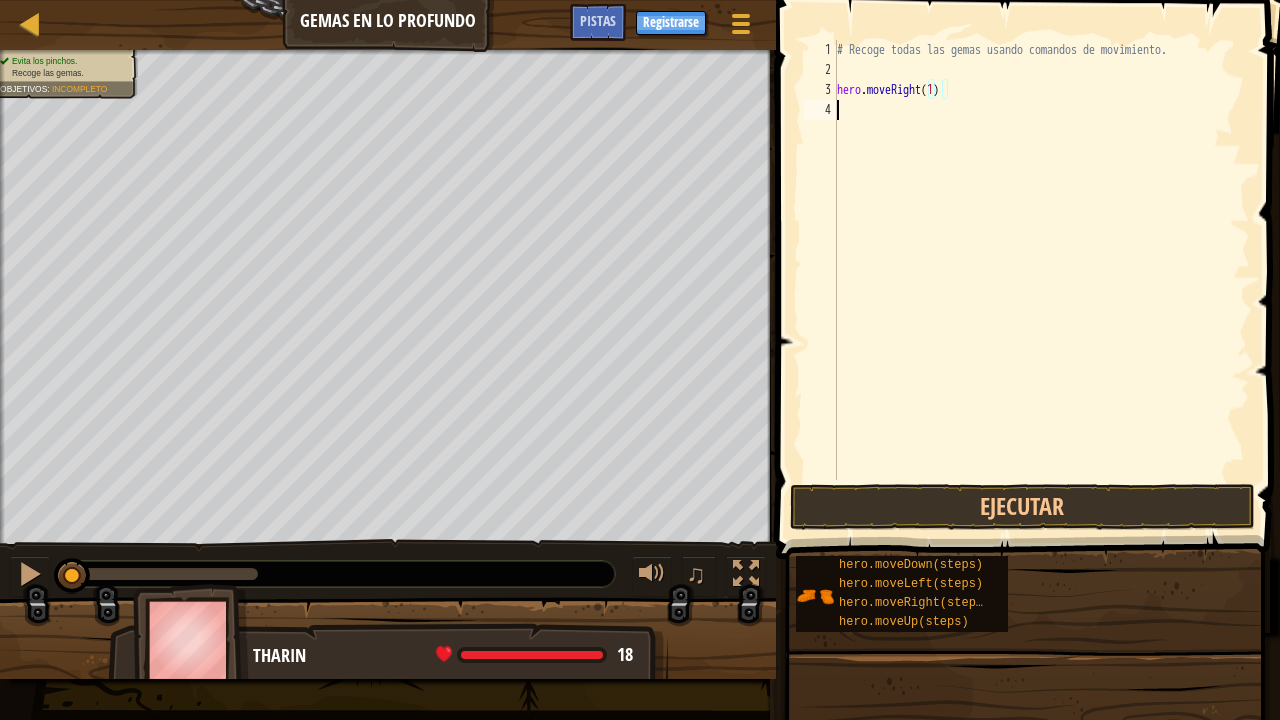 click on "# Recoge todas las gemas usando comandos de movimiento. hero . moveRight ( 1 )" at bounding box center (1041, 280) 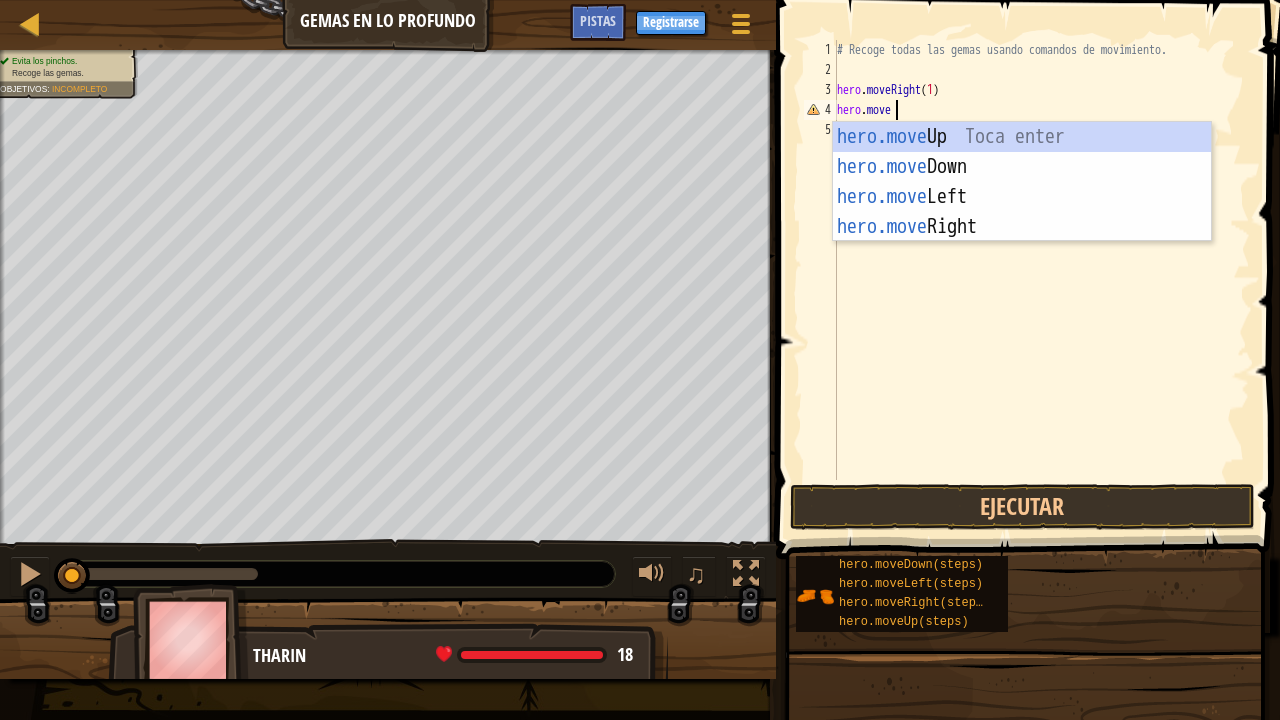 scroll, scrollTop: 9, scrollLeft: 4, axis: both 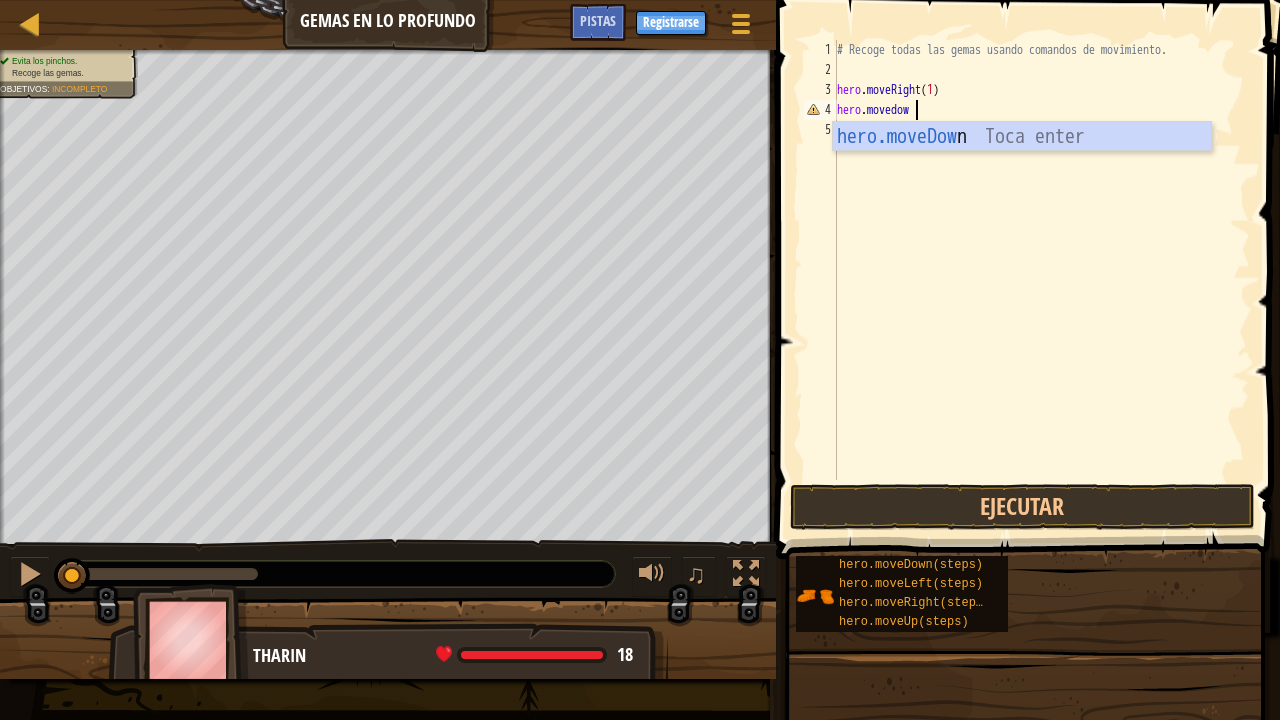 type on "hero.movedown" 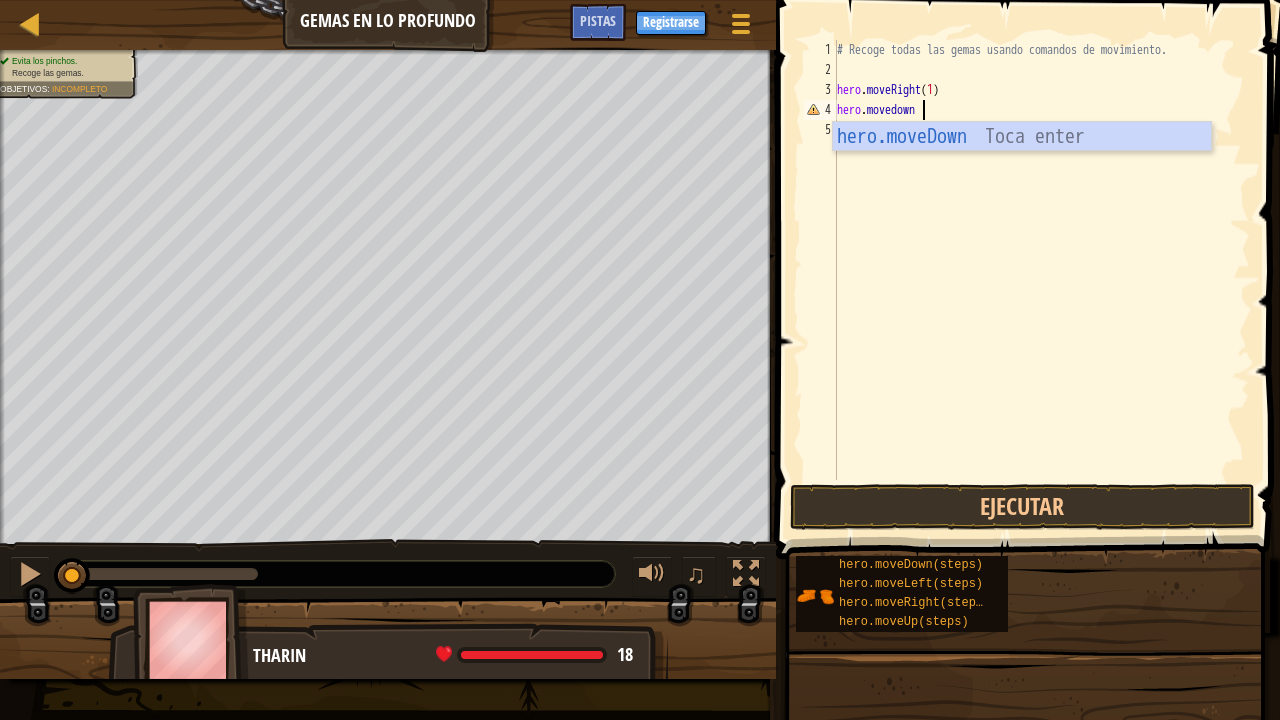 scroll, scrollTop: 9, scrollLeft: 0, axis: vertical 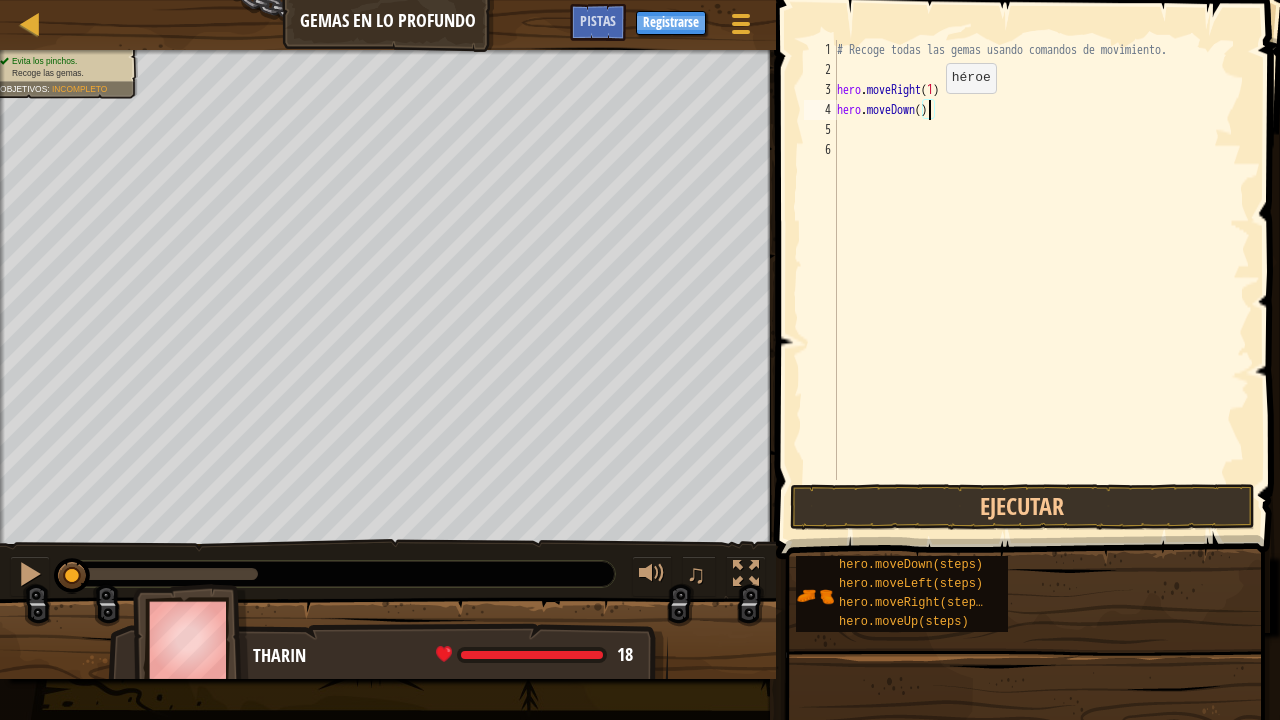 click on "# Recoge todas las gemas usando comandos de movimiento. hero . moveRight ( 1 ) hero . moveDown ( )" at bounding box center [1041, 280] 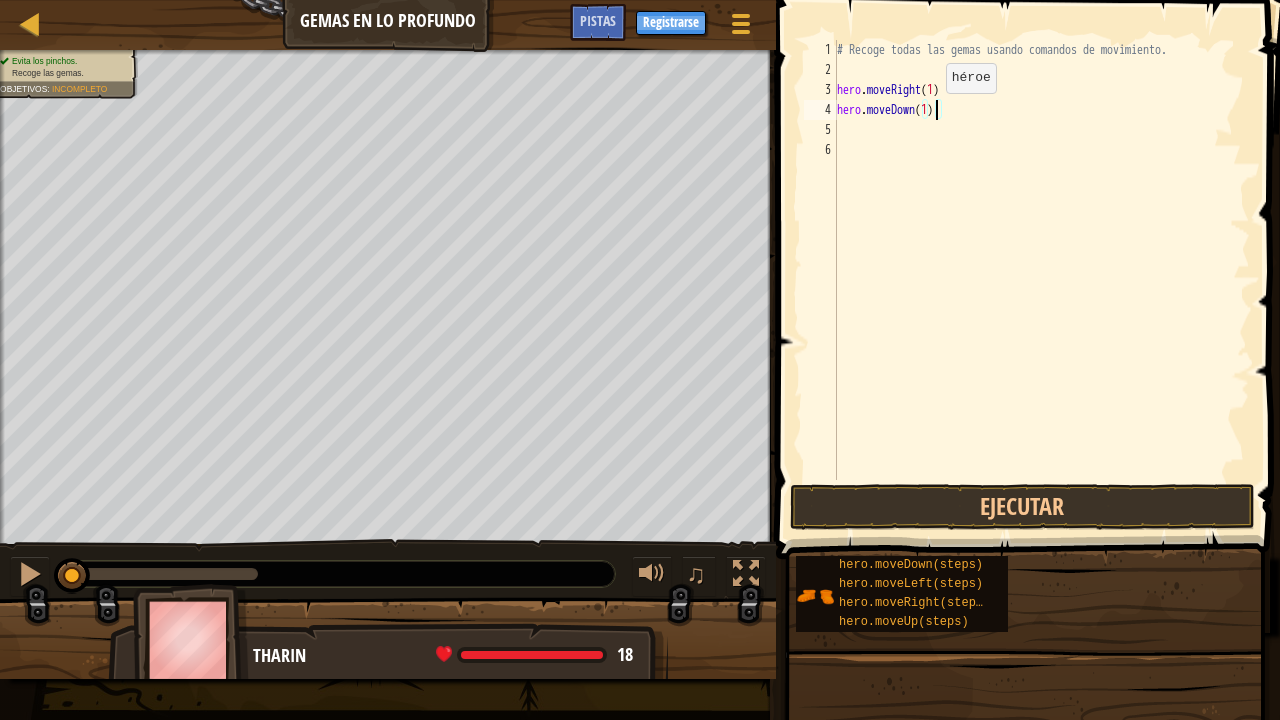 scroll, scrollTop: 9, scrollLeft: 7, axis: both 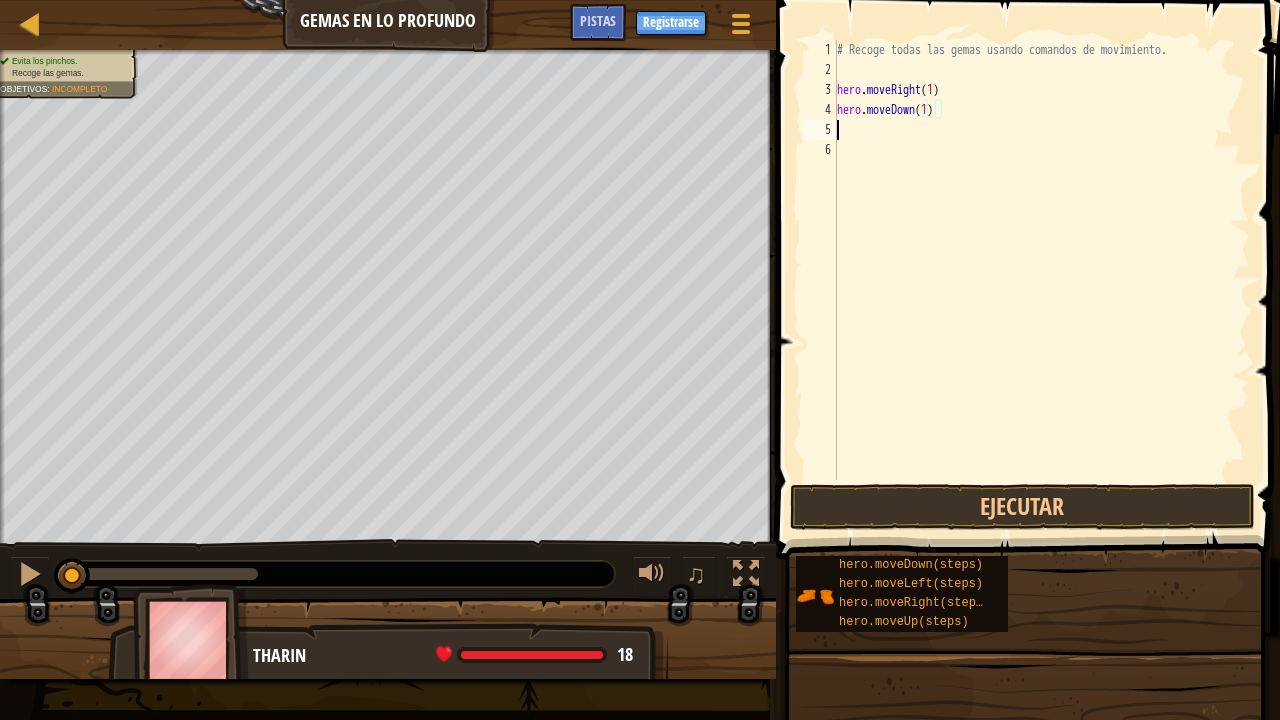 click on "# Recoge todas las gemas usando comandos de movimiento. hero . moveRight ( 1 ) hero . moveDown ( 1 )" at bounding box center (1041, 280) 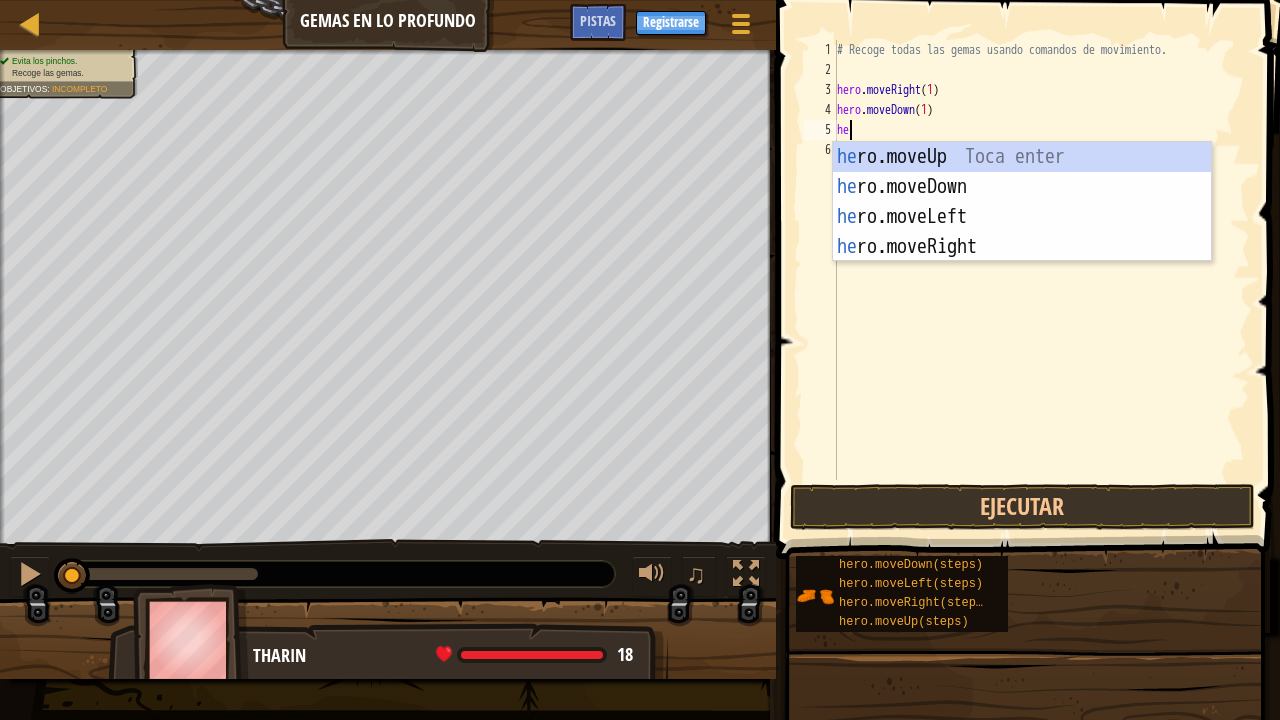 scroll, scrollTop: 9, scrollLeft: 0, axis: vertical 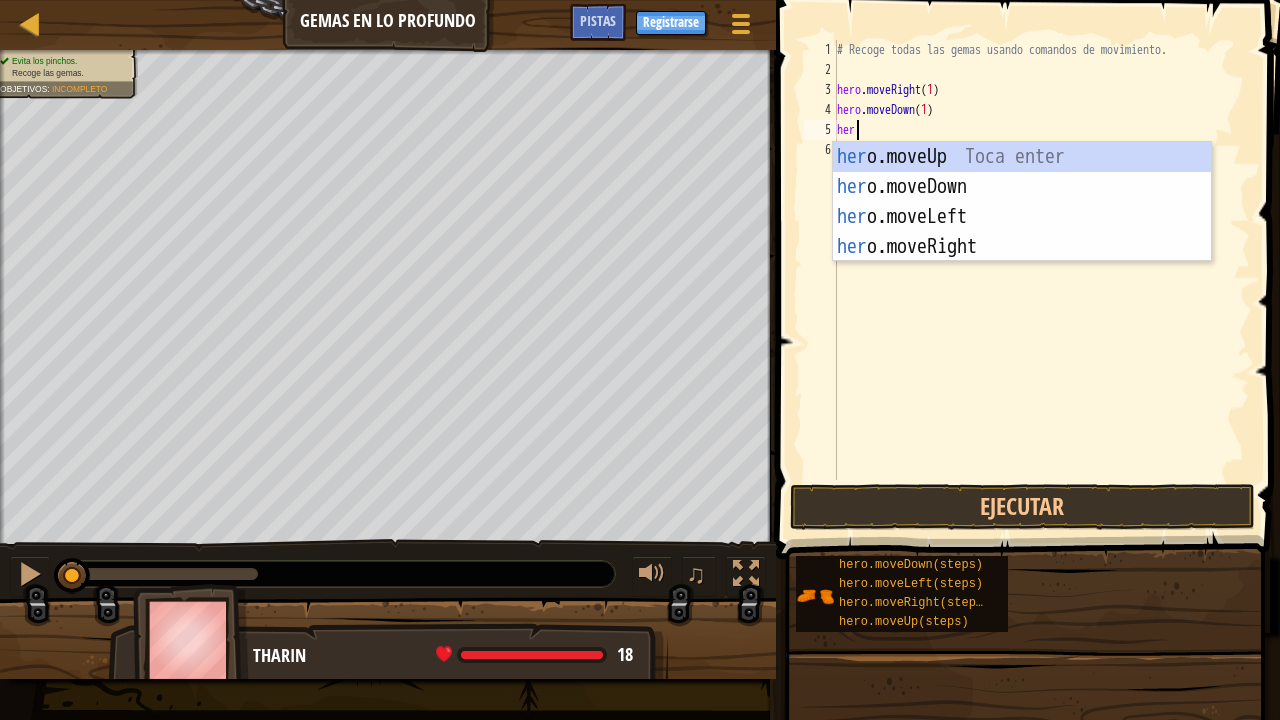 type on "hero" 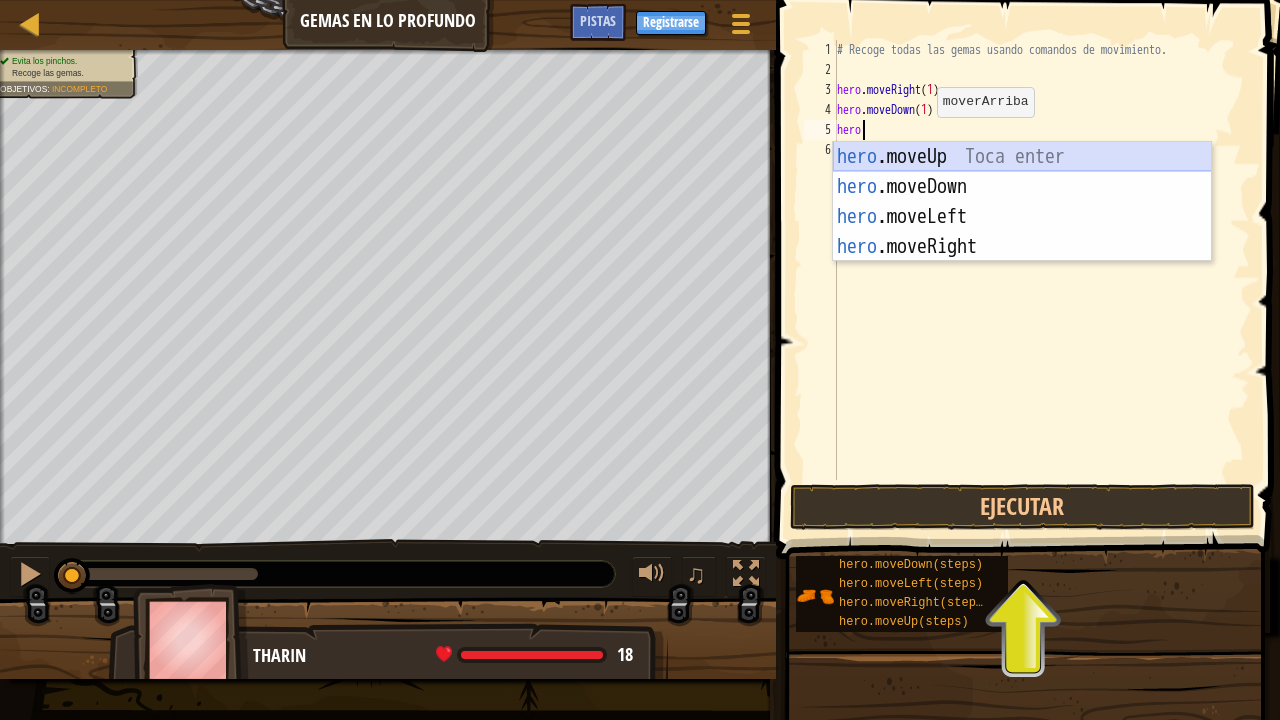 click on "hero .moveUp Toca enter hero .moveDown Toca enter hero .moveLeft Toca enter hero .moveRight Toca enter" at bounding box center (1022, 232) 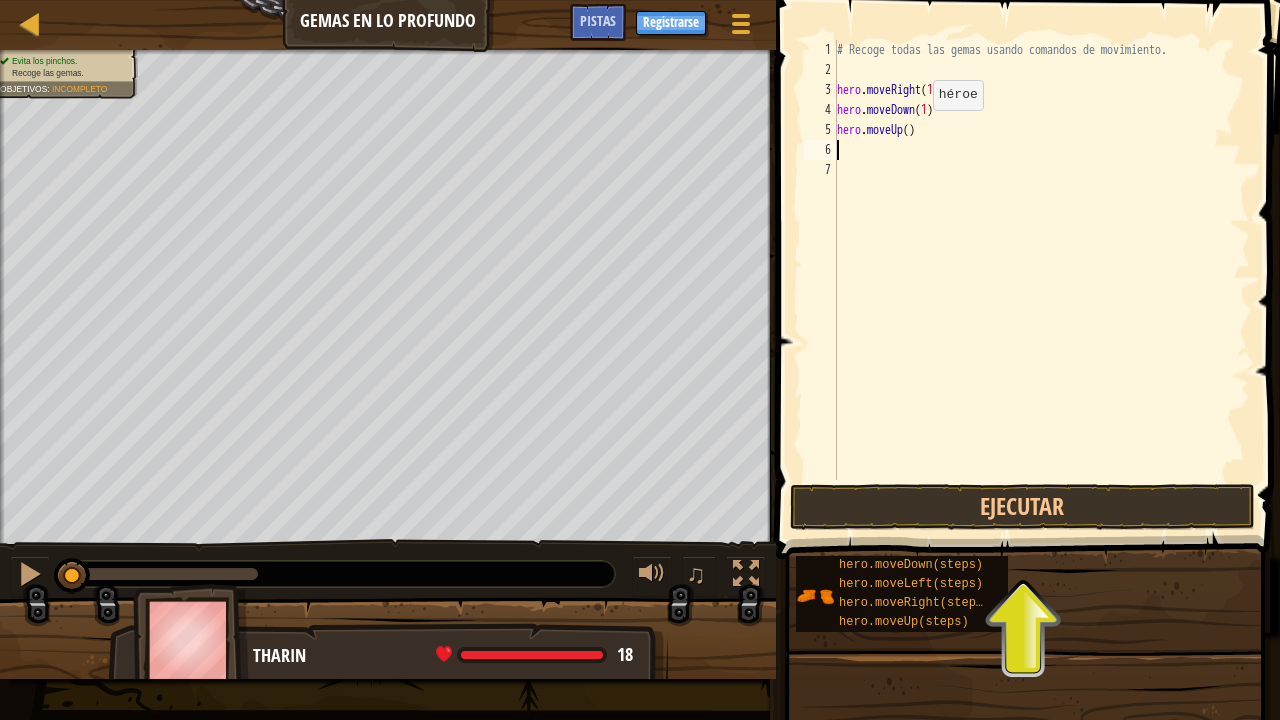 click on "# Recoge todas las gemas usando comandos de movimiento. hero . moveRight ( 1 ) hero . moveDown ( 1 ) hero . moveUp ( )" at bounding box center (1041, 280) 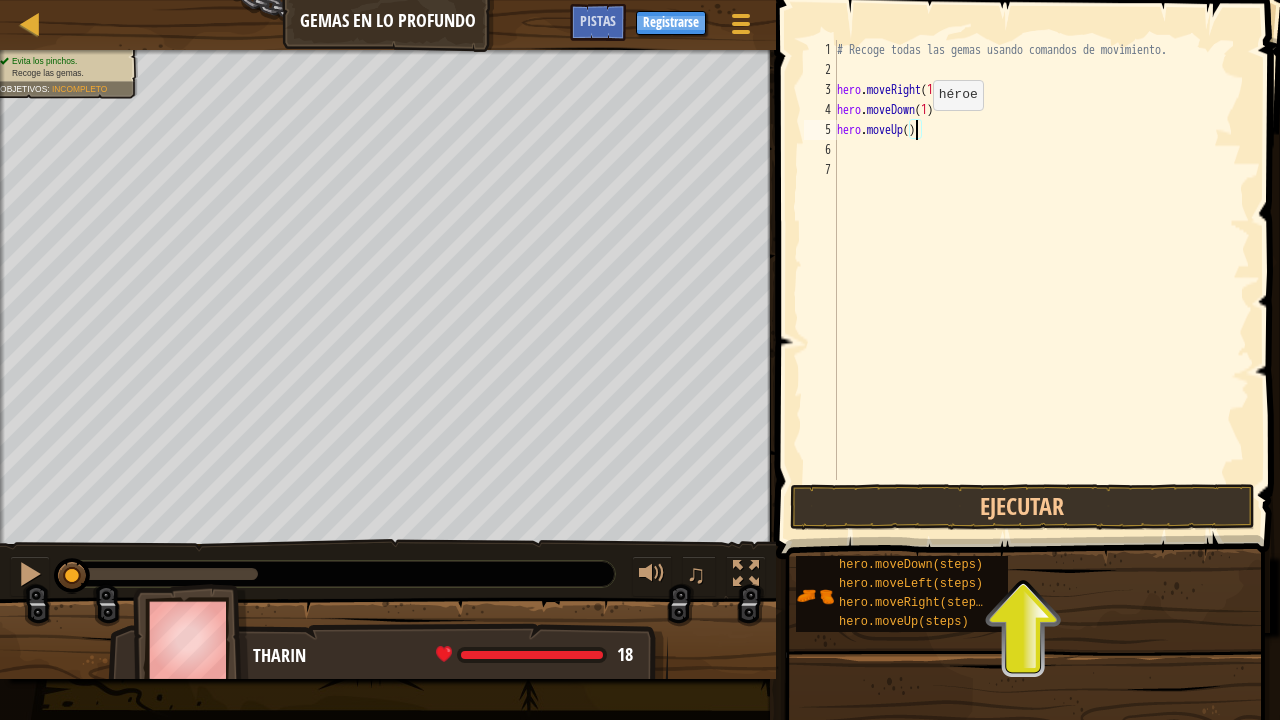 type on "hero.moveUp(2)" 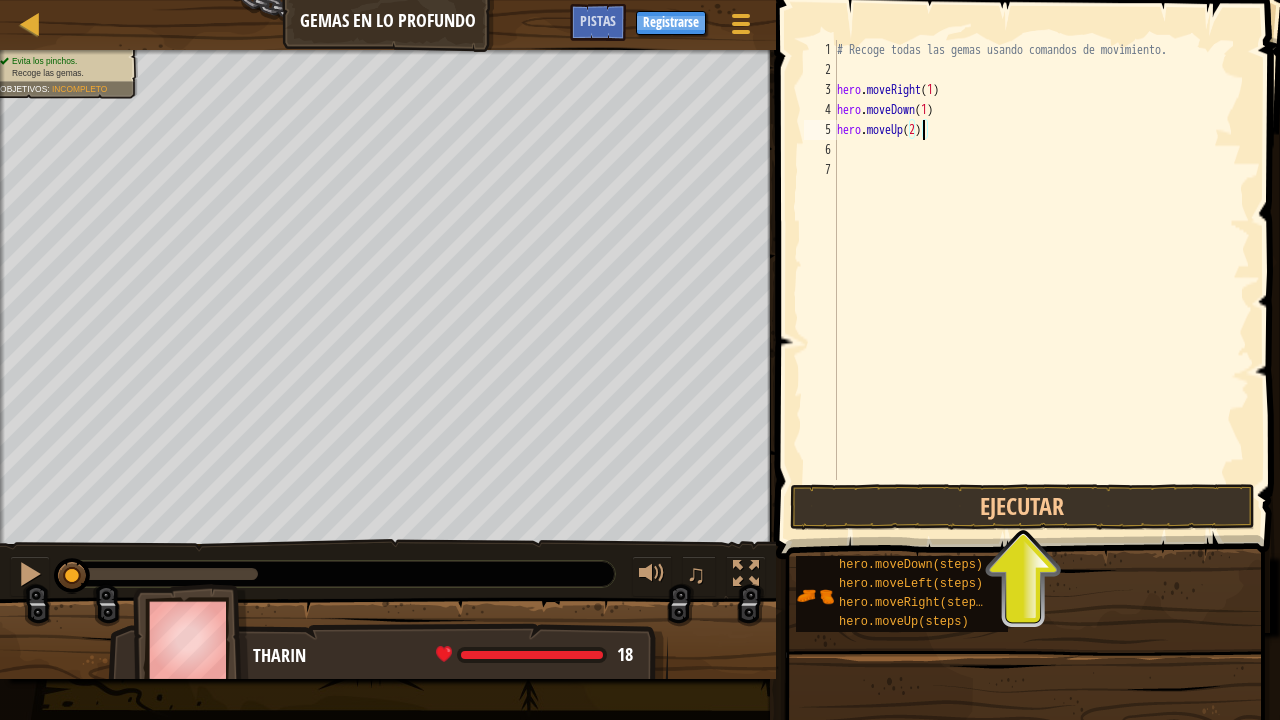 click on "# Recoge todas las gemas usando comandos de movimiento. hero . moveRight ( 1 ) hero . moveDown ( 1 ) hero . moveUp ( 2 )" at bounding box center [1041, 280] 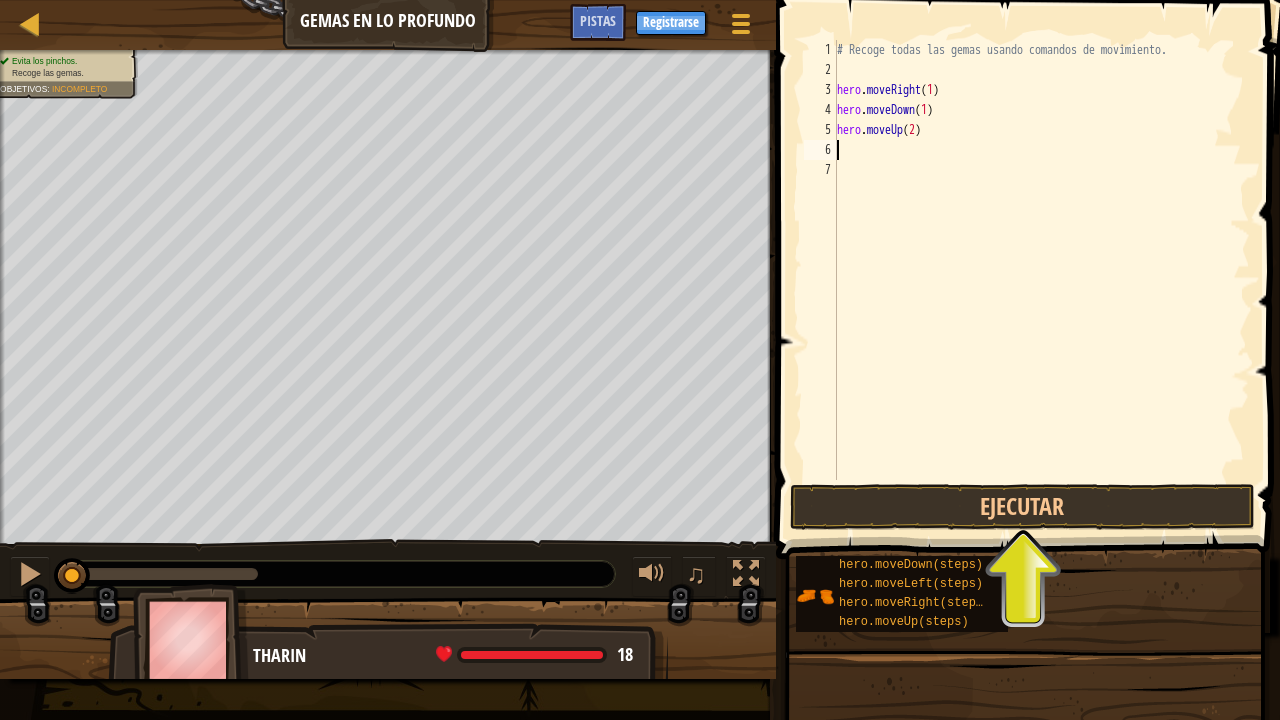 scroll, scrollTop: 9, scrollLeft: 0, axis: vertical 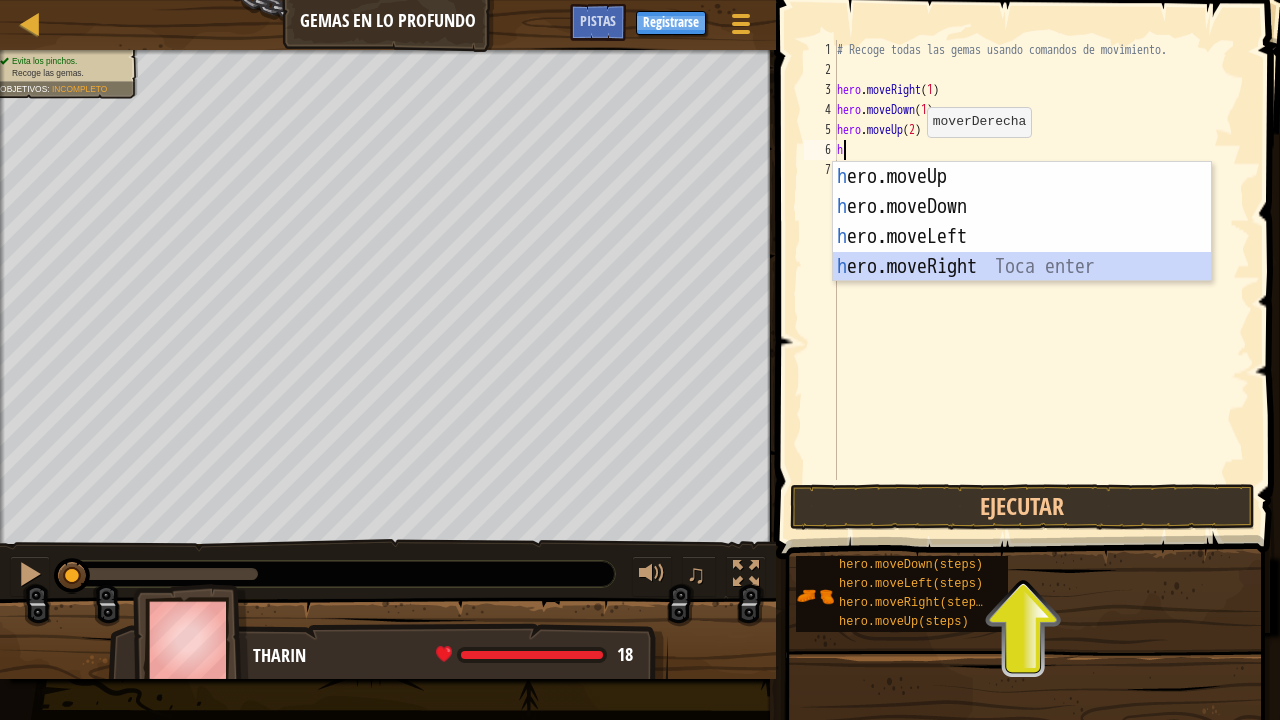 click on "h ero.moveUp Toca enter h ero.moveDown Toca enter h ero.moveLeft Toca enter h ero.moveRight Toca enter" at bounding box center [1022, 252] 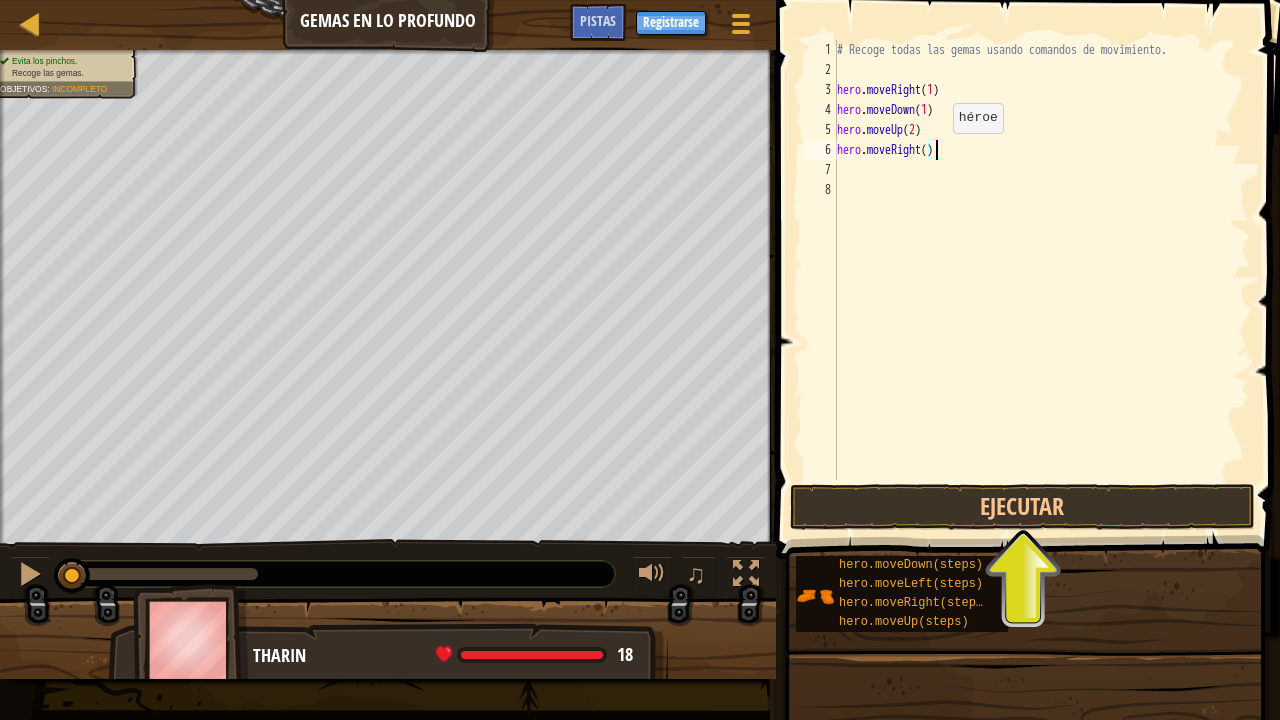 click on "# Recoge todas las gemas usando comandos de movimiento. hero . moveRight ( 1 ) hero . moveDown ( 1 ) hero . moveUp ( 2 ) hero . moveRight ( )" at bounding box center (1041, 280) 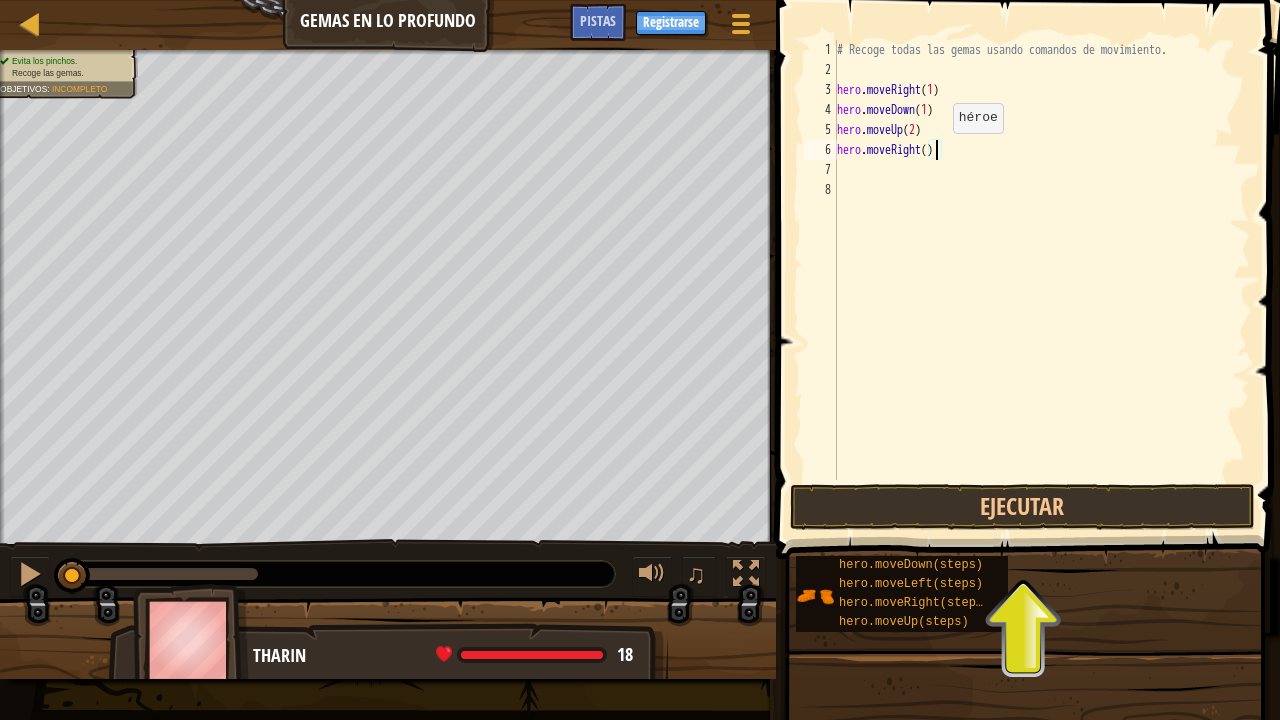 type on "hero.moveRight(1)" 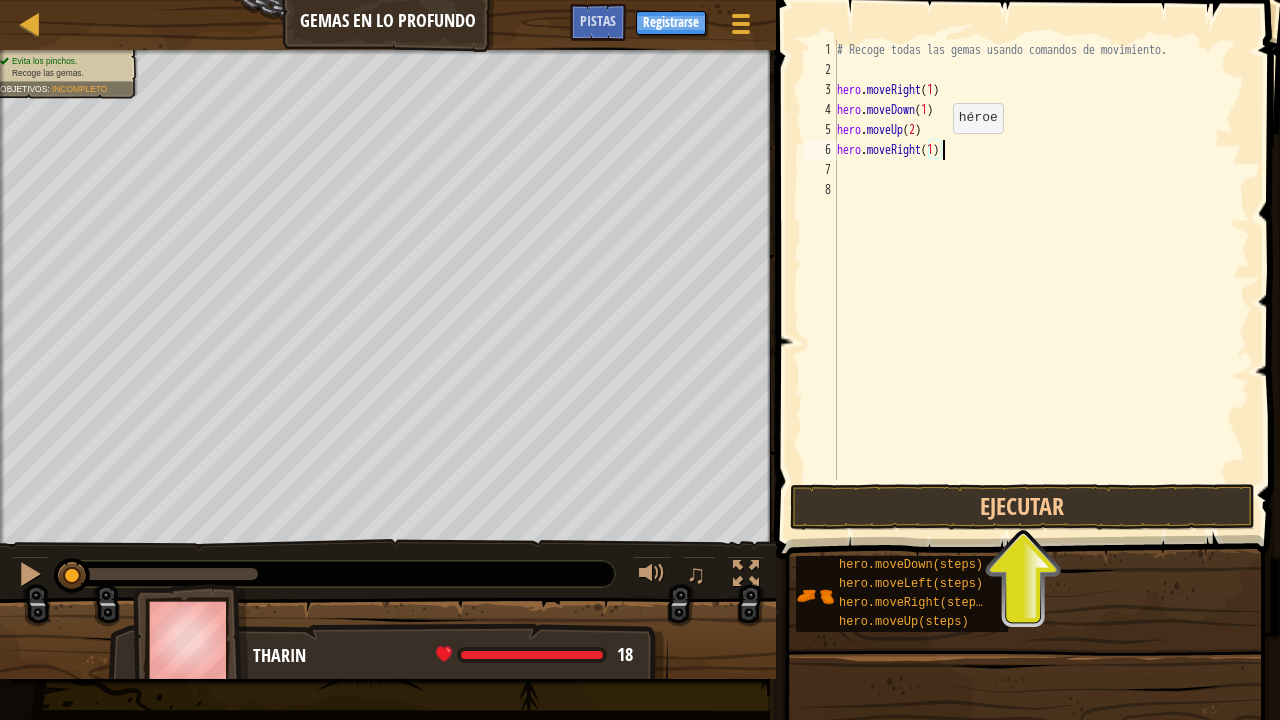 scroll, scrollTop: 9, scrollLeft: 8, axis: both 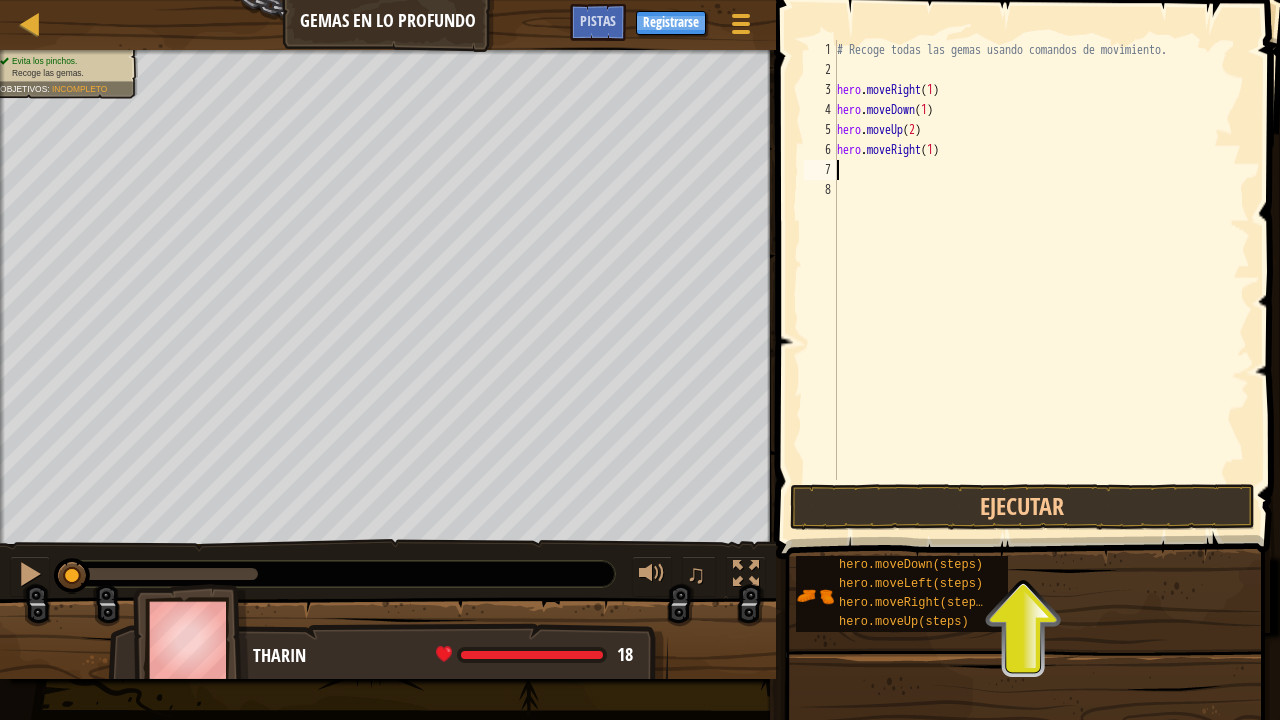 click on "# Recoge todas las gemas usando comandos de movimiento. hero . moveRight ( 1 ) hero . moveDown ( 1 ) hero . moveUp ( 2 ) hero . moveRight ( 1 )" at bounding box center [1041, 280] 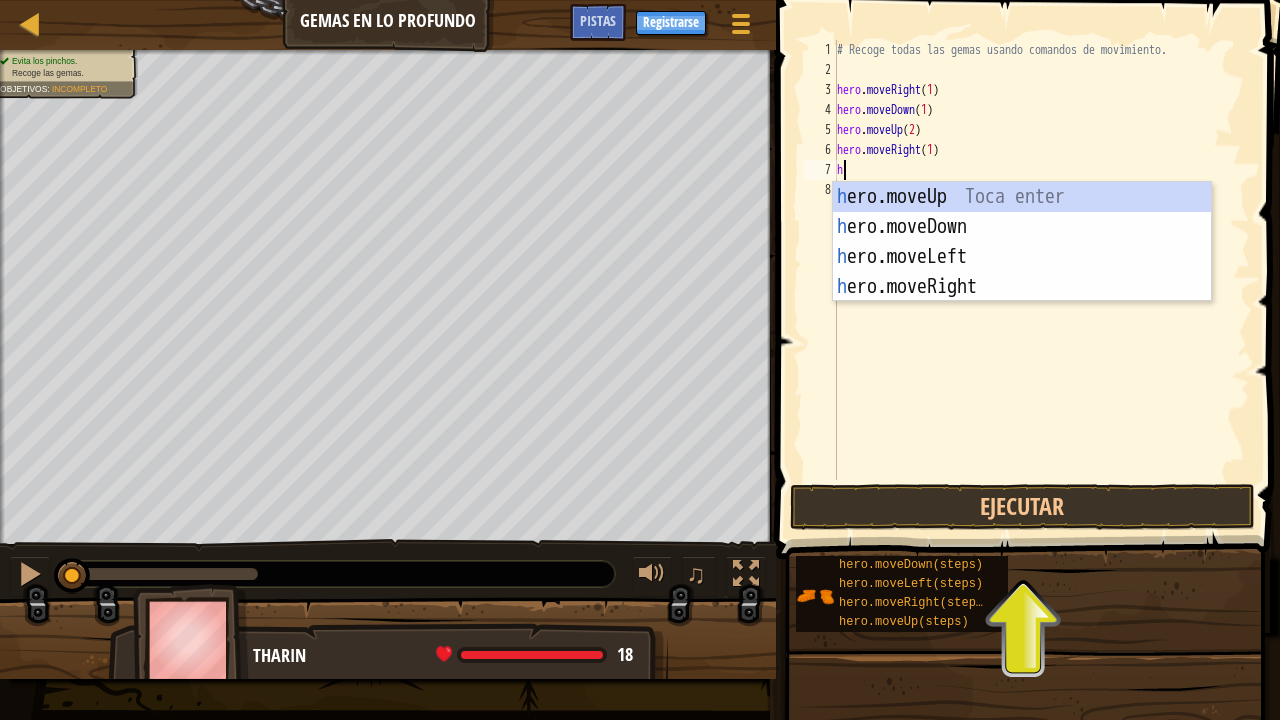 type on "he" 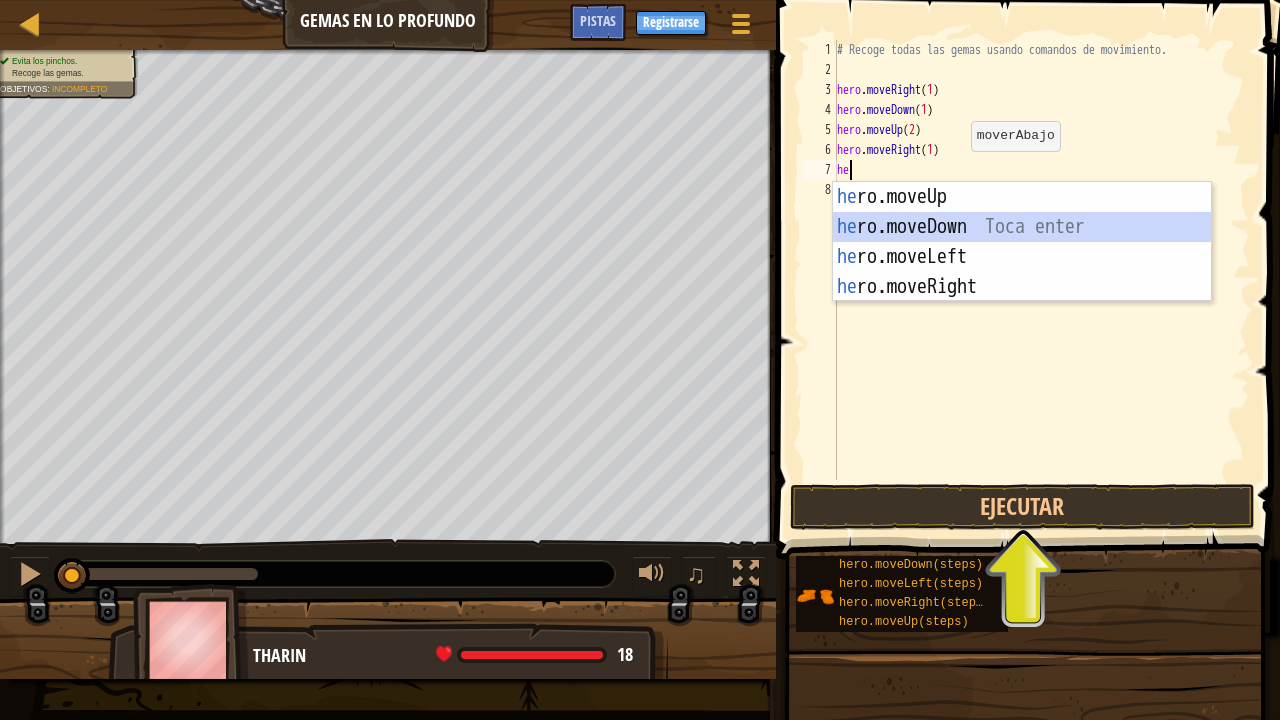 click on "he ro.moveUp Toca enter he ro.moveDown Toca enter he ro.moveLeft Toca enter he ro.moveRight Toca enter" at bounding box center (1022, 272) 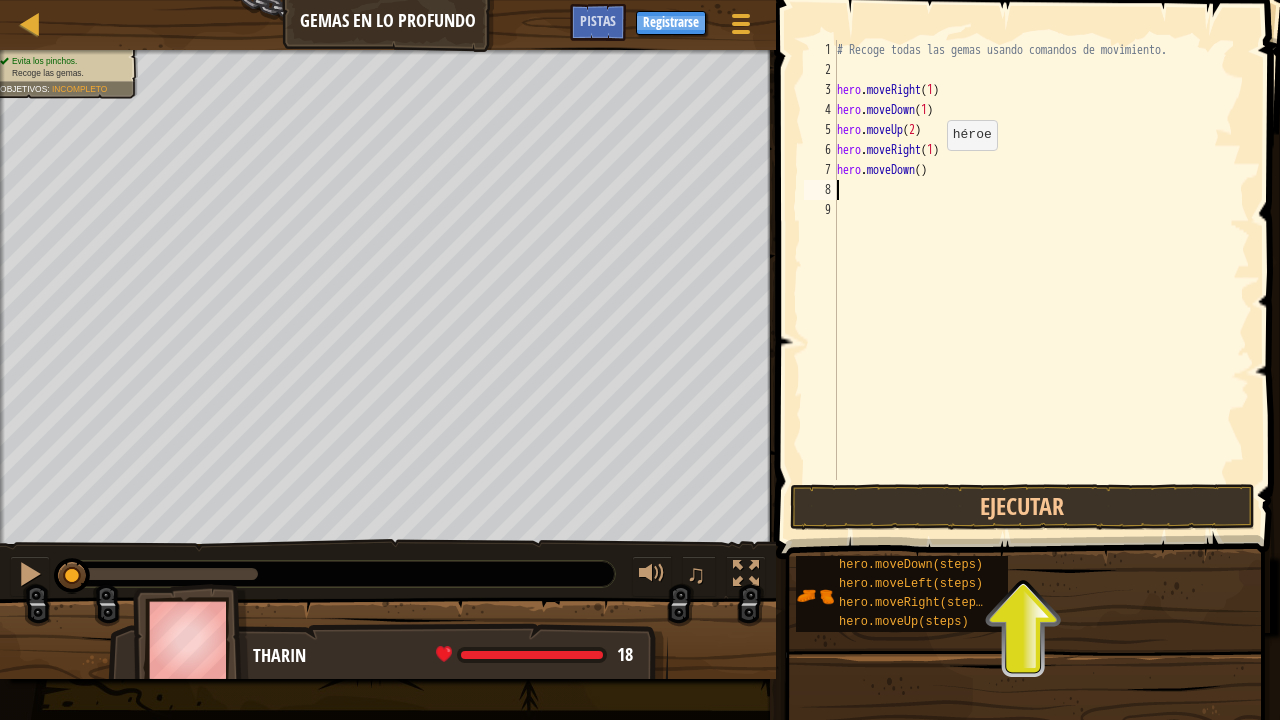 click on "# Recoge todas las gemas usando comandos de movimiento. hero . moveRight ( 1 ) hero . moveDown ( 1 ) hero . moveUp ( 2 ) hero . moveRight ( 1 ) hero . moveDown ( )" at bounding box center (1041, 280) 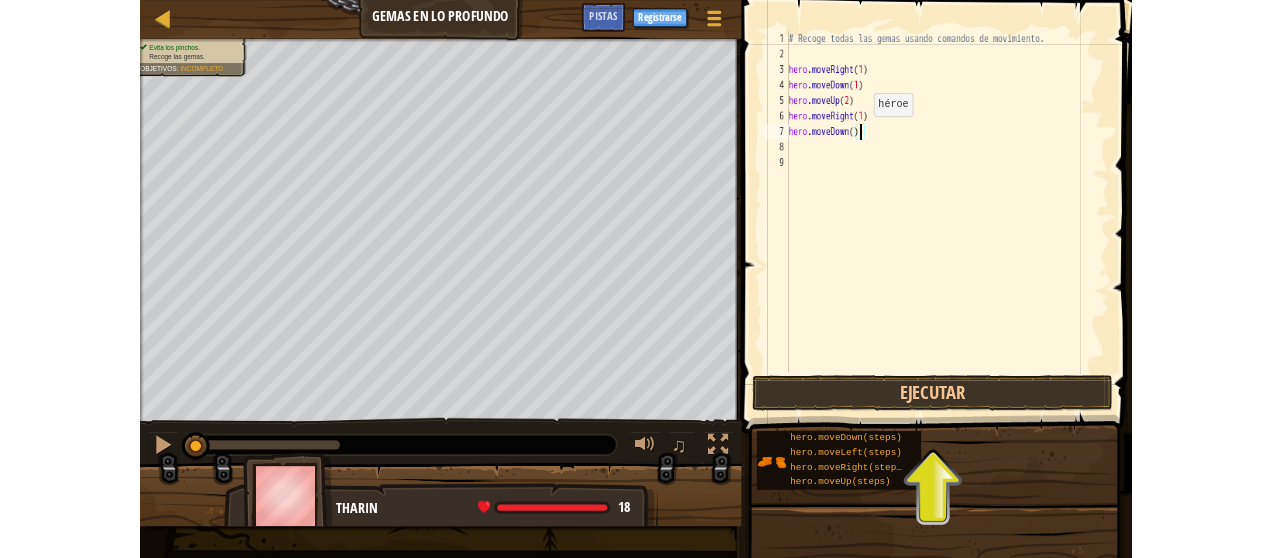 scroll, scrollTop: 9, scrollLeft: 7, axis: both 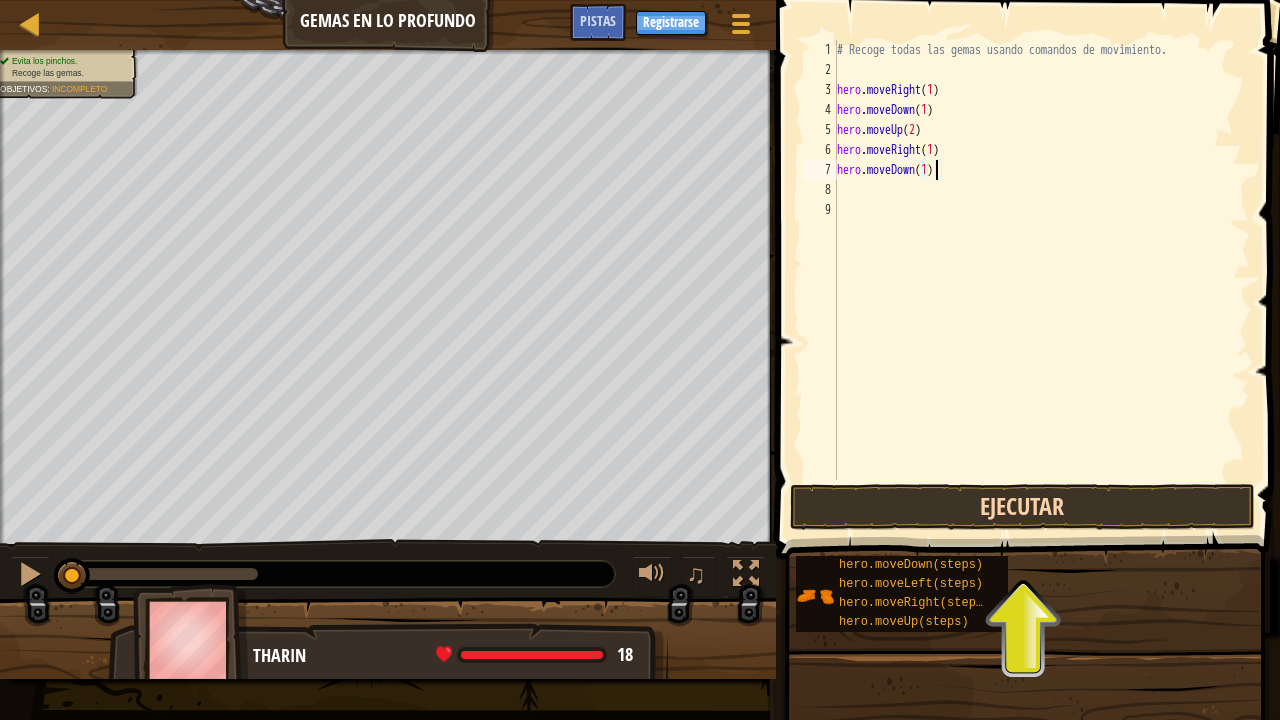 type on "hero.moveDown(1)" 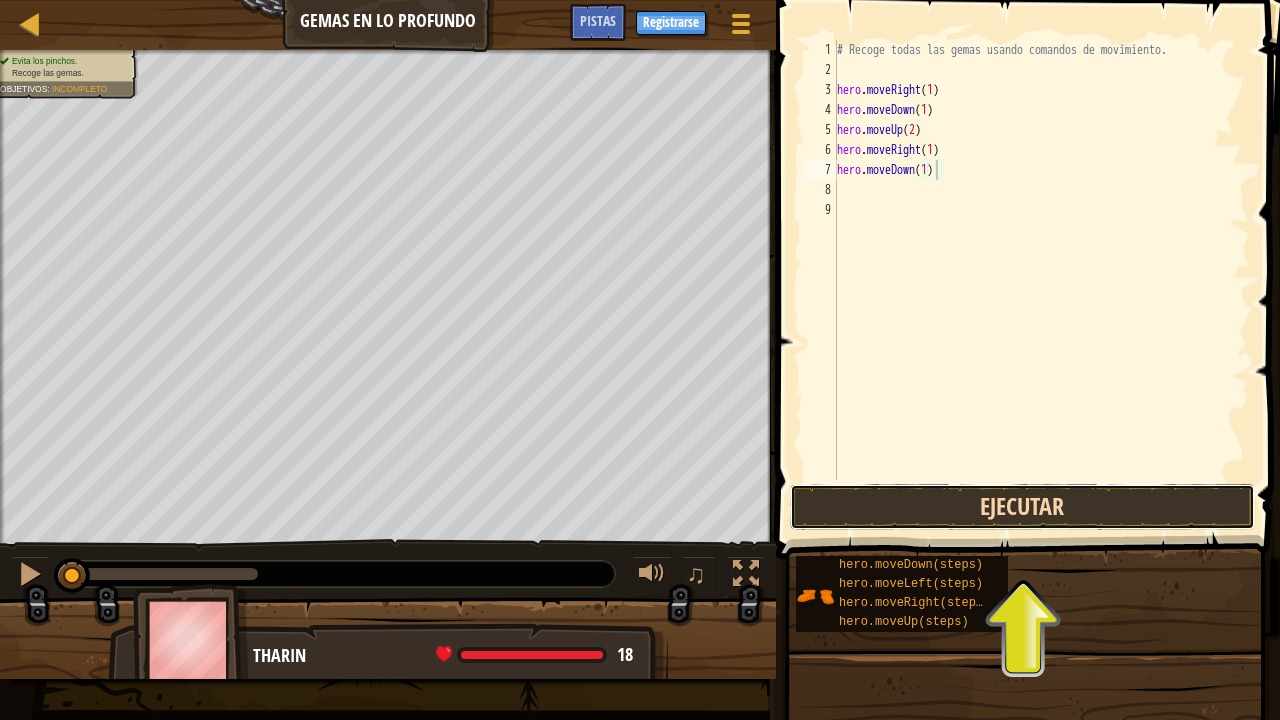 click on "Ejecutar" at bounding box center [1023, 507] 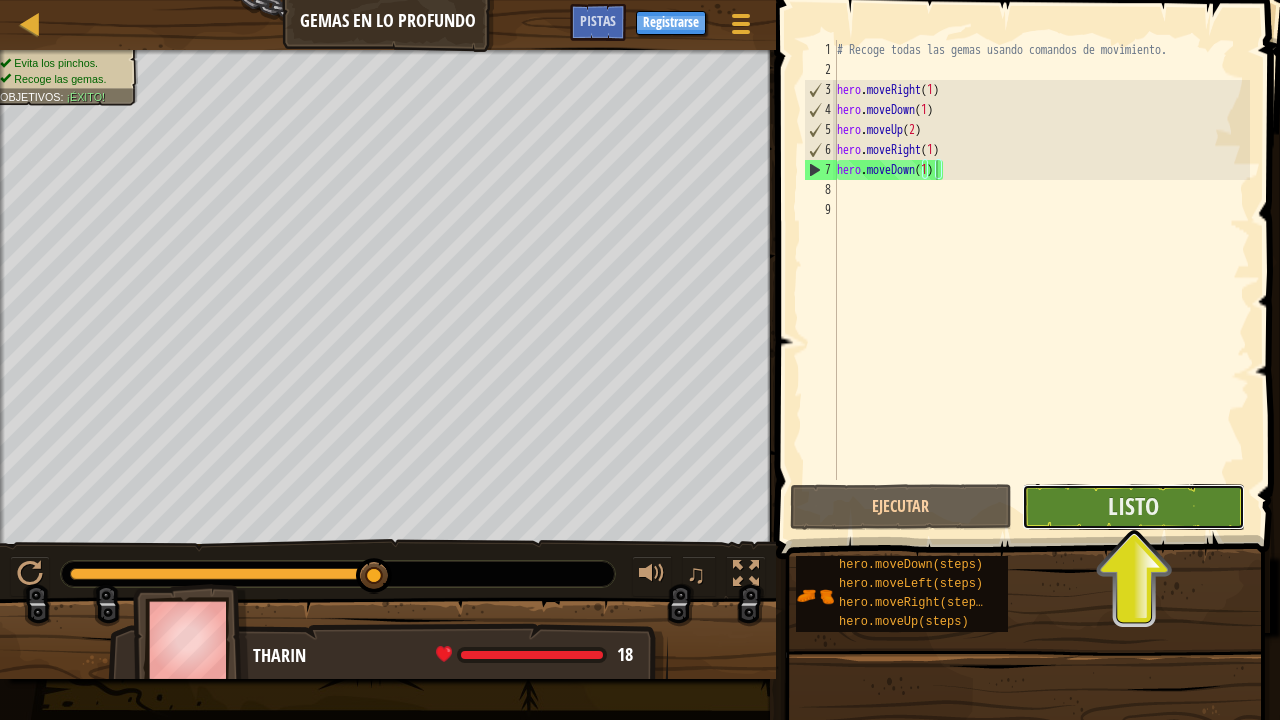 click on "Listo" at bounding box center (1133, 507) 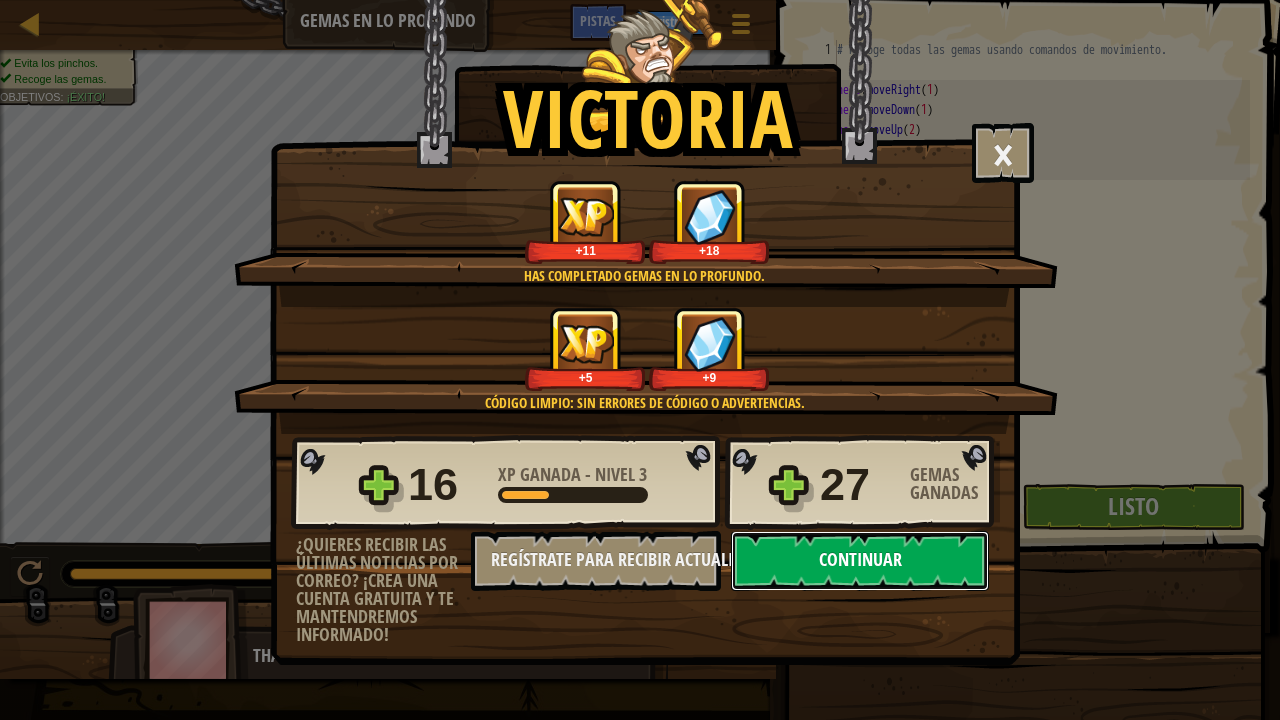 click on "Continuar" at bounding box center (860, 561) 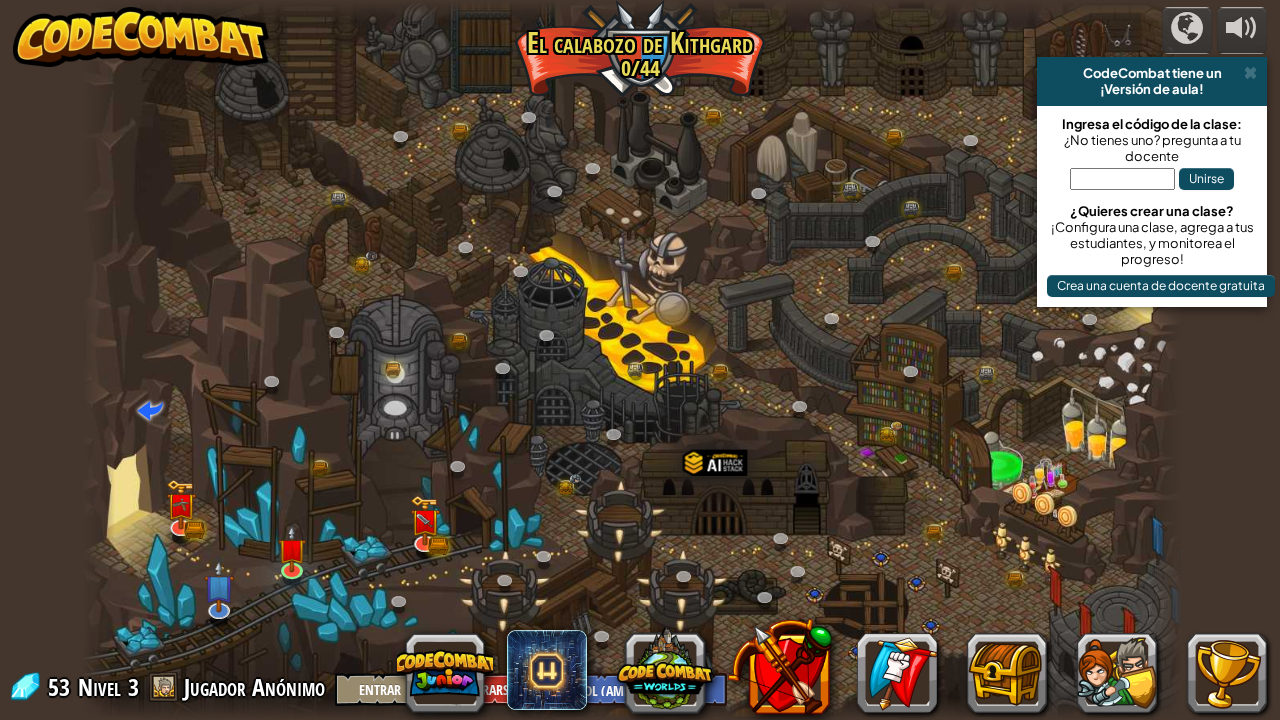 select on "es-419" 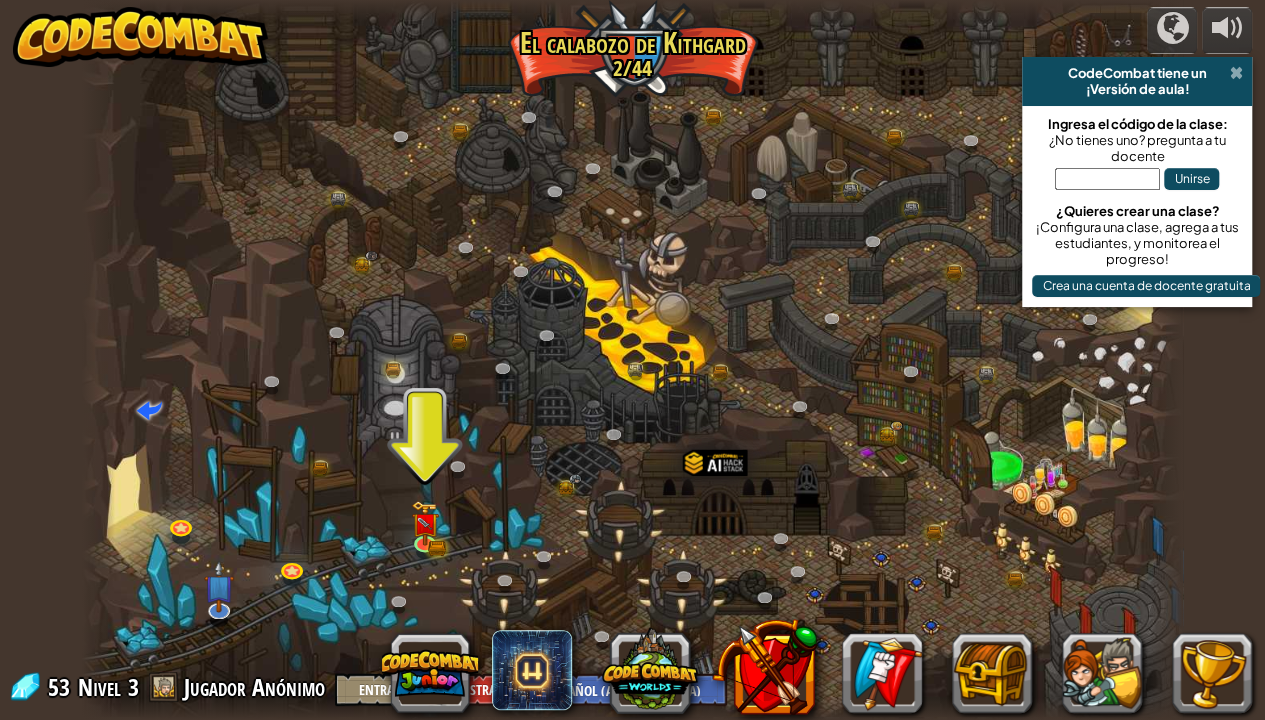click at bounding box center (1235, 73) 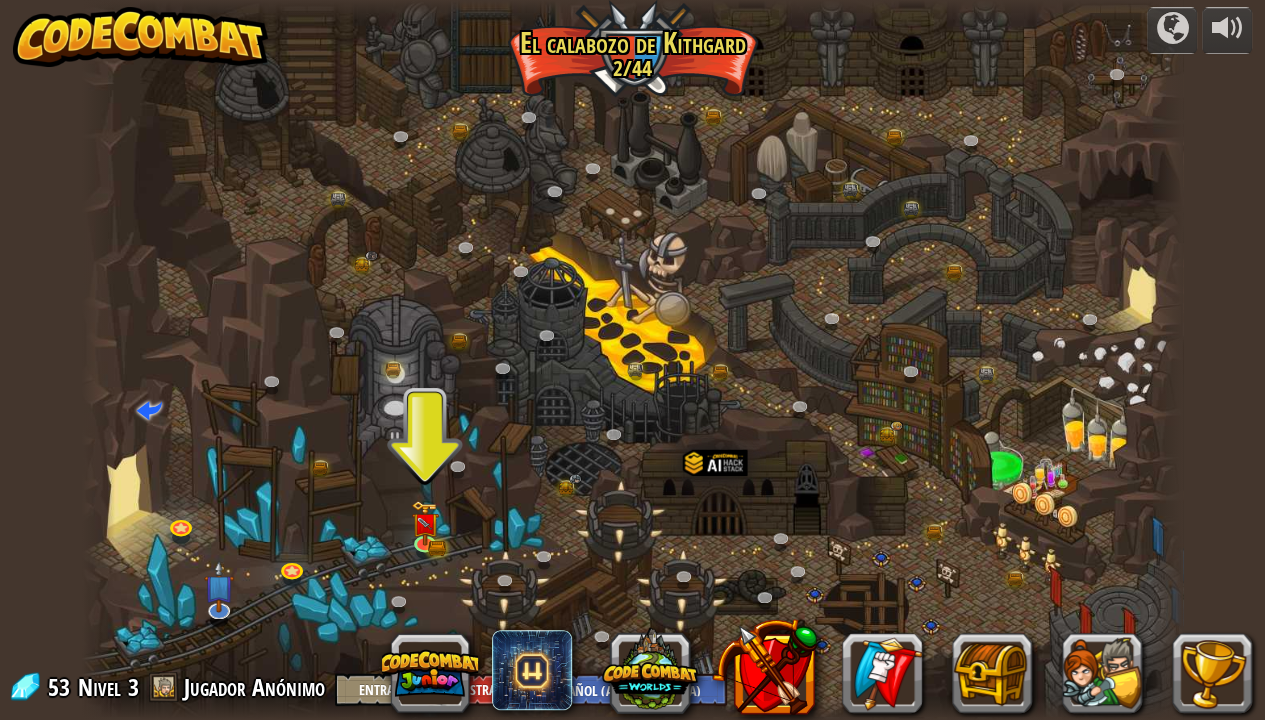 click at bounding box center (633, 360) 